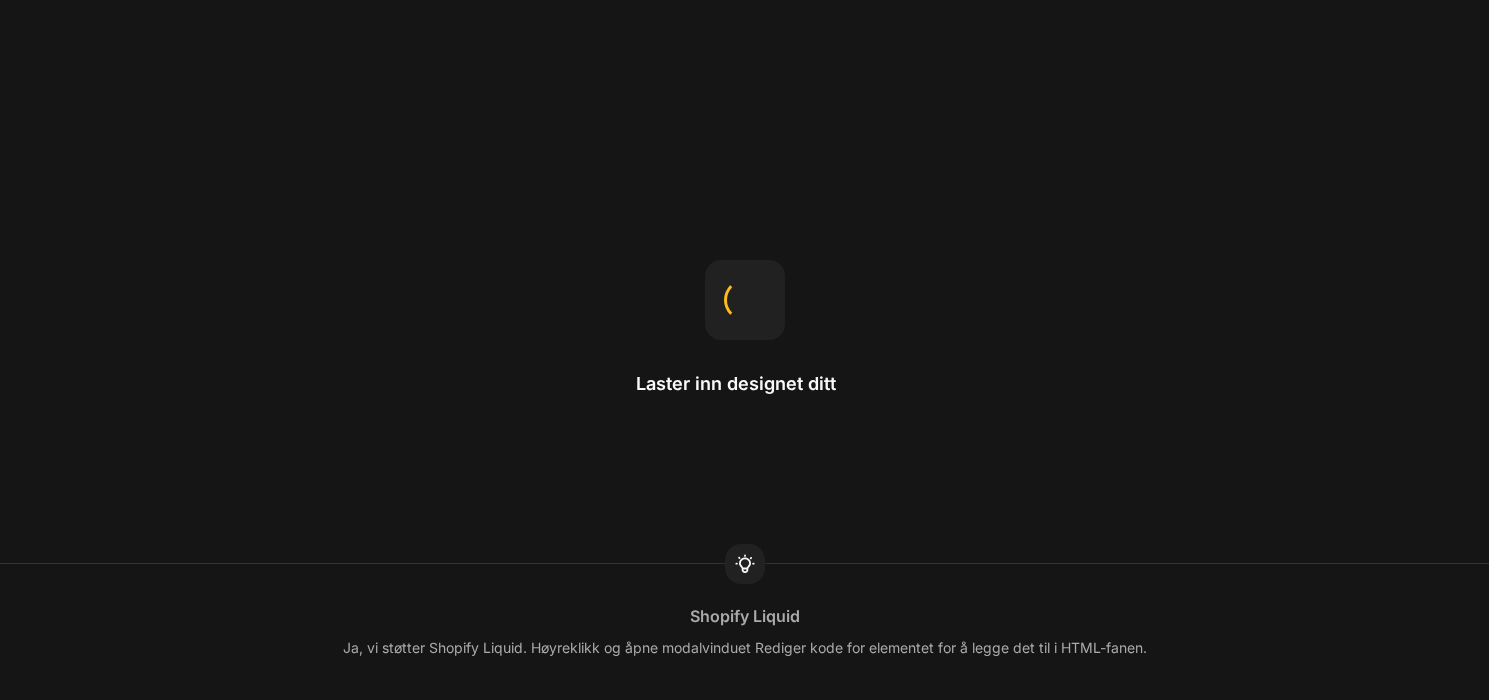 scroll, scrollTop: 0, scrollLeft: 0, axis: both 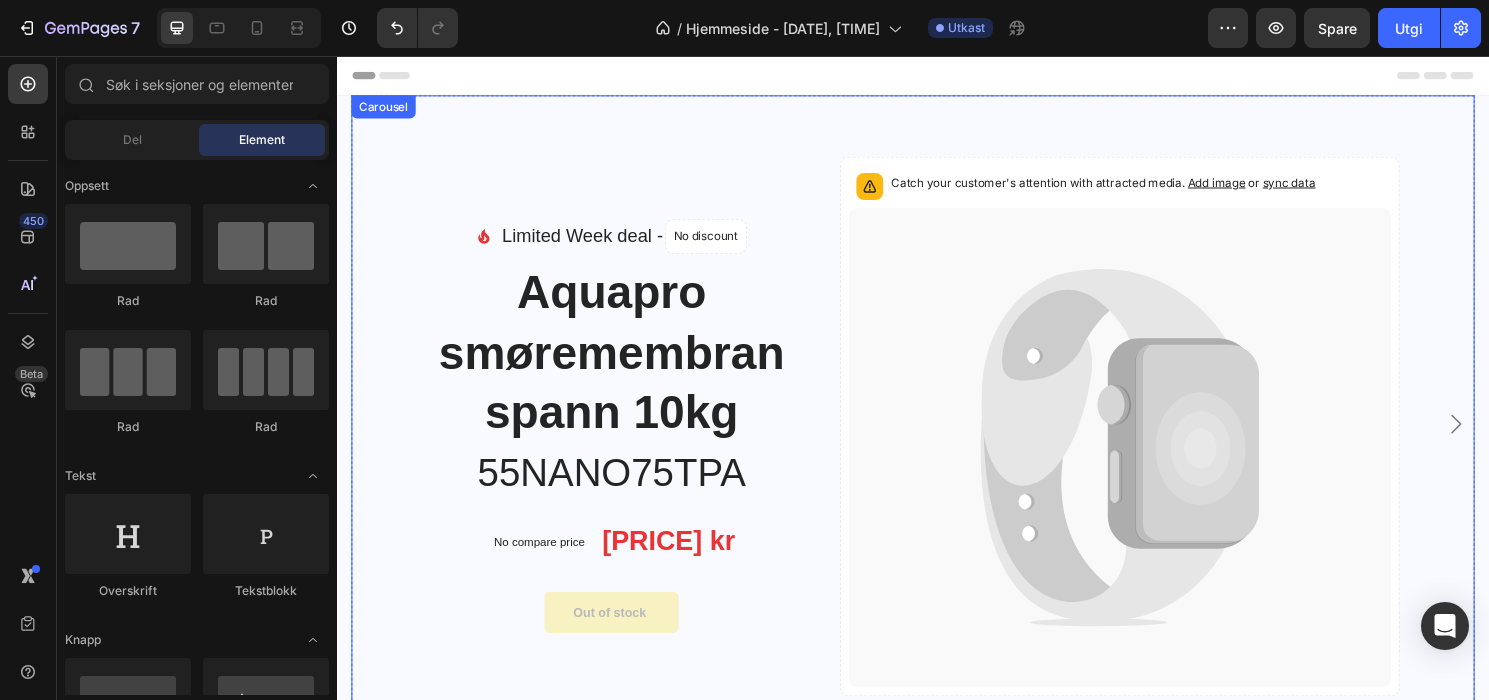 click on "Image Limited Week deal -  Text block No discount   Not be displayed when published Product Badge Row Icon List Aquapro smøremembran spann 10kg Product Title 55NANO75TPA Heading No compare price Product Price [PRICE] kr Product Price Product Price Row Out of stock Product Cart Button Catch your customer's attention with attracted media.       Add image   or   sync data
Product Images & Gallery Product Image Limited Week deal -  Text block No discount   Not be displayed when published Product Badge Row Icon List Aquapro smøremembran spann 10kg Product Title M2 2022 Heading No compare price Product Price [PRICE] kr Product Price Product Price Row Out of stock Product Cart Button Catch your customer's attention with attracted media.       Add image   or   sync data" at bounding box center [937, 439] 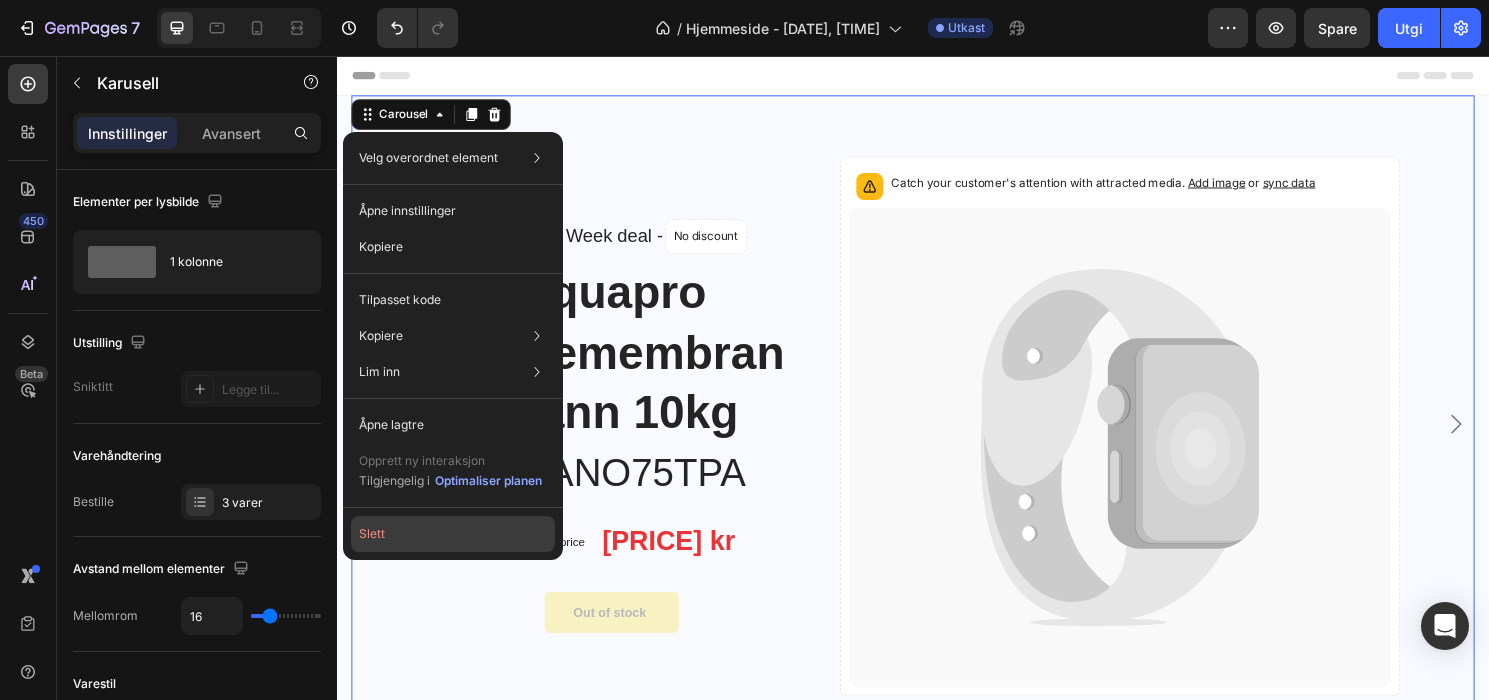 click on "Slett" 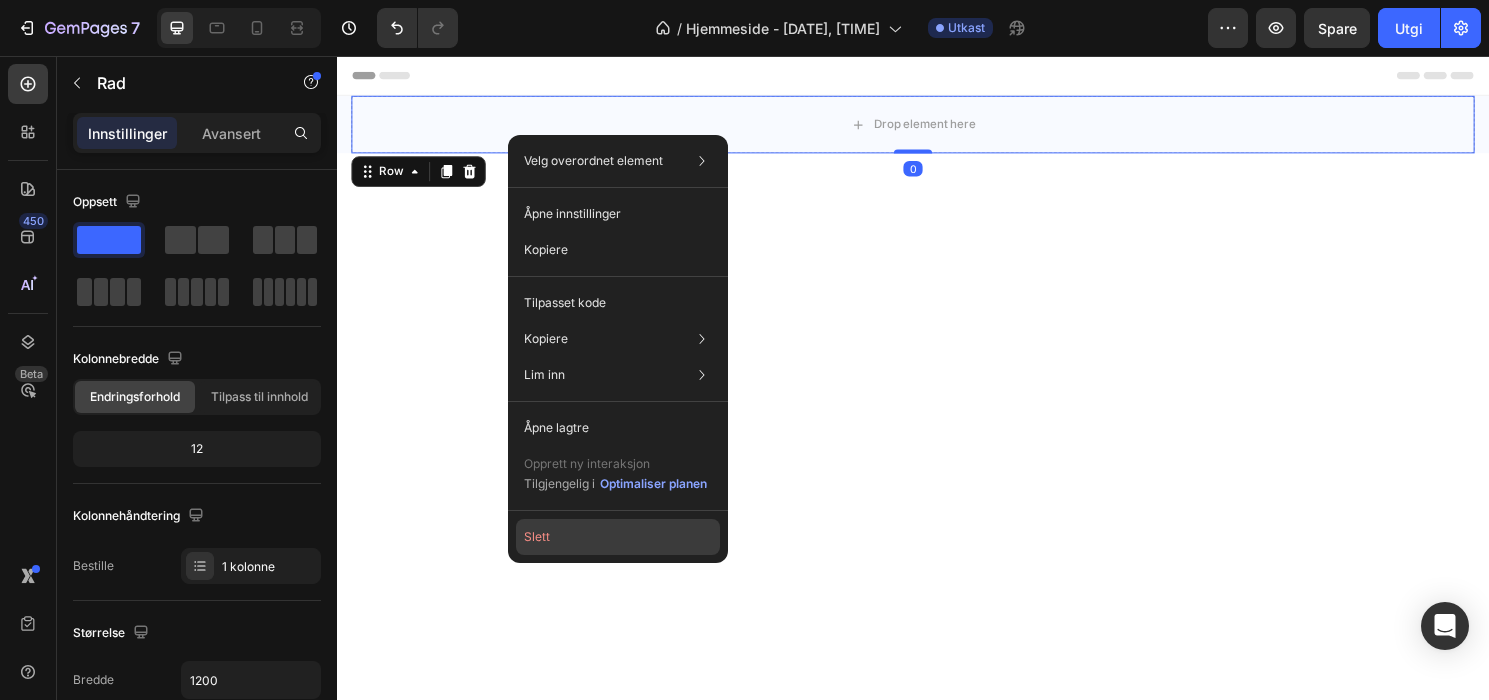 click on "Slett" 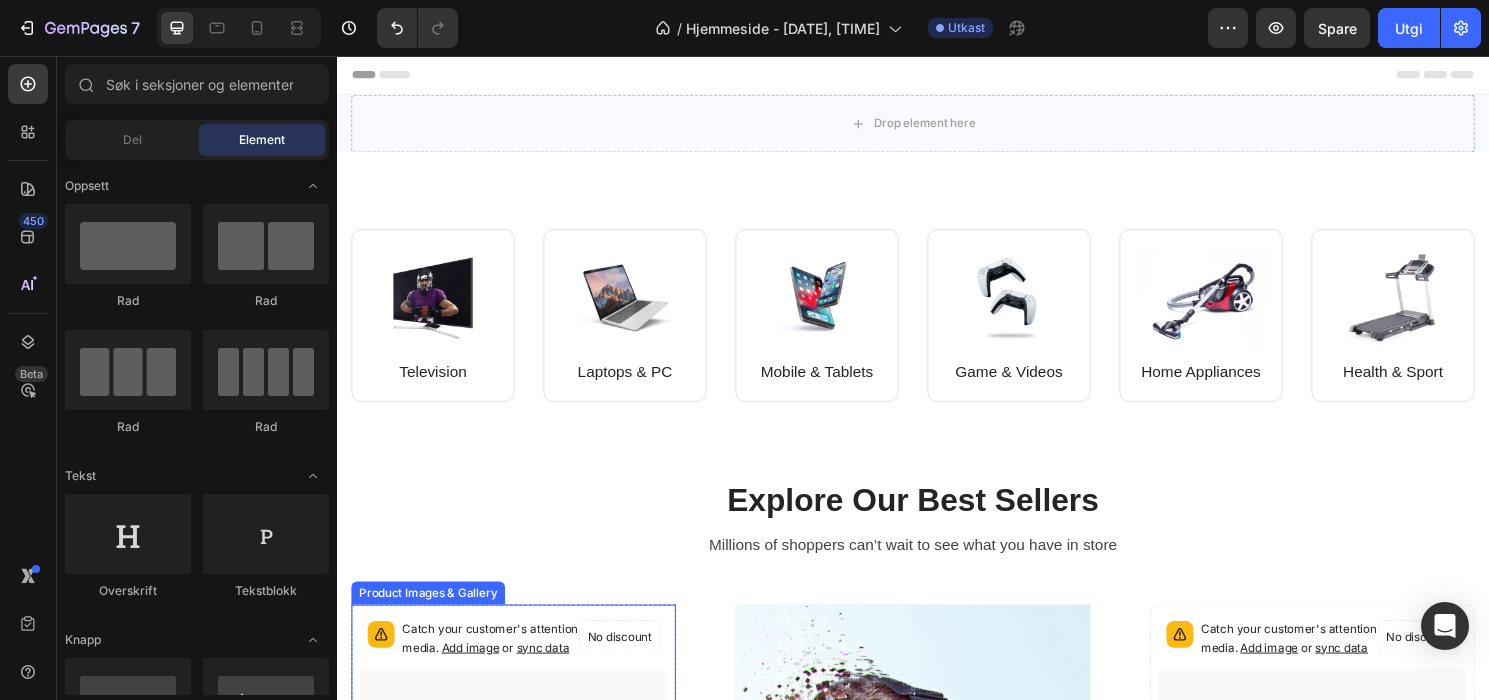 scroll, scrollTop: 0, scrollLeft: 0, axis: both 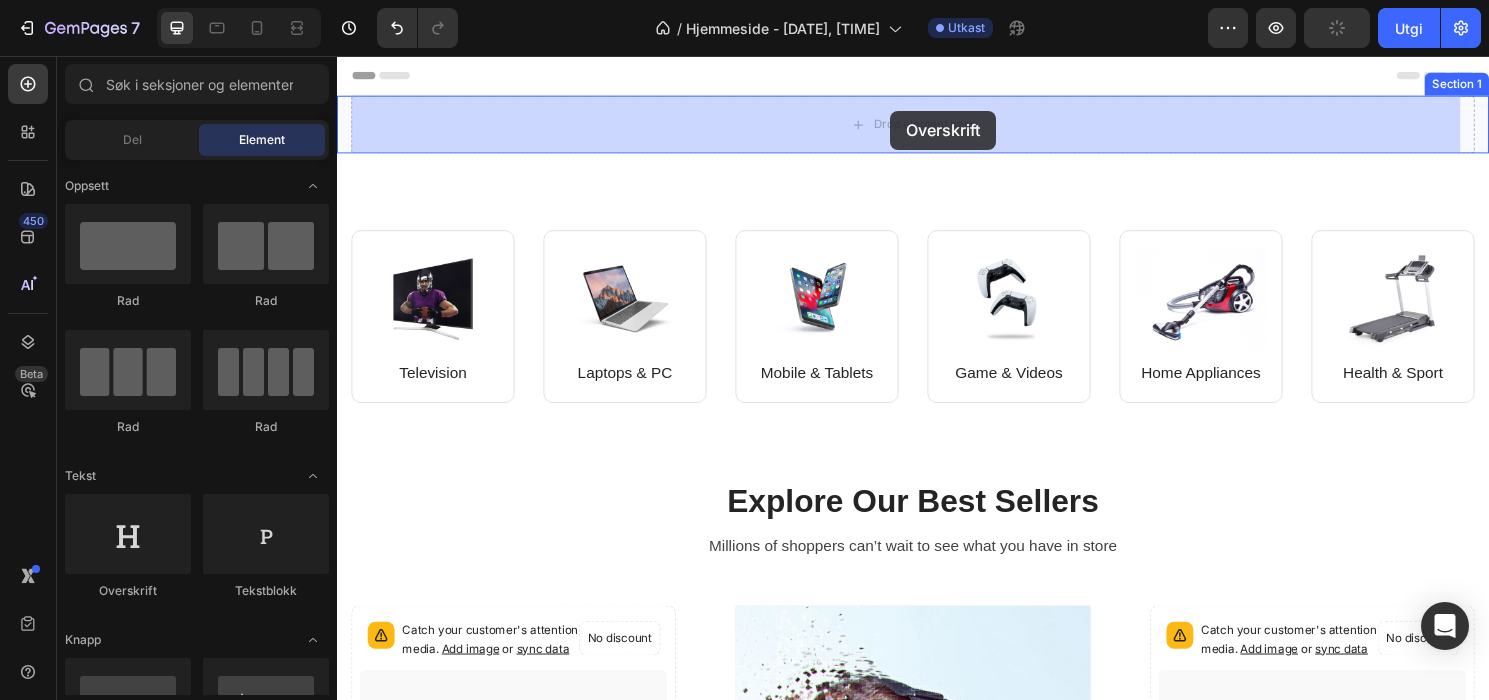drag, startPoint x: 470, startPoint y: 598, endPoint x: 913, endPoint y: 113, distance: 656.8668 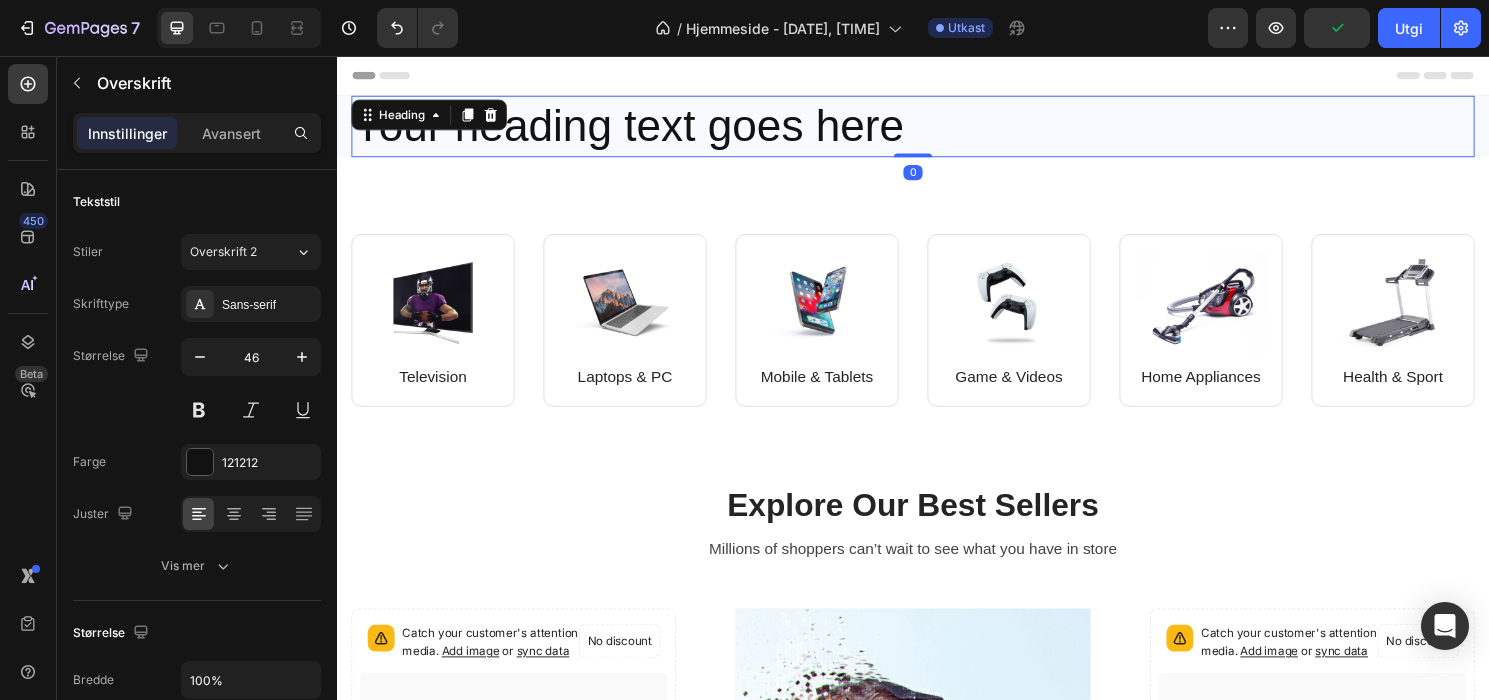 click on "Your heading text goes here" at bounding box center [937, 129] 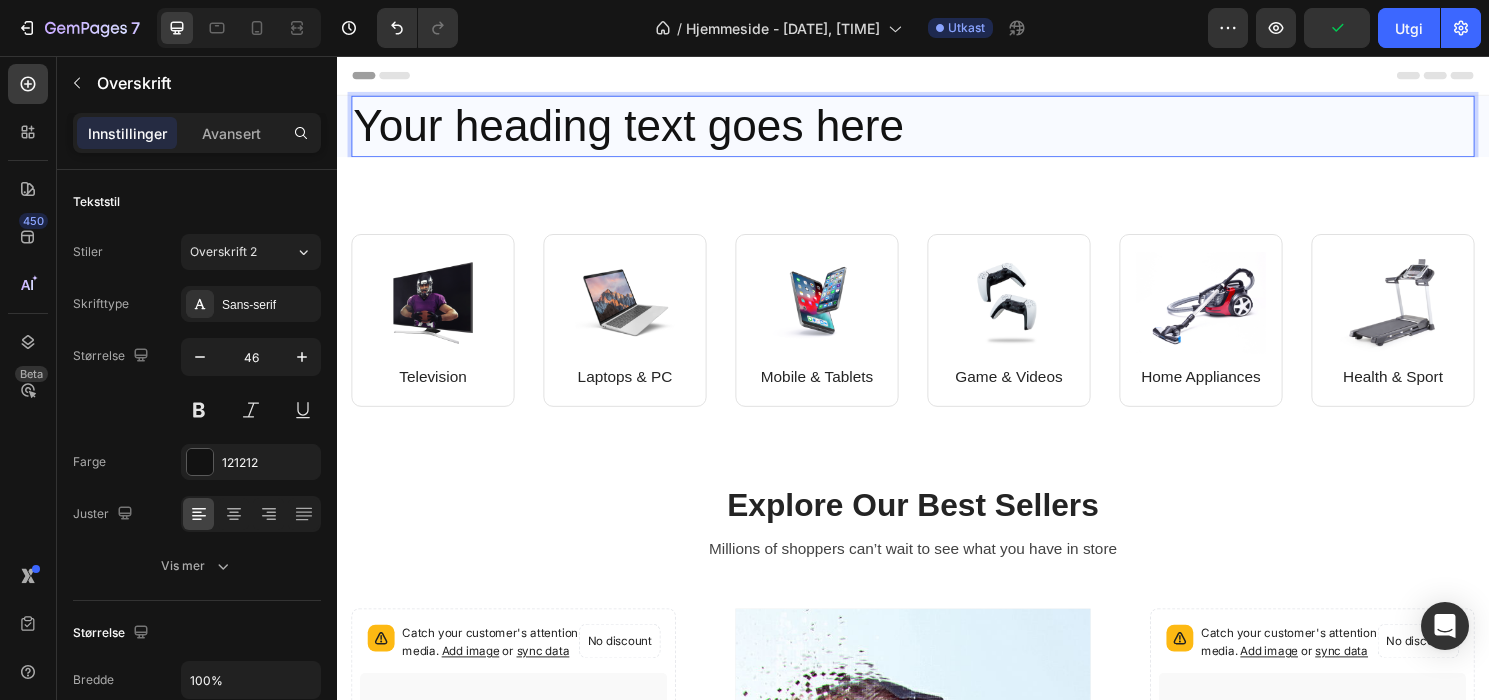 click on "Your heading text goes here" at bounding box center [937, 129] 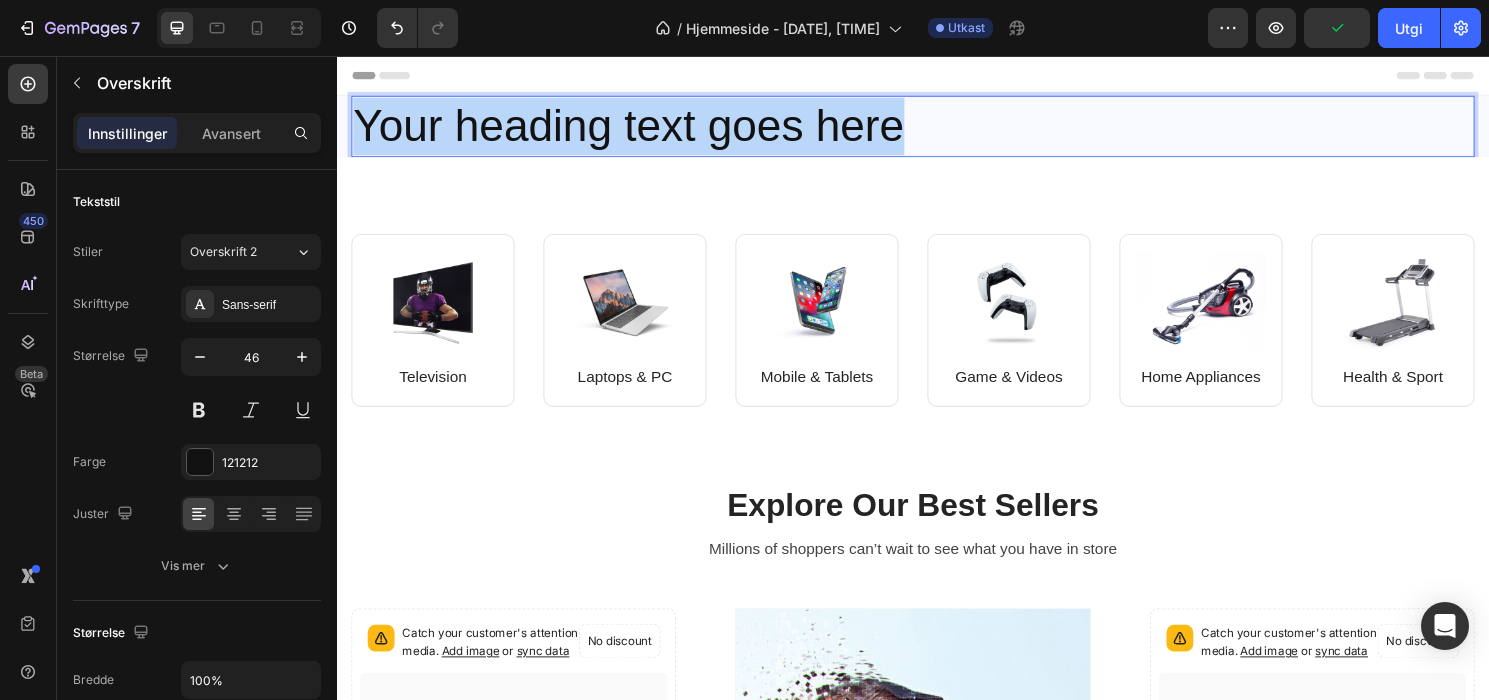 click on "Your heading text goes here" at bounding box center [937, 129] 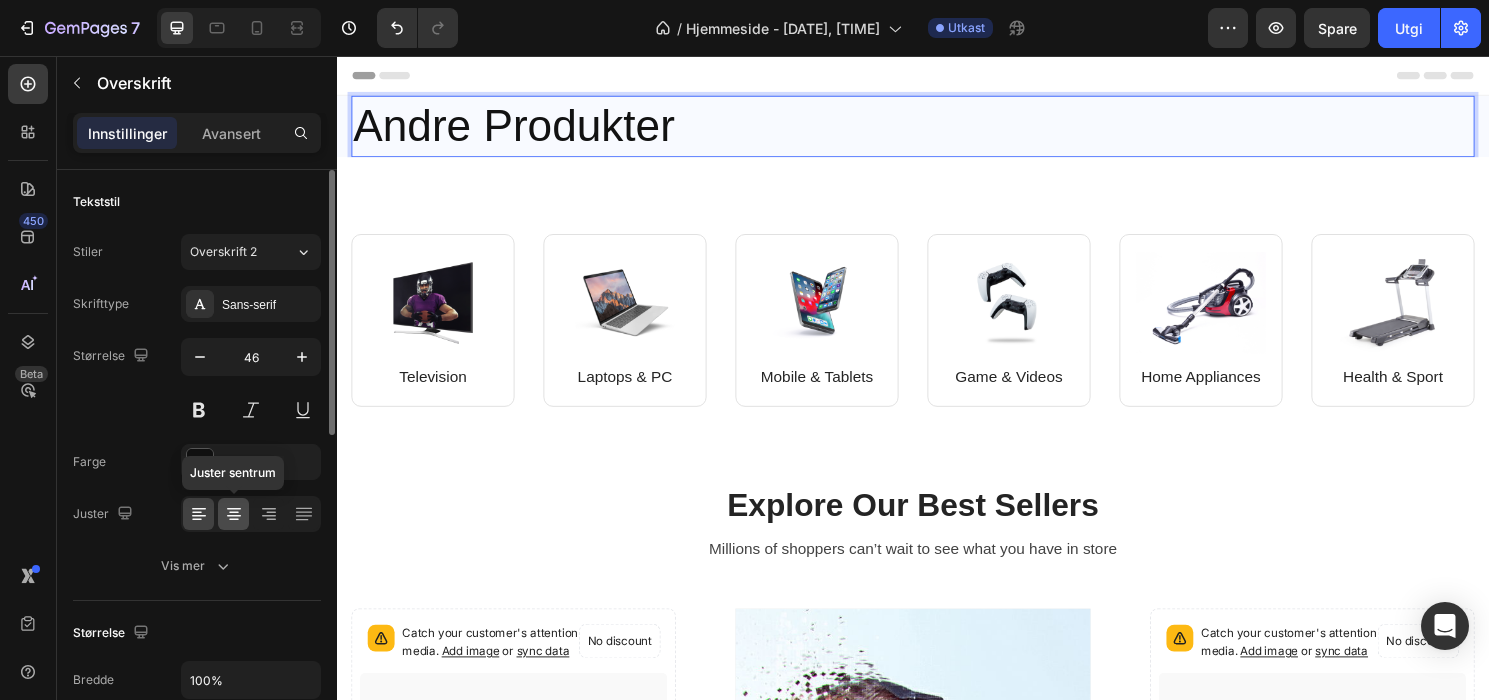 click 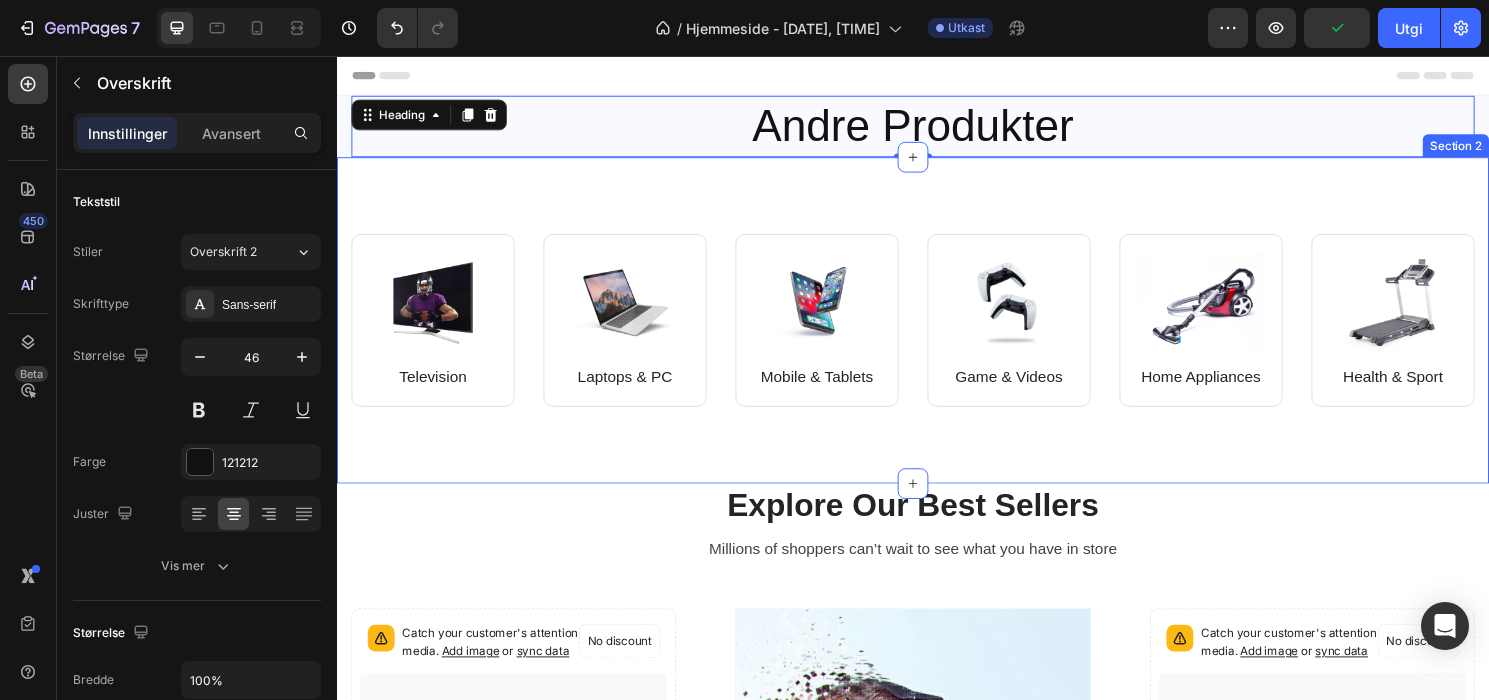 click on "Image Television Text block Row Image Laptops & PC Text block Row Row Image Mobile & Tablets Text block Row Image Game & Videos Text block Row Row Image Home Appliances Text block Row Image Health & Sport Text block Row Row Row Section 2" at bounding box center (937, 331) 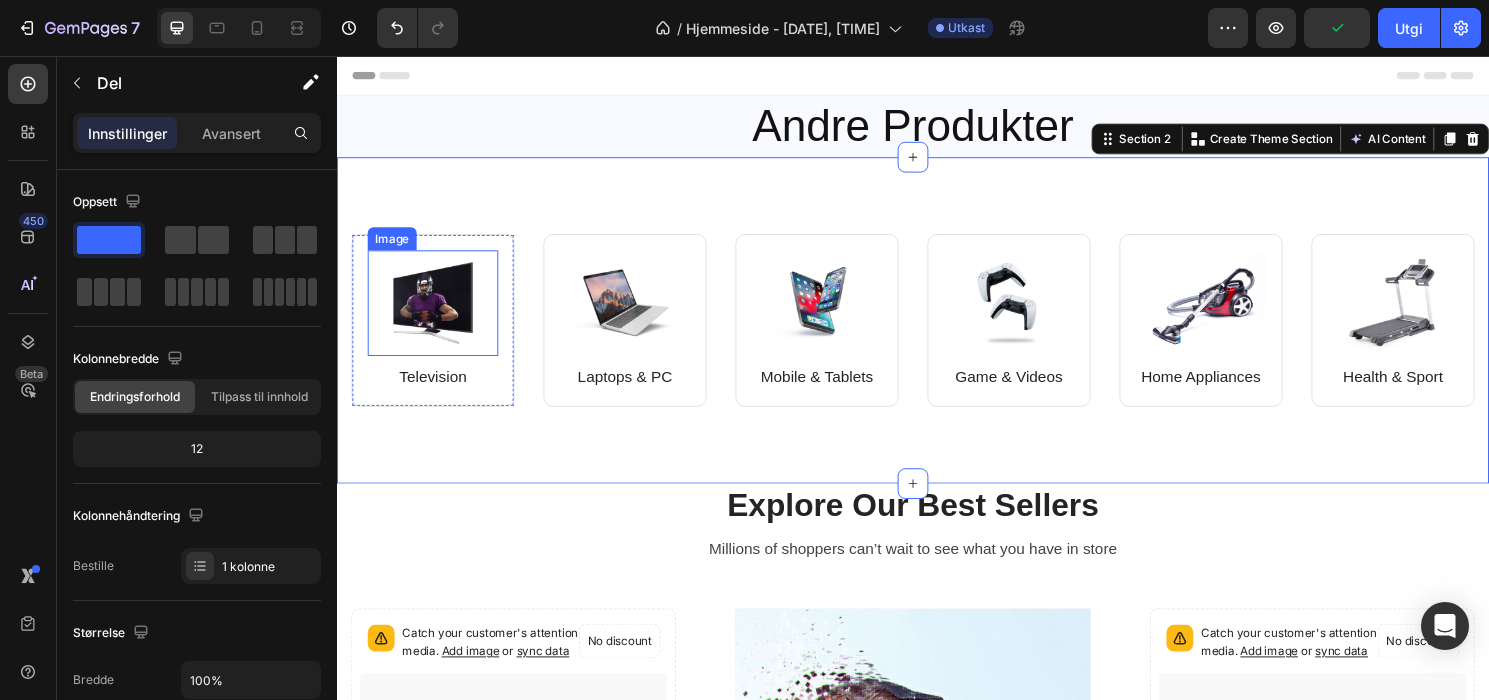 click at bounding box center (437, 313) 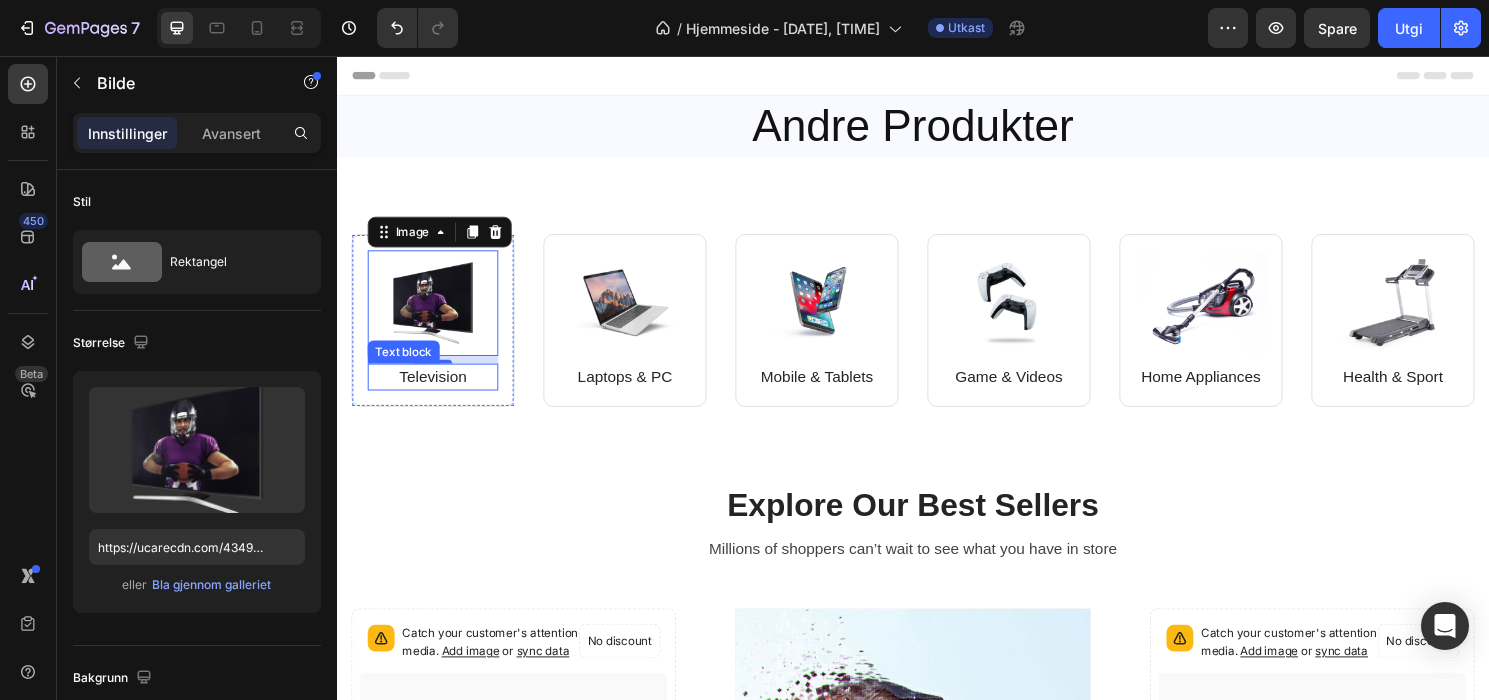 click on "Television" at bounding box center [437, 390] 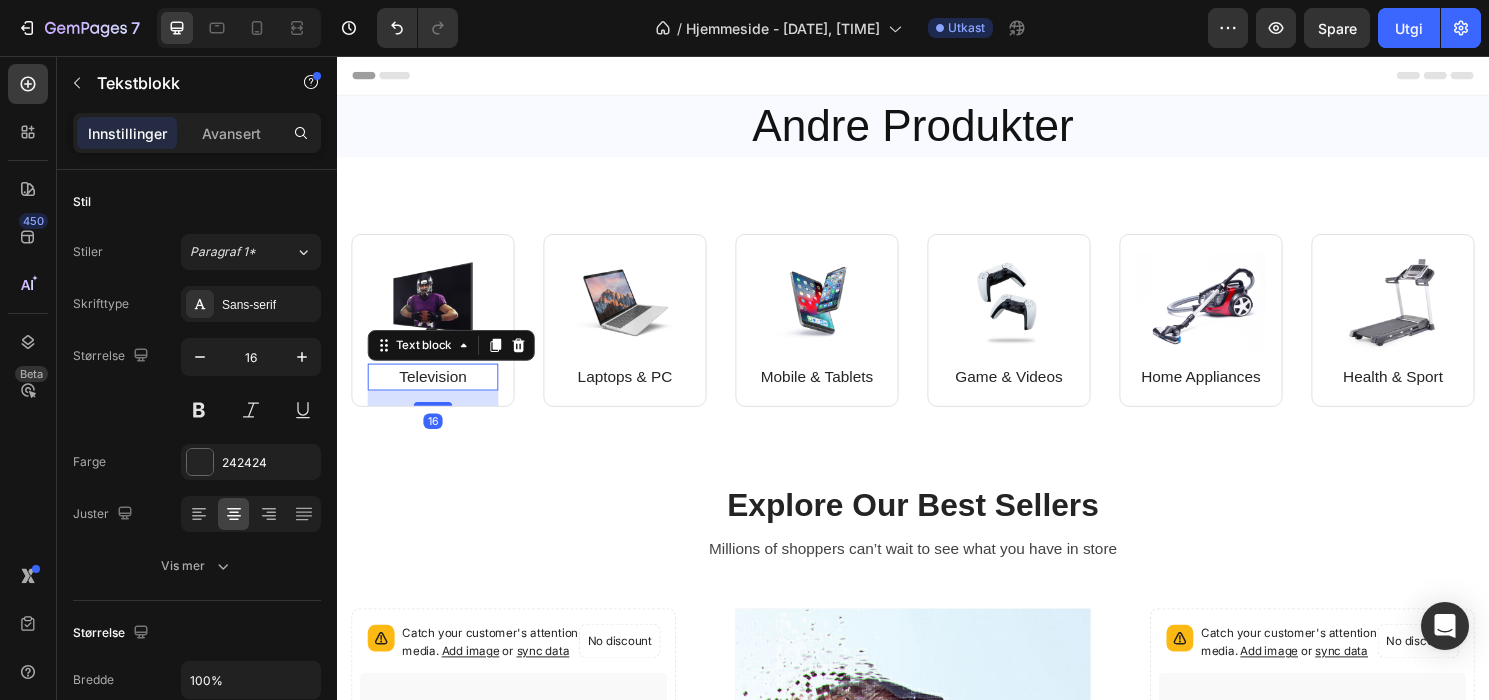 click on "Television" at bounding box center [437, 390] 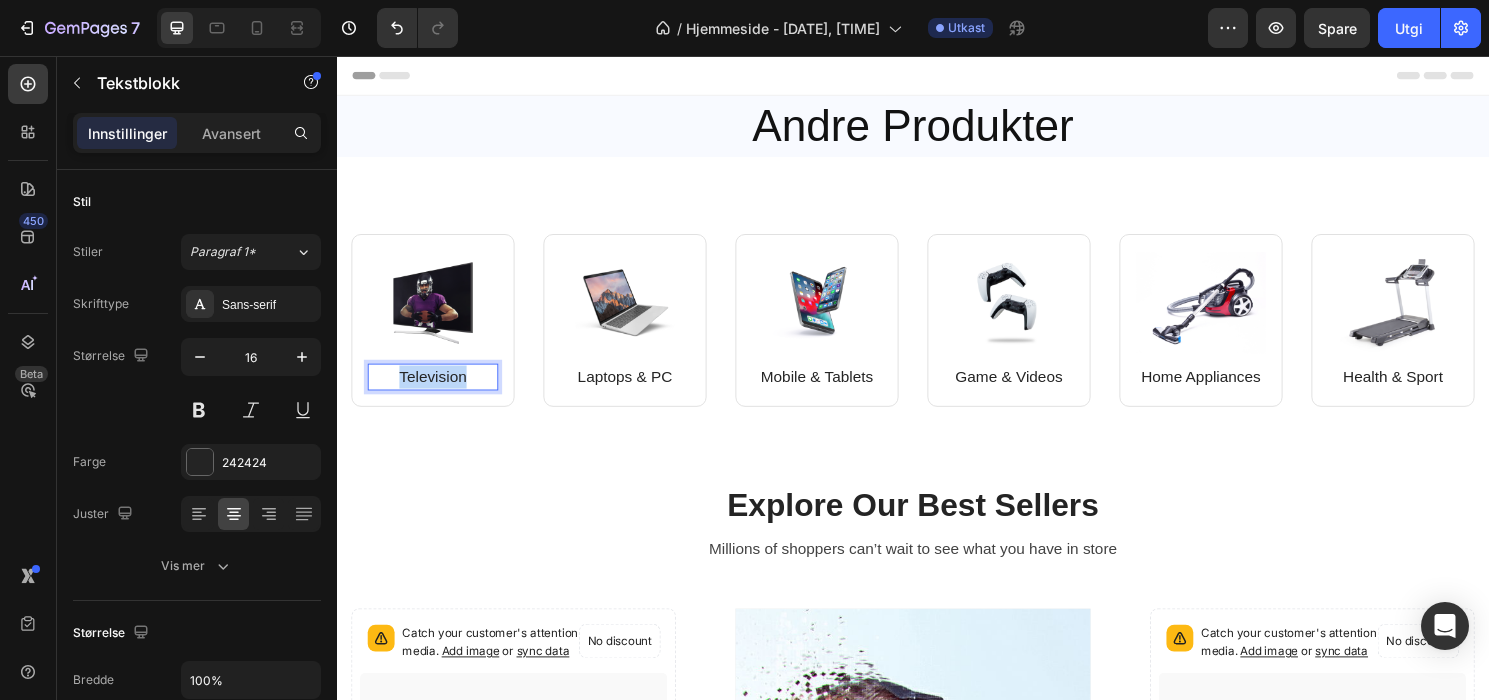 click on "Television" at bounding box center (437, 390) 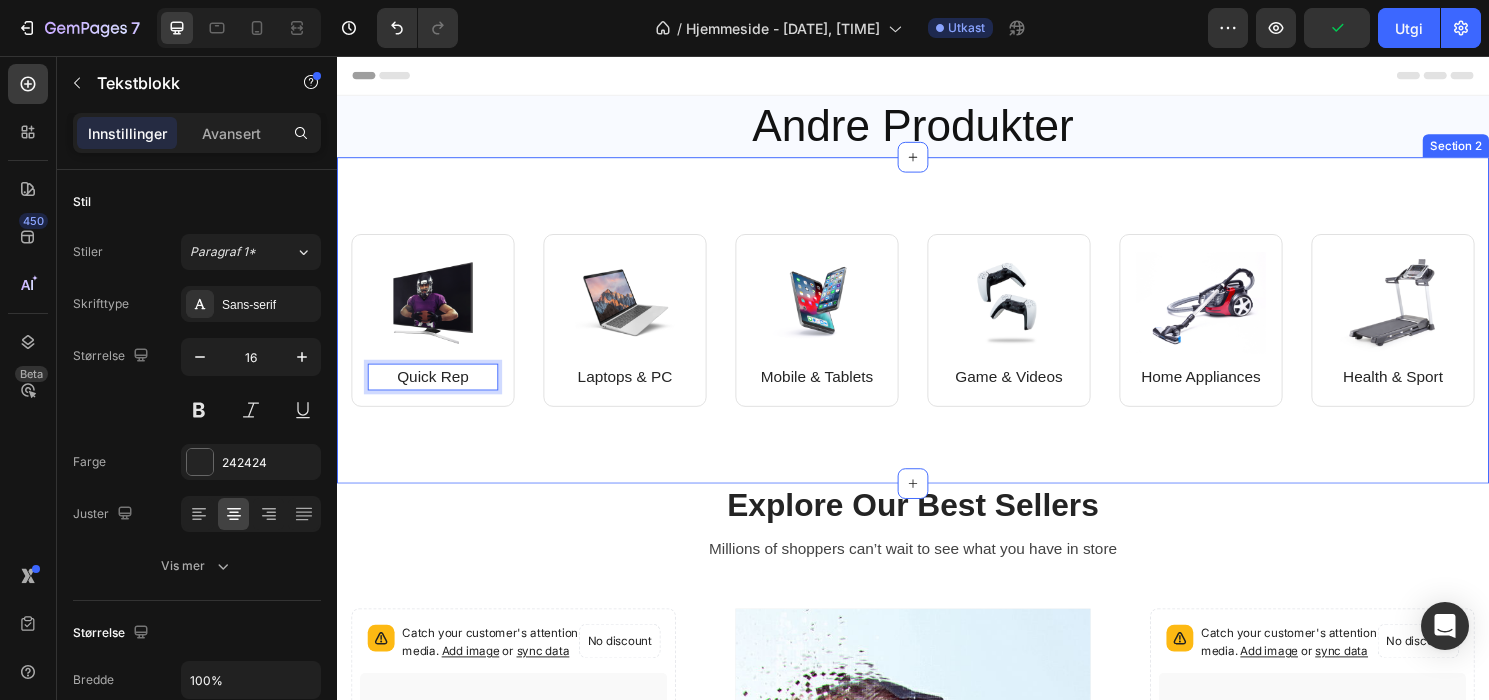 click on "Image Quick Rep Text block   16 Row Image Laptops & PC Text block Row Row Image Mobile & Tablets Text block Row Image Game & Videos Text block Row Row Image Home Appliances Text block Row Image Health & Sport Text block Row Row Row Section 2" at bounding box center [937, 331] 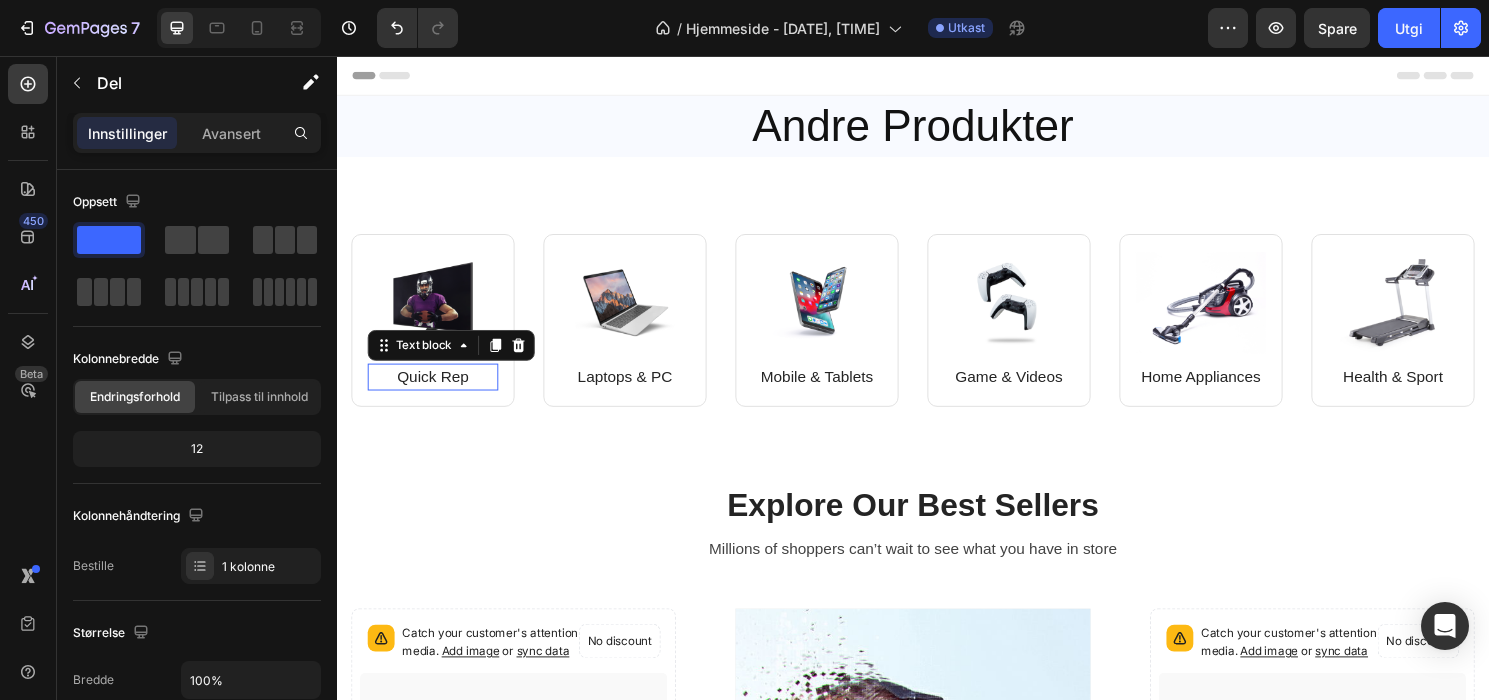 click on "Quick Rep" at bounding box center [437, 390] 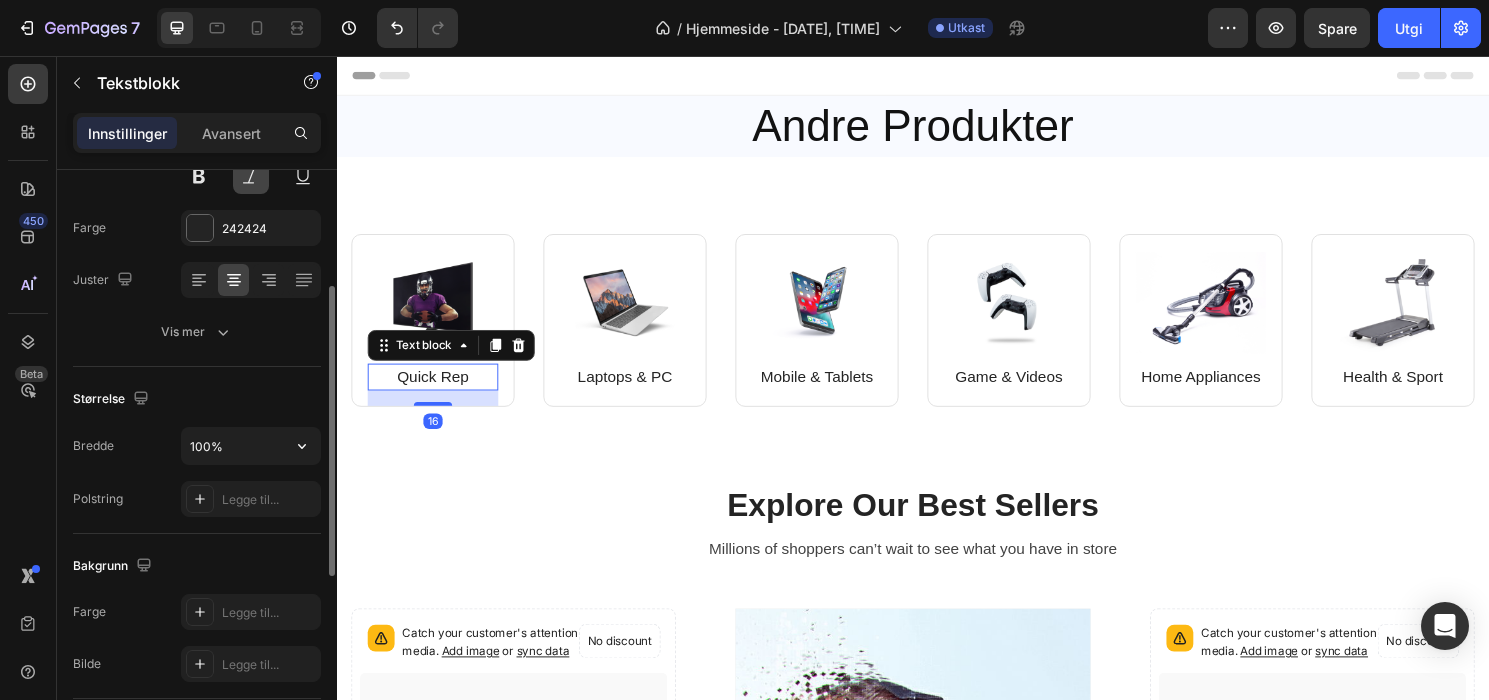 scroll, scrollTop: 598, scrollLeft: 0, axis: vertical 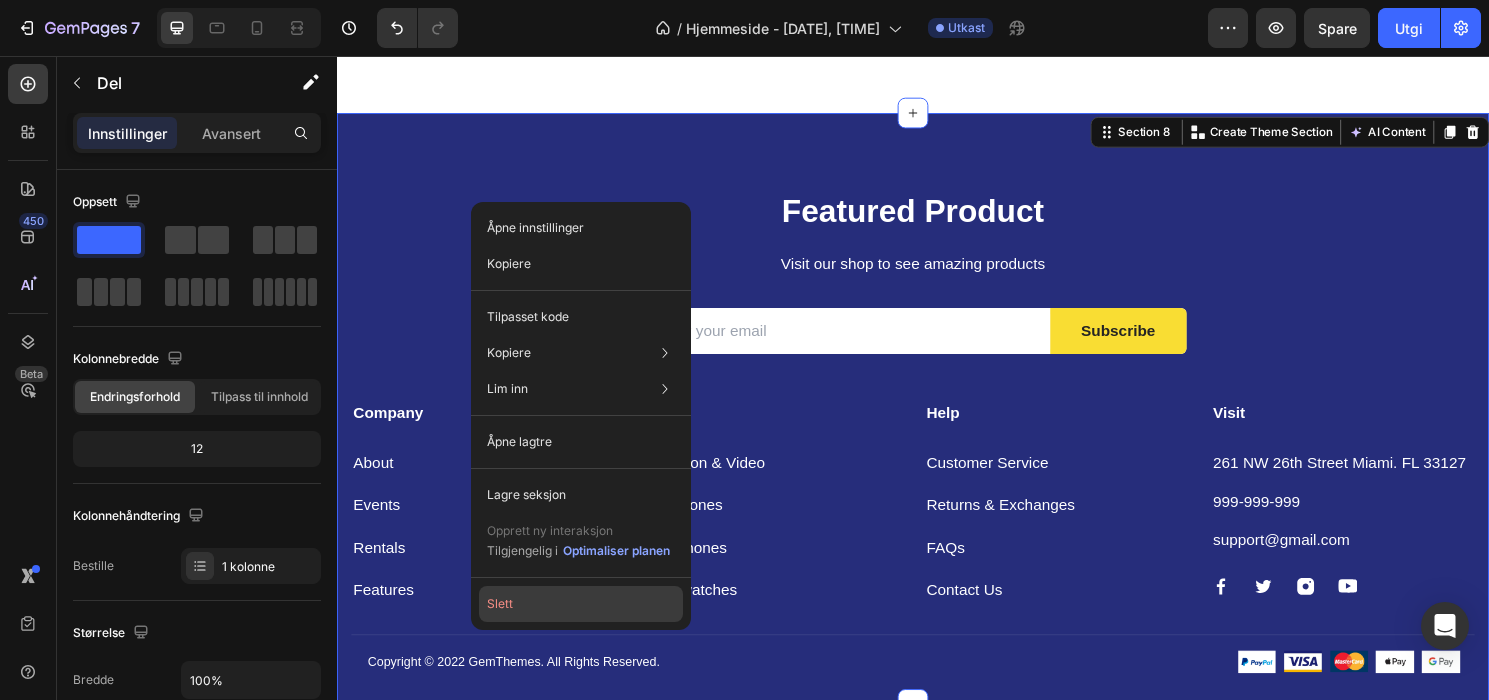 click on "Slett" 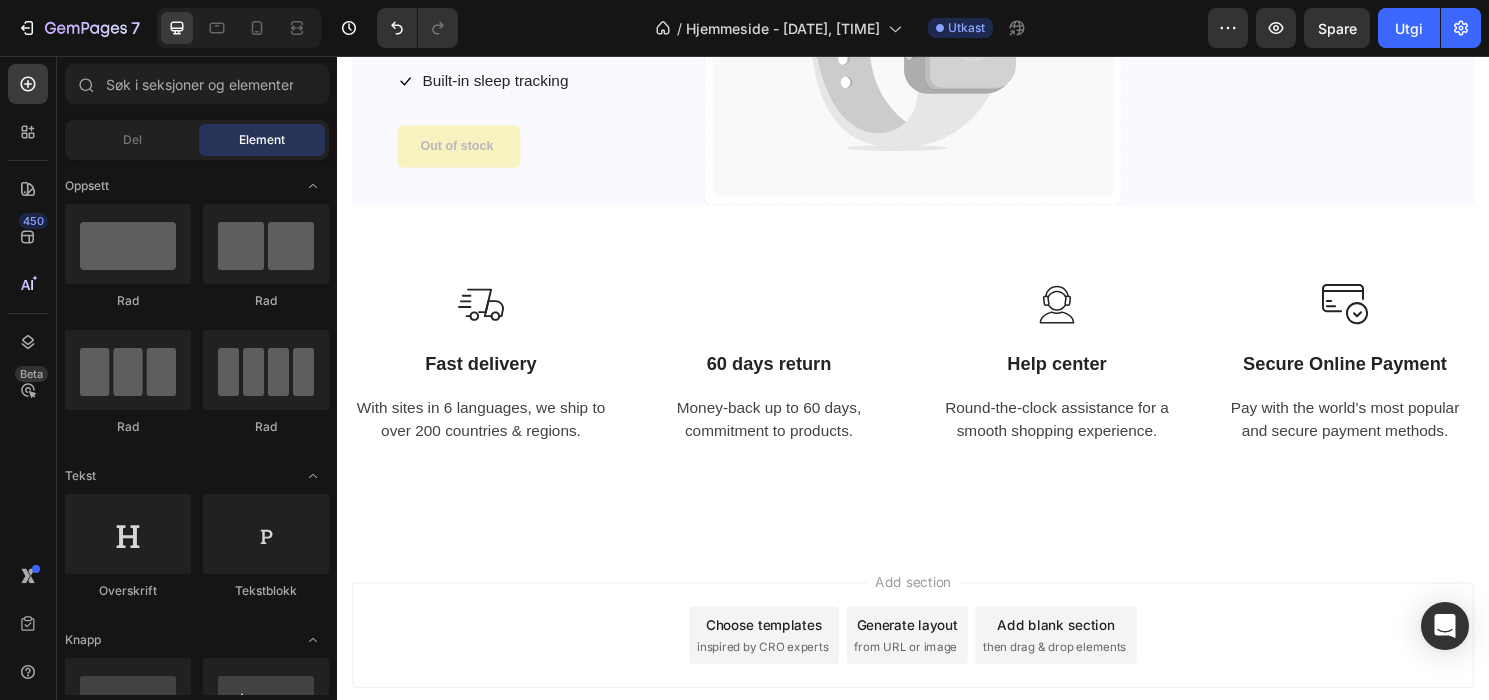 scroll, scrollTop: 2450, scrollLeft: 0, axis: vertical 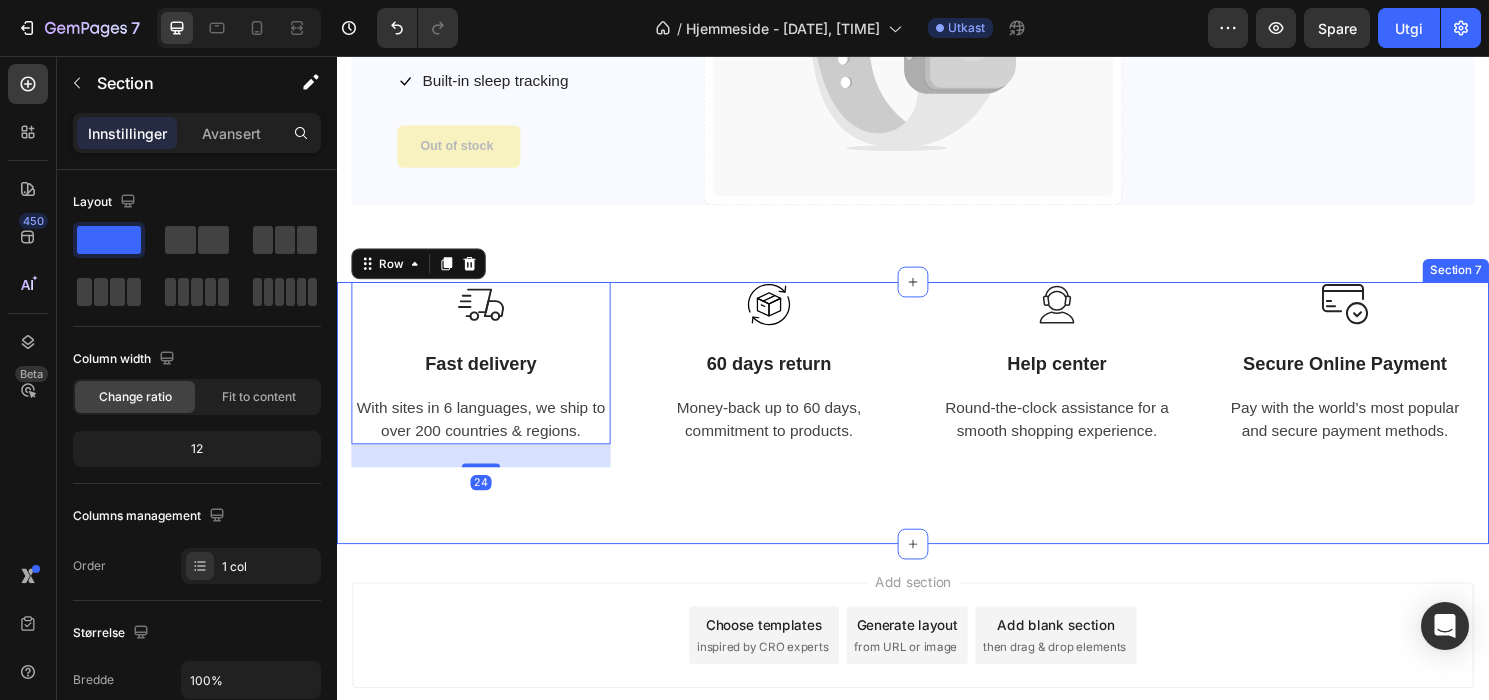 click on "Image Fast delivery Text block With sites in 6 languages, we ship to over 200 countries & regions. Text block Row   24 Image 60 days return Text block Money-back up to 60 days, commitment to products. Text block Row Image Help center Text block Round-the-clock assistance for a smooth shopping experience. Text block Row Image Secure Online Payment Text block Pay with the world’s most popular and secure payment methods. Text block Row Row Section 7" at bounding box center [937, 427] 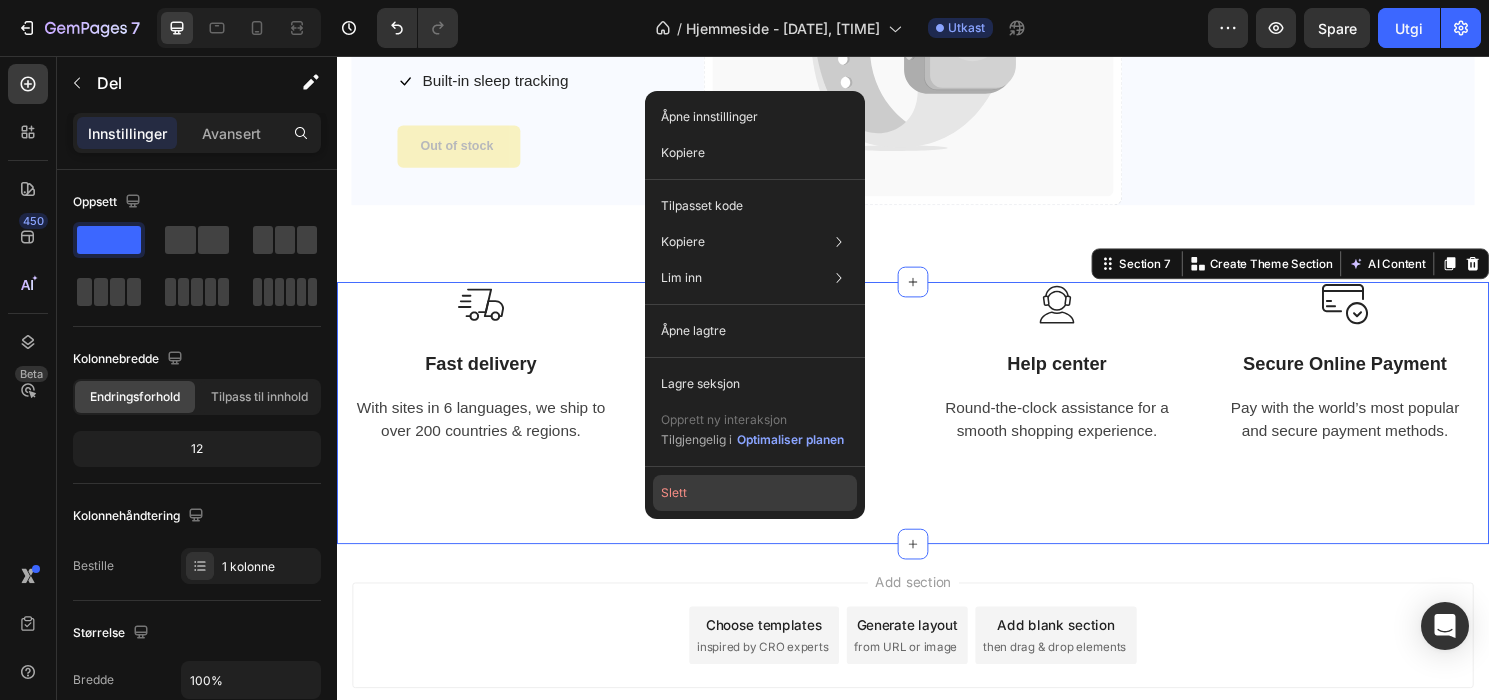 click on "Slett" 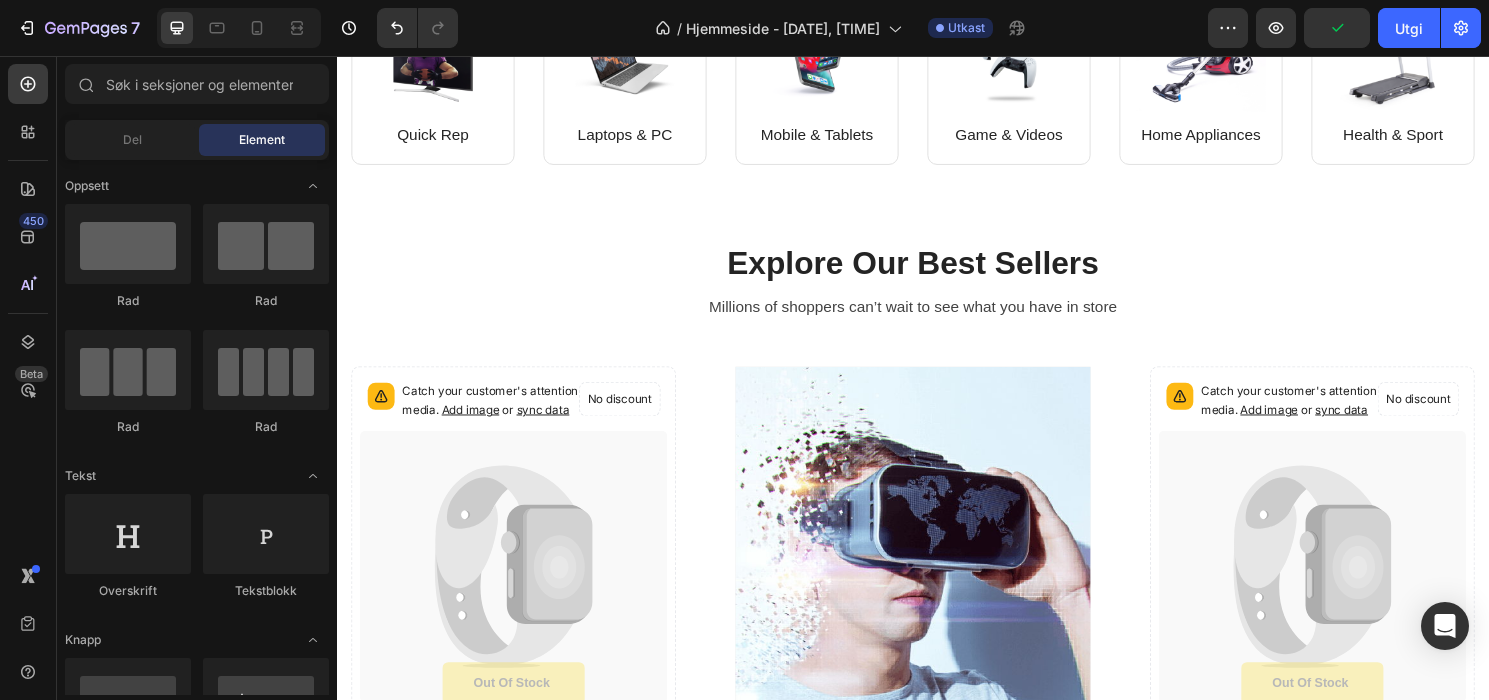 scroll, scrollTop: 0, scrollLeft: 0, axis: both 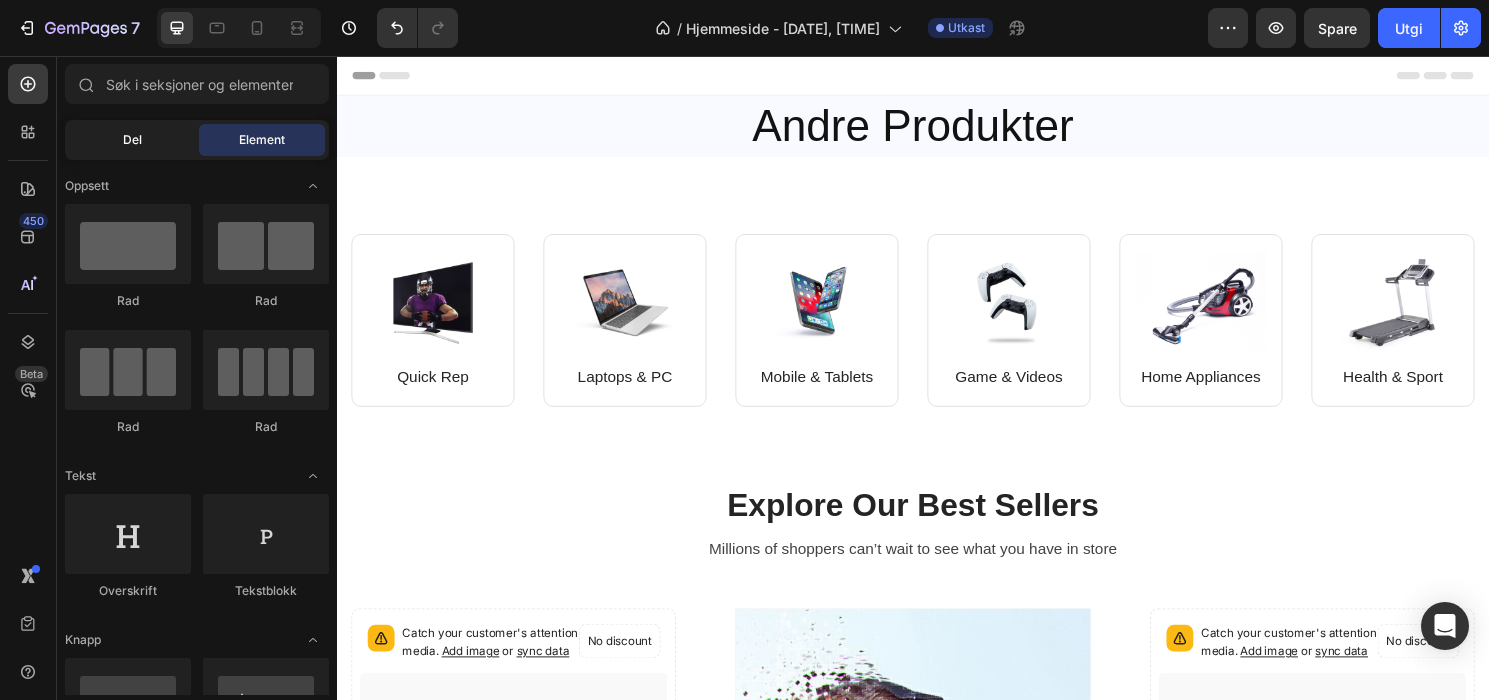 click on "Del" at bounding box center (132, 140) 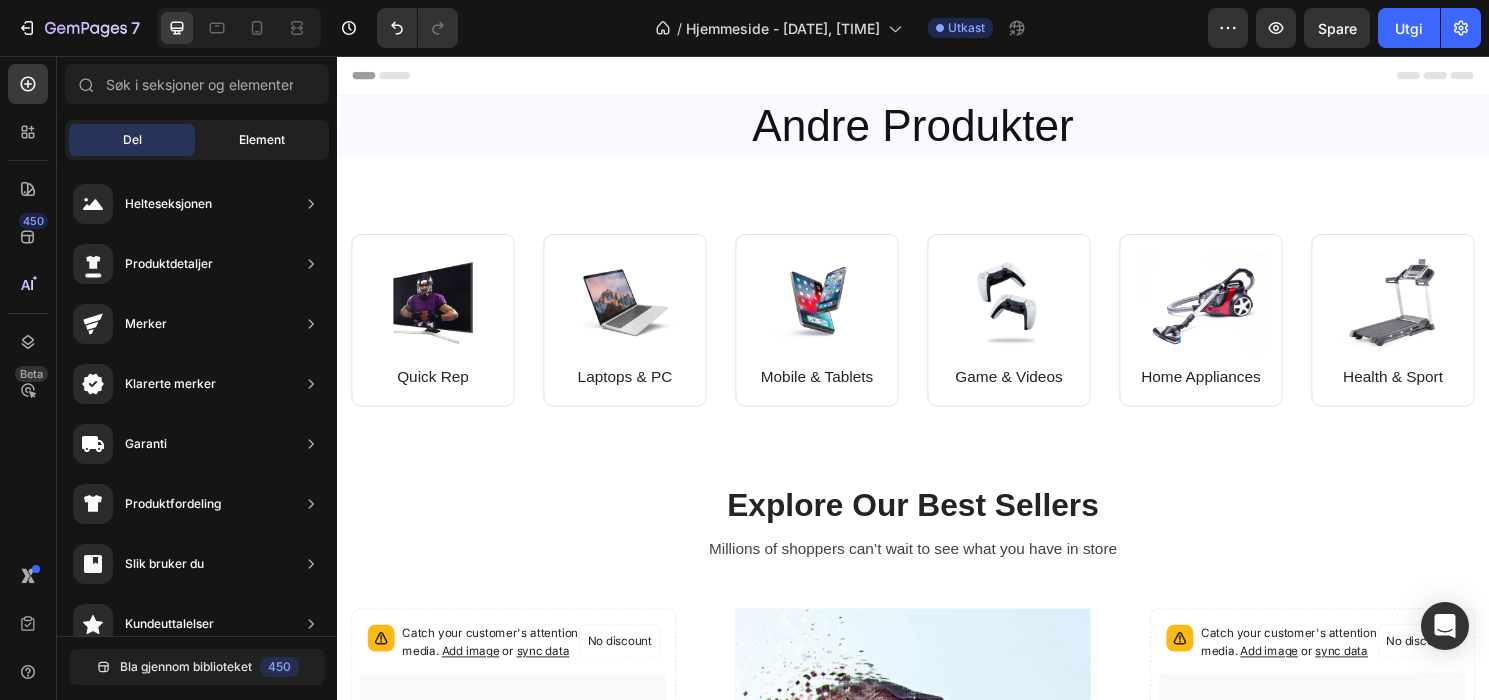 click on "Element" at bounding box center (262, 139) 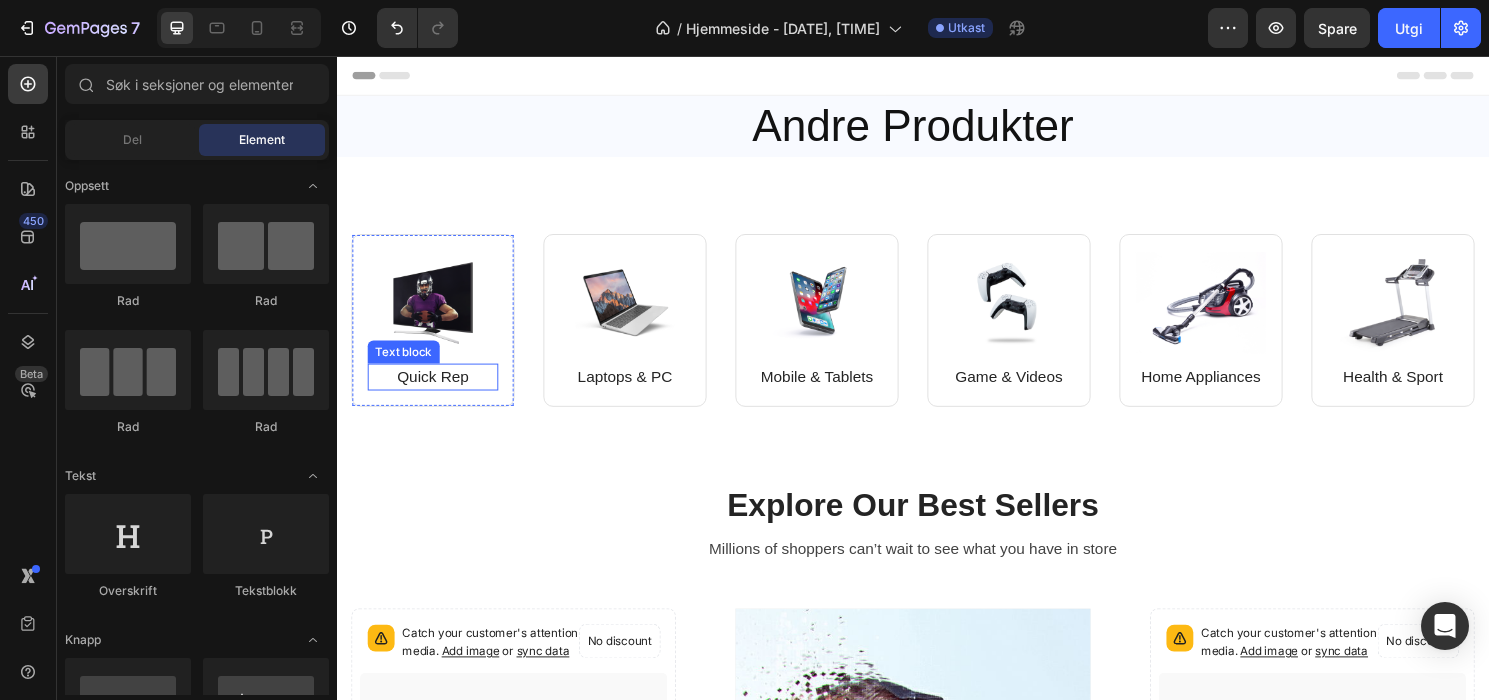 click on "Quick Rep" at bounding box center (437, 390) 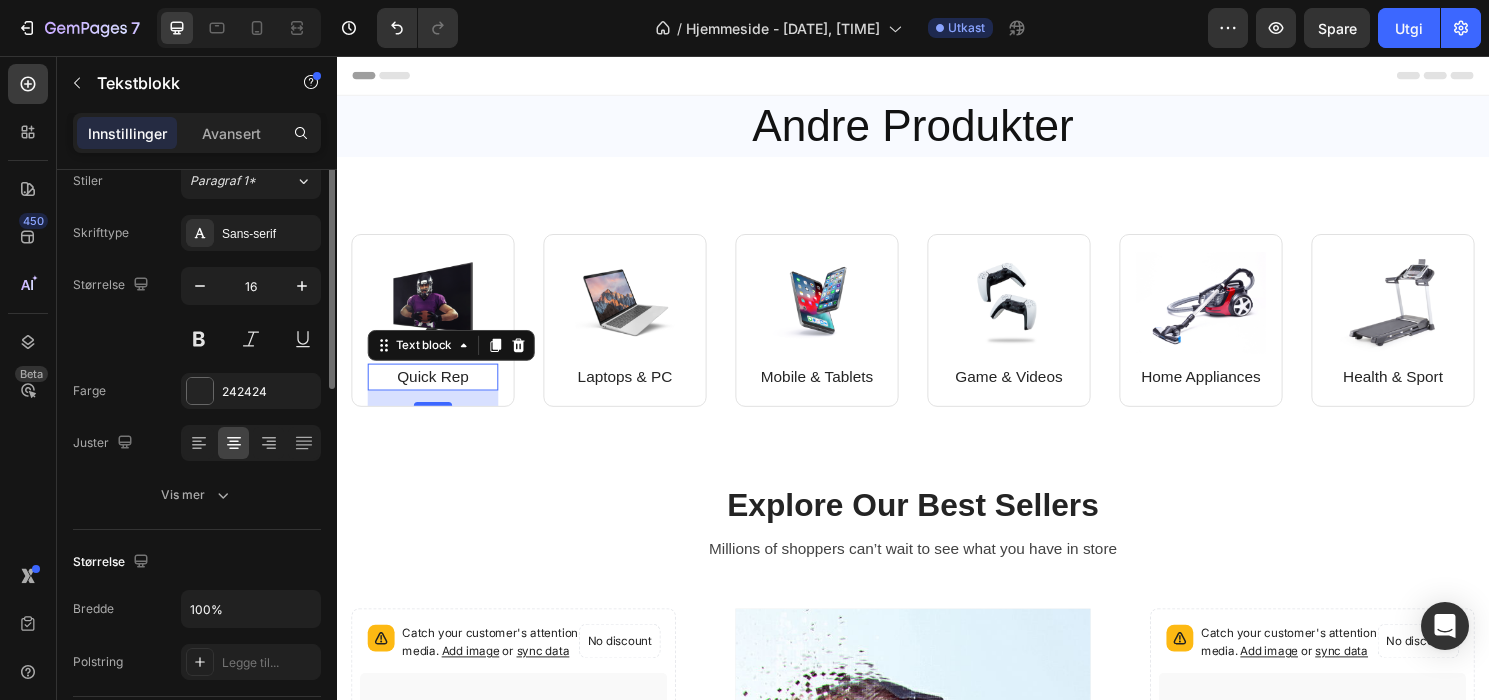 scroll, scrollTop: 0, scrollLeft: 0, axis: both 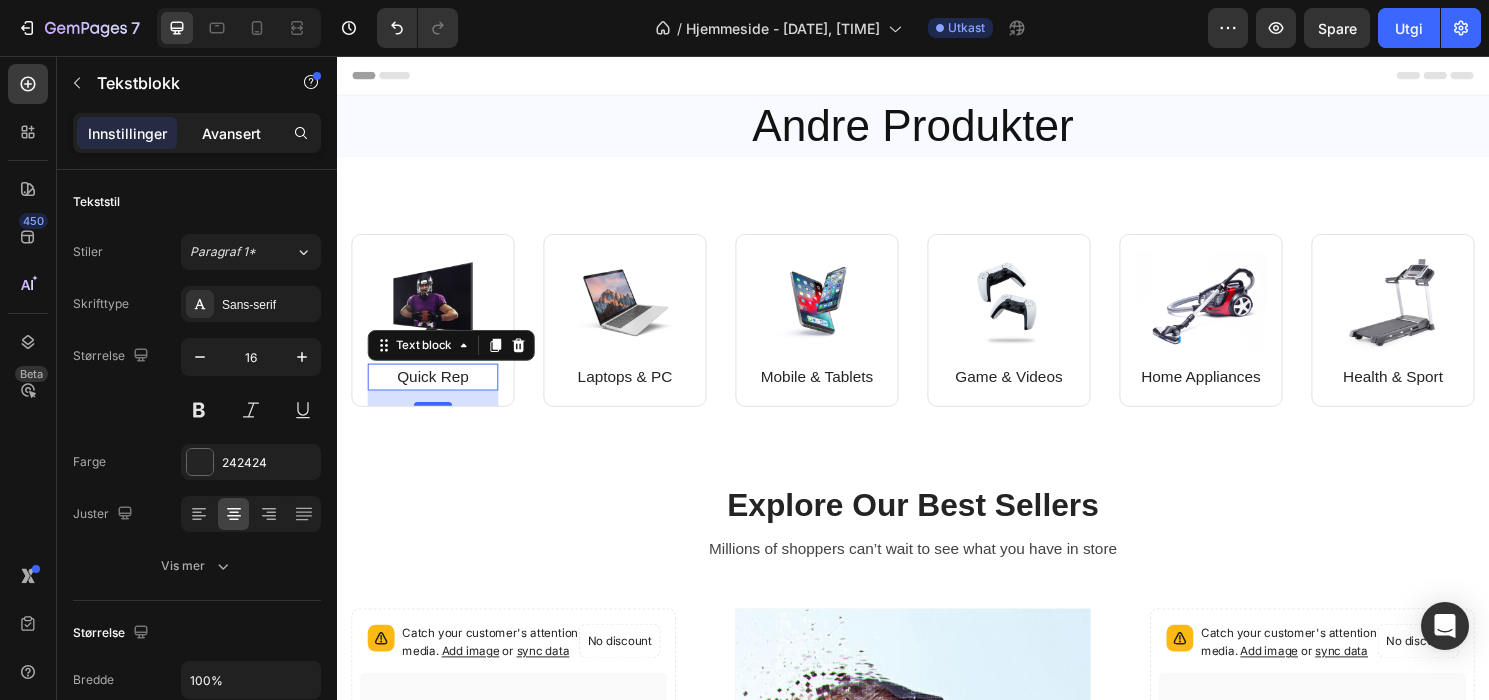click on "Avansert" at bounding box center (231, 133) 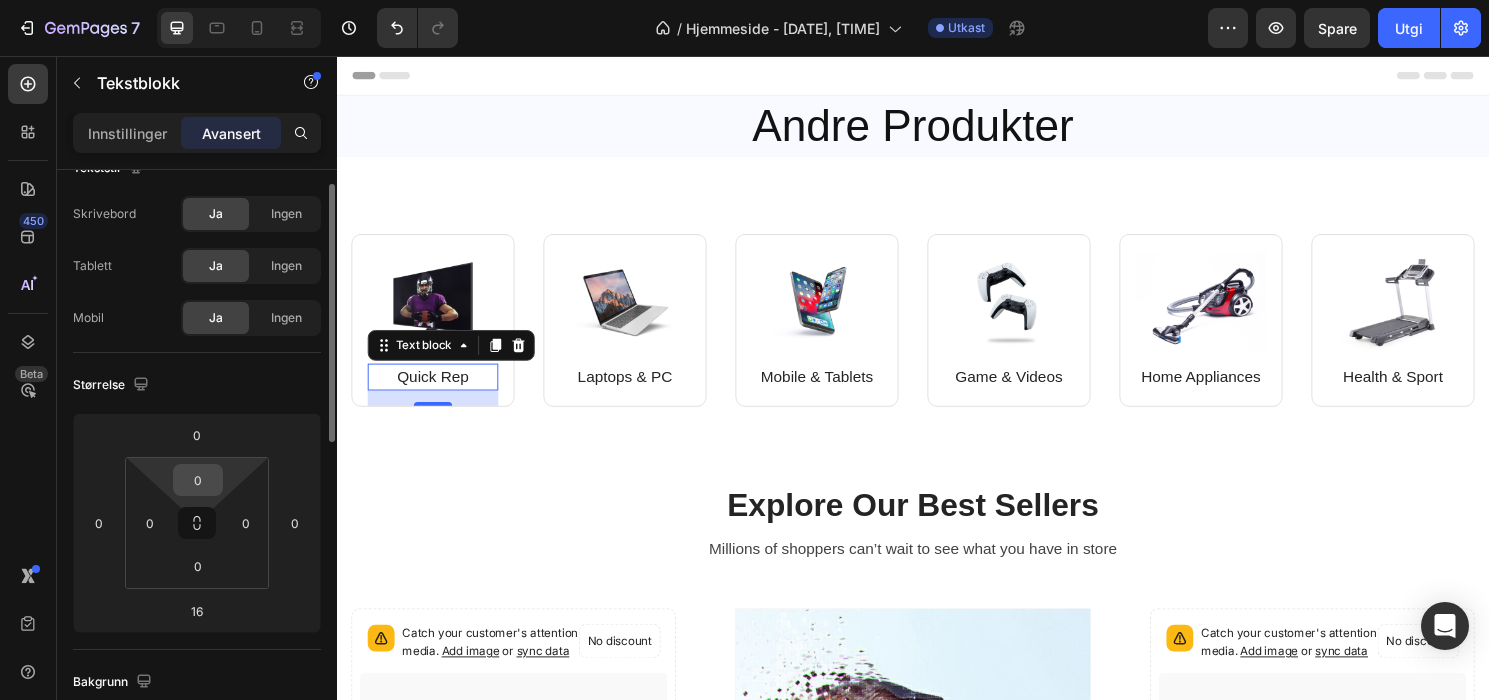 scroll, scrollTop: 0, scrollLeft: 0, axis: both 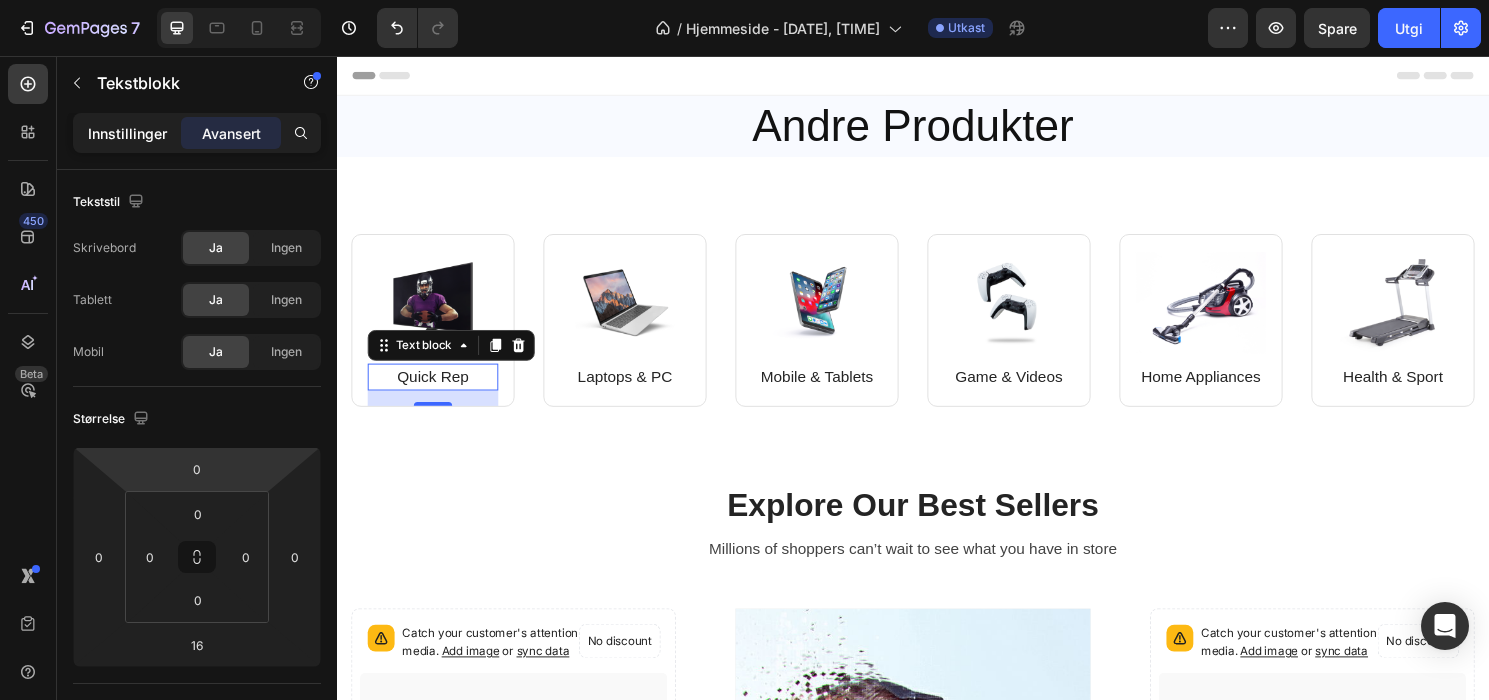 click on "Innstillinger" 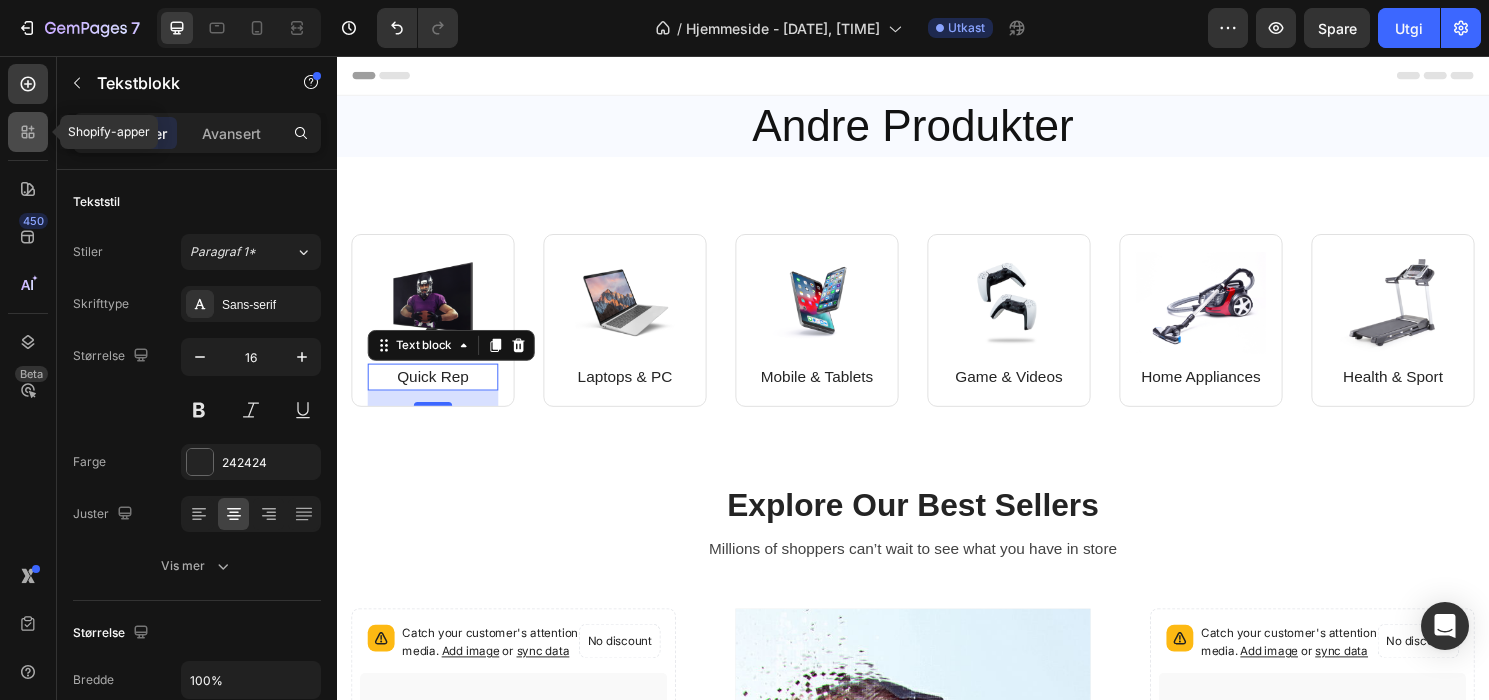 click 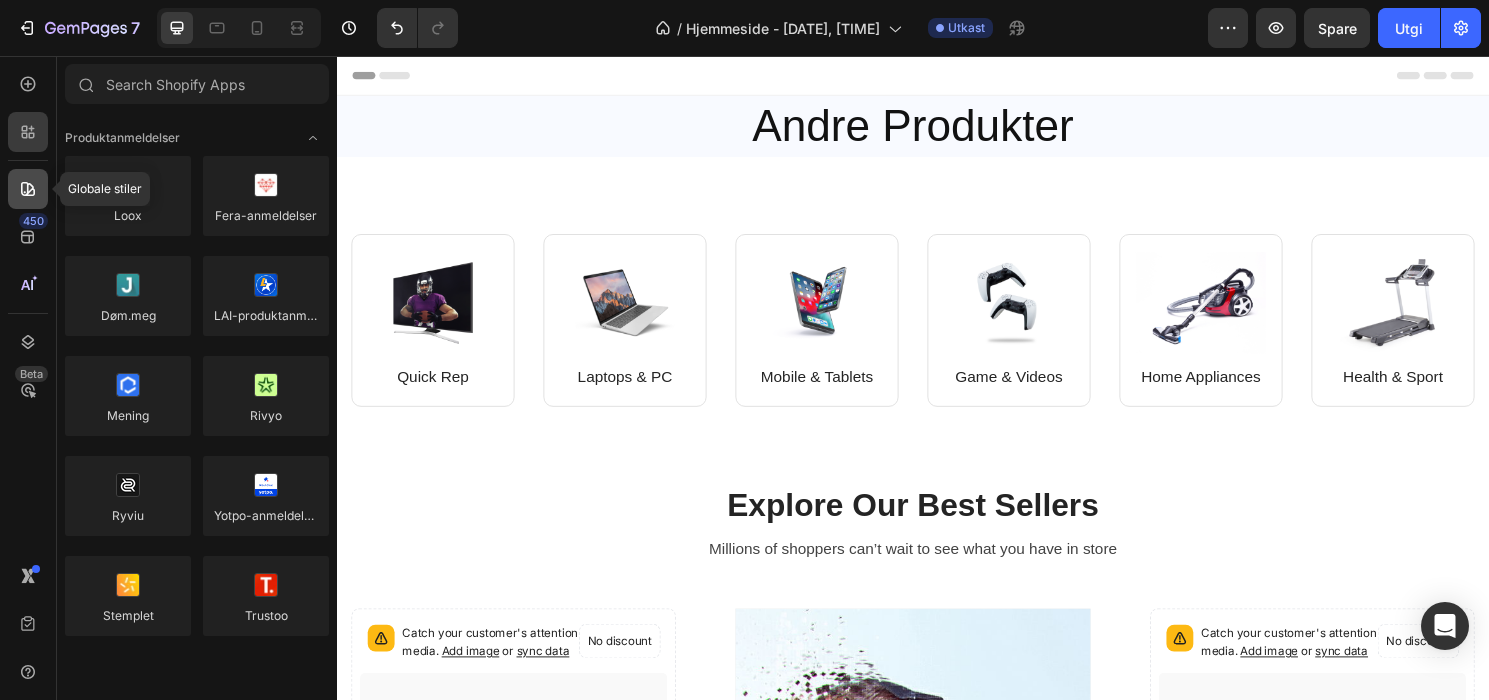 click 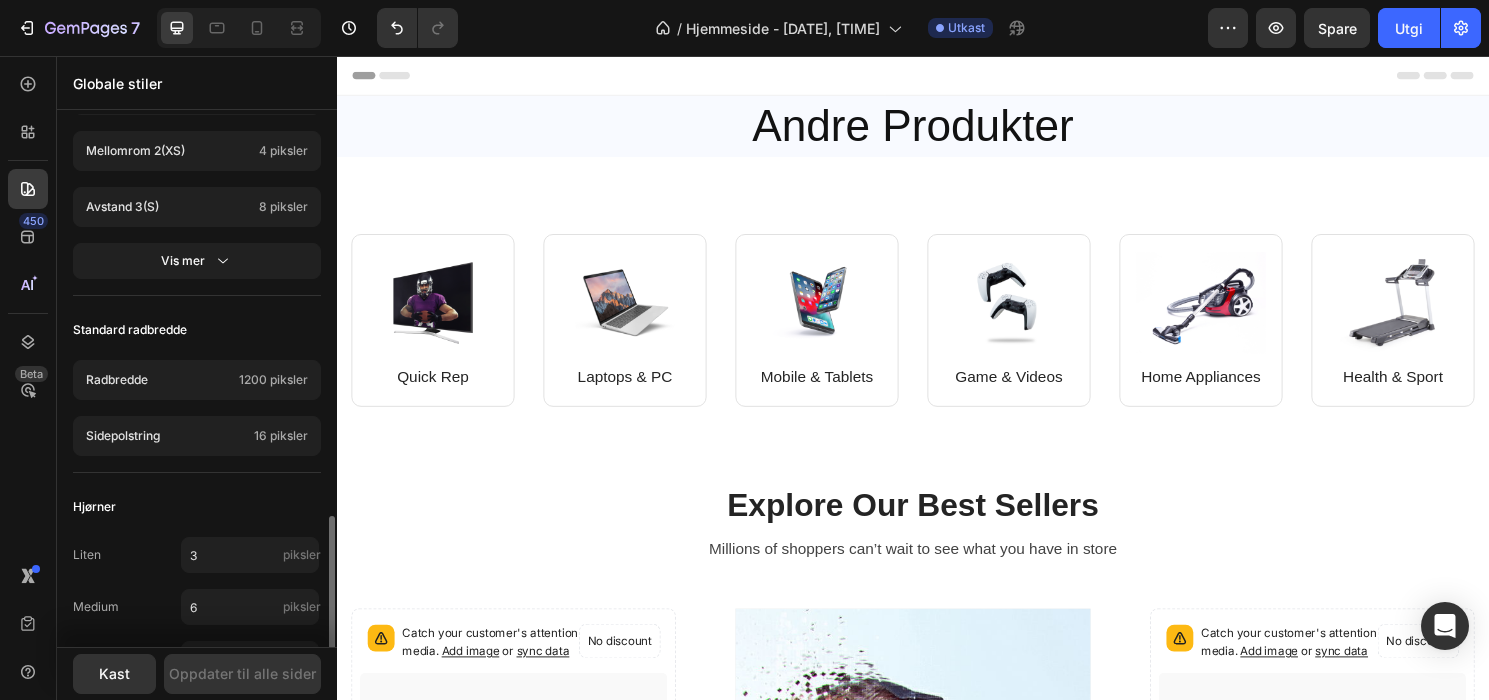 scroll, scrollTop: 932, scrollLeft: 0, axis: vertical 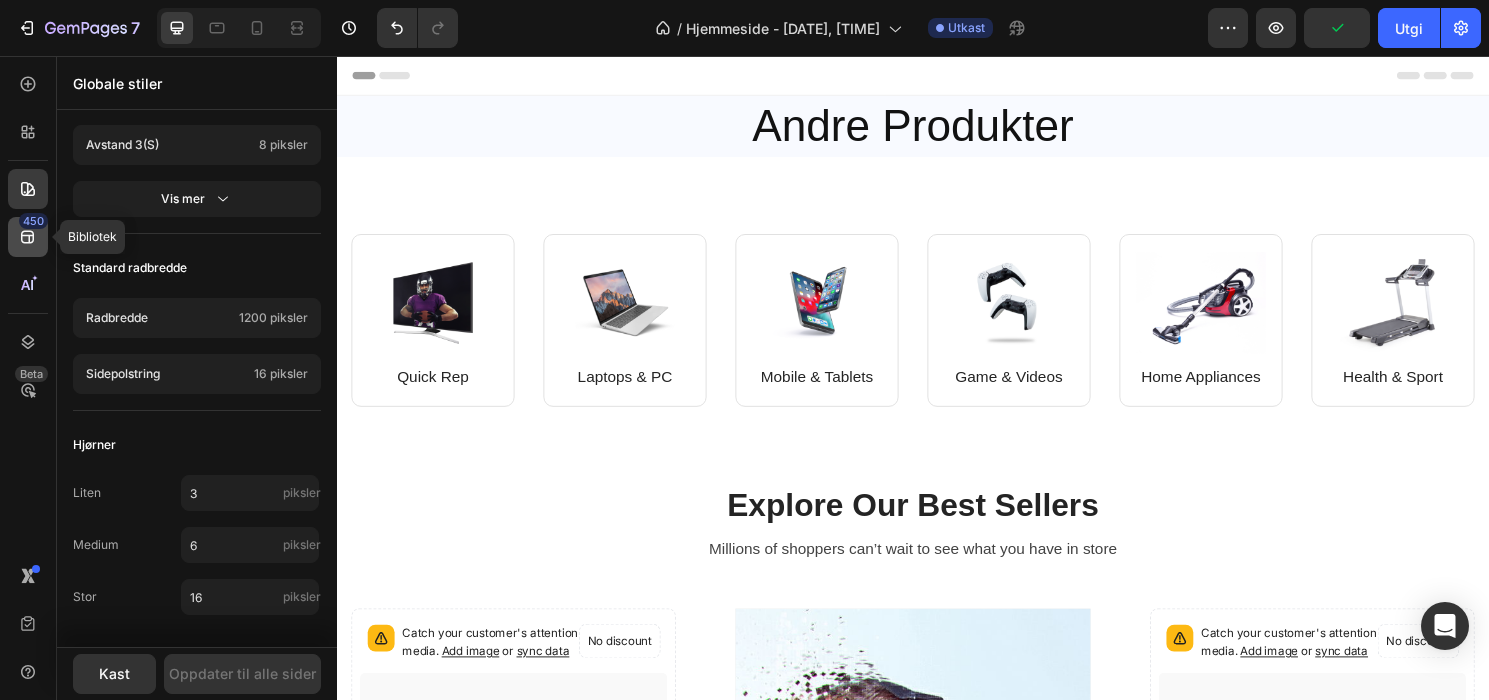click on "450" 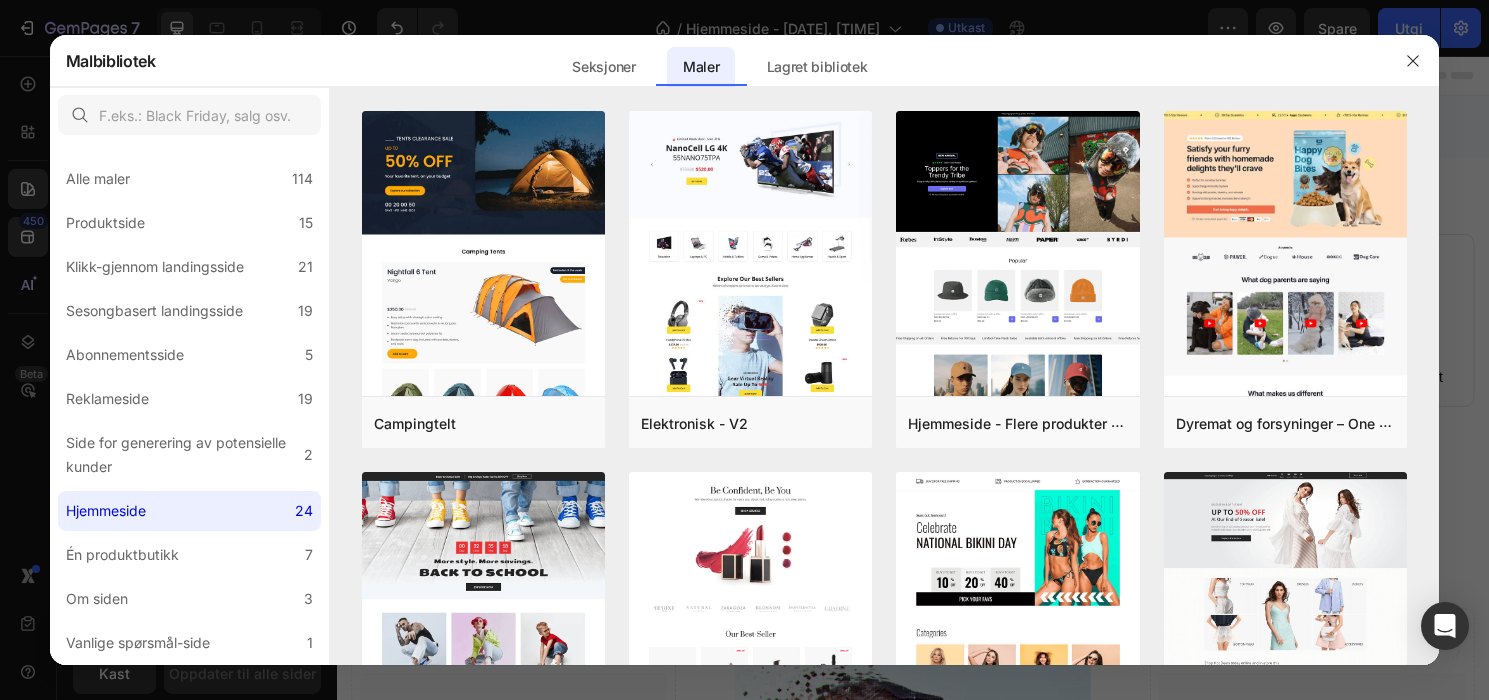 click at bounding box center [744, 350] 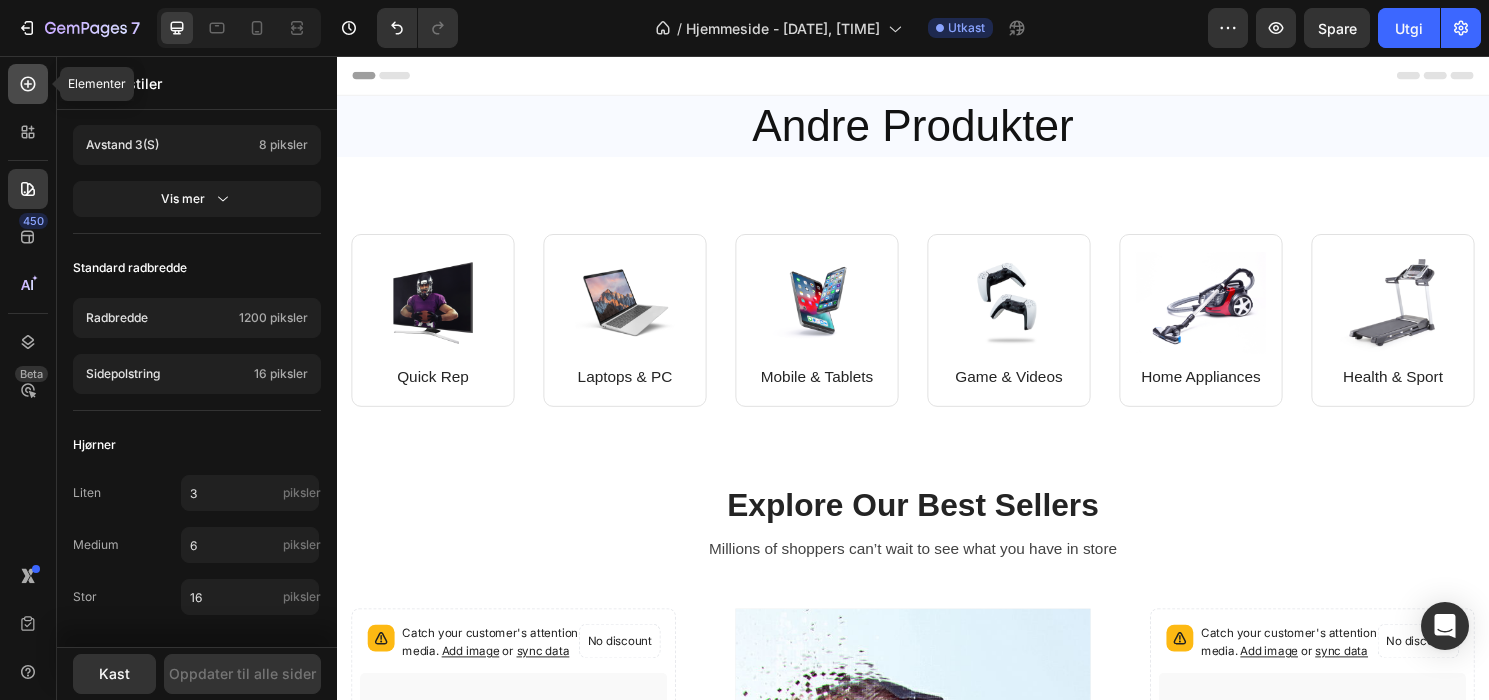 click 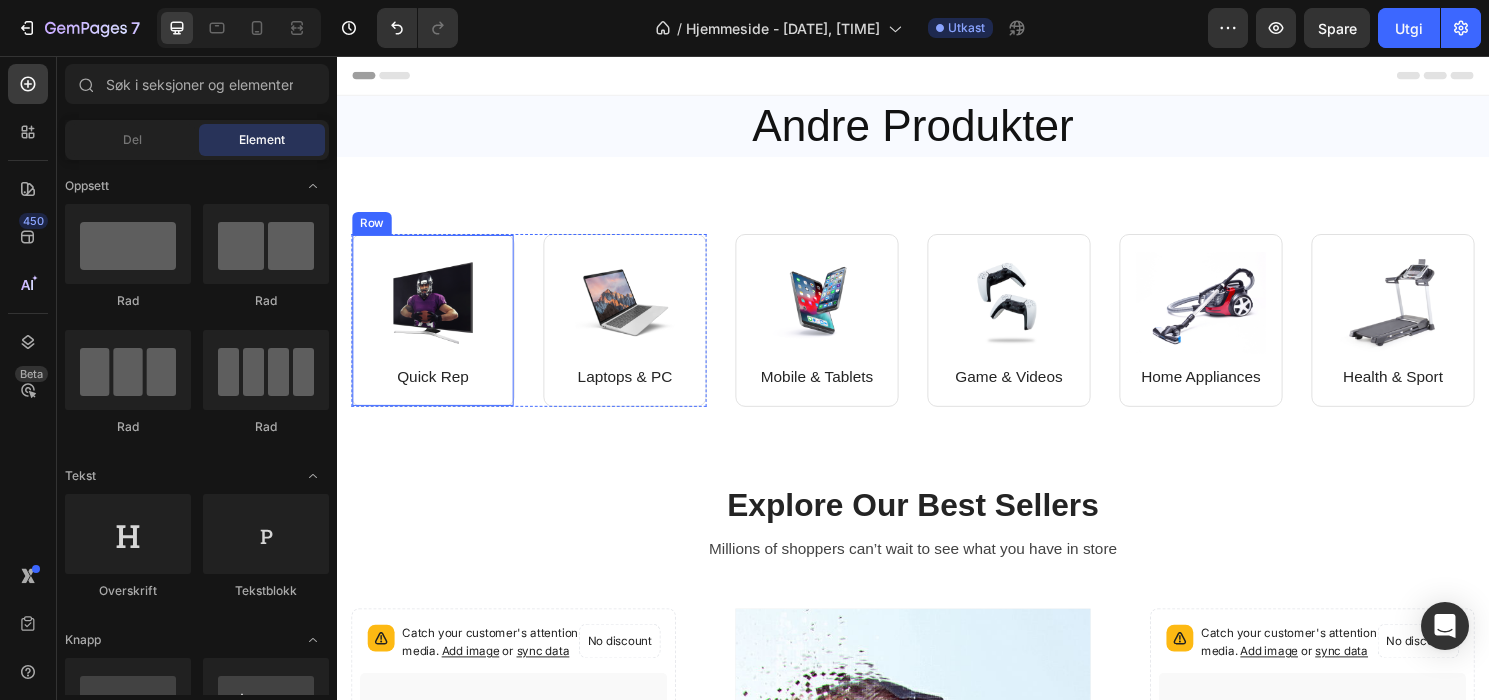 click on "Image Quick Rep Text block Row" at bounding box center (437, 331) 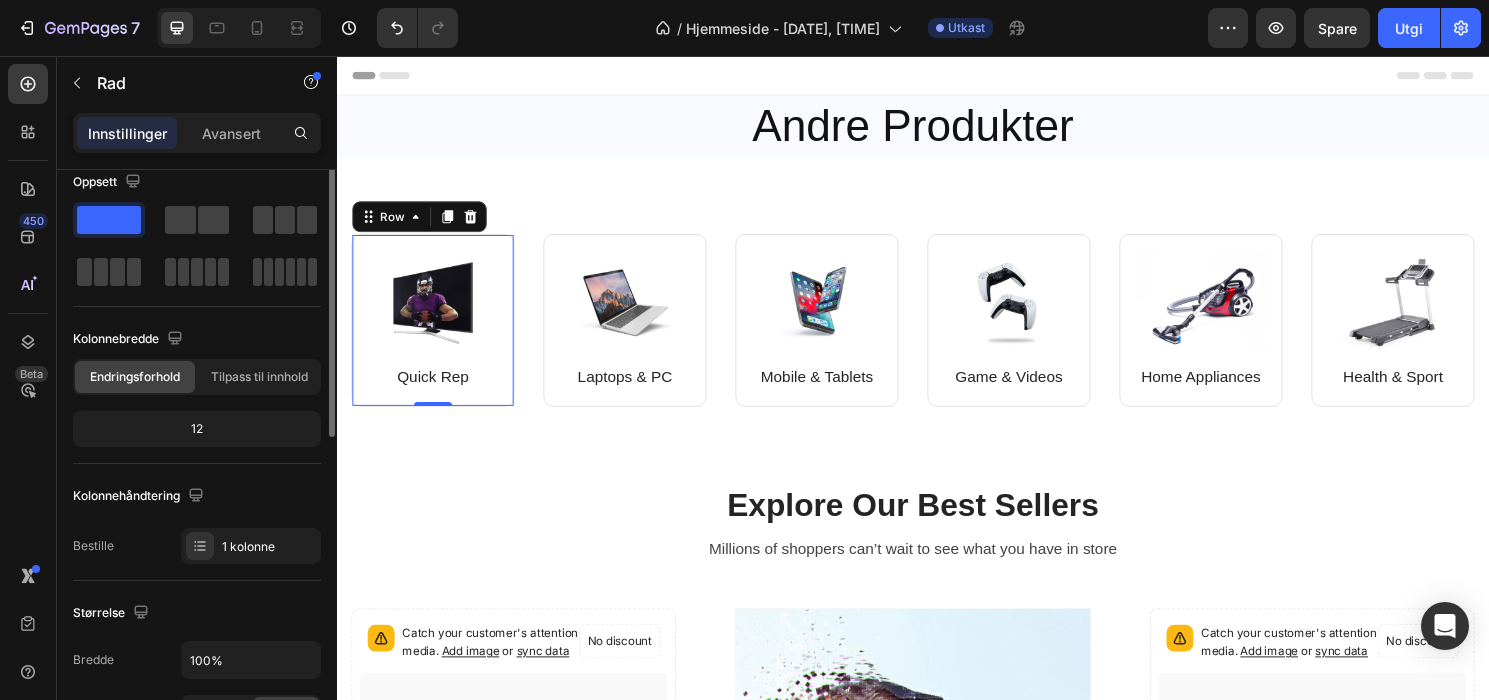 scroll, scrollTop: 47, scrollLeft: 0, axis: vertical 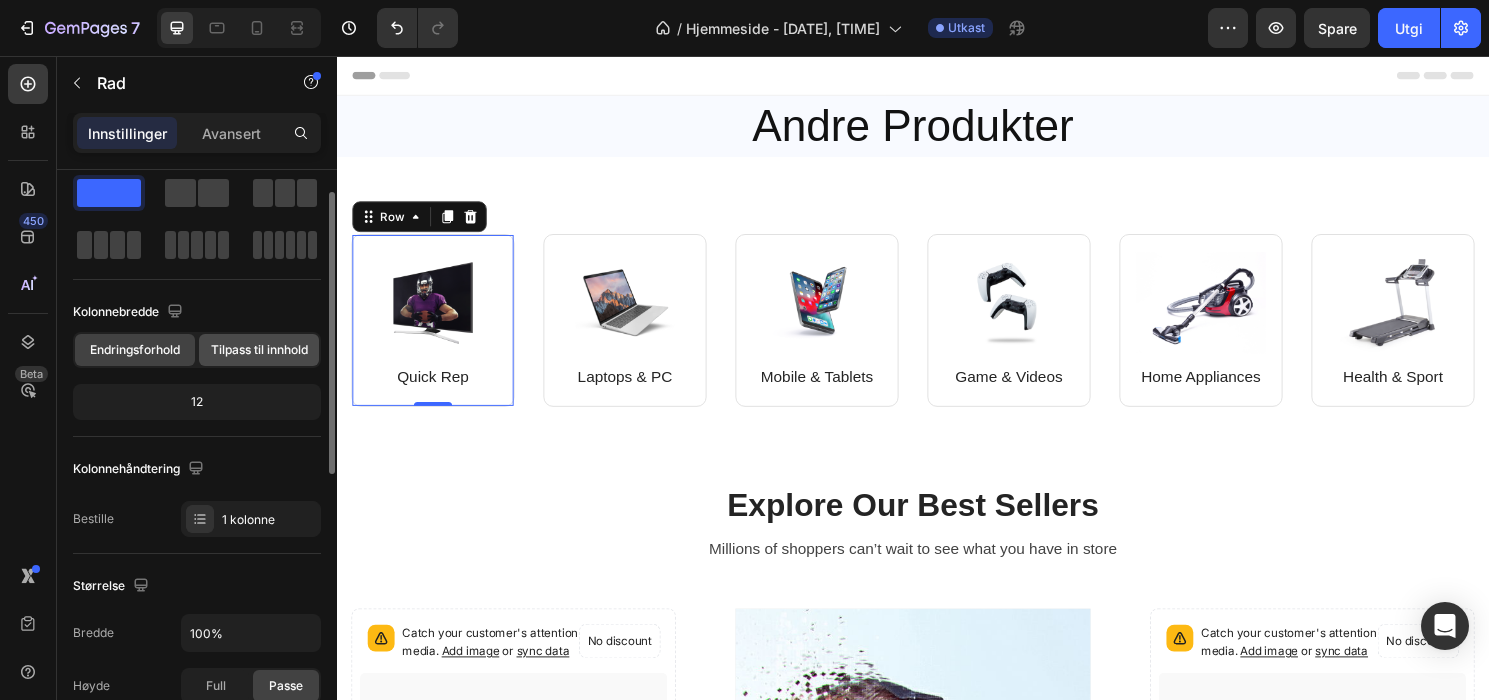 click on "Tilpass til innhold" 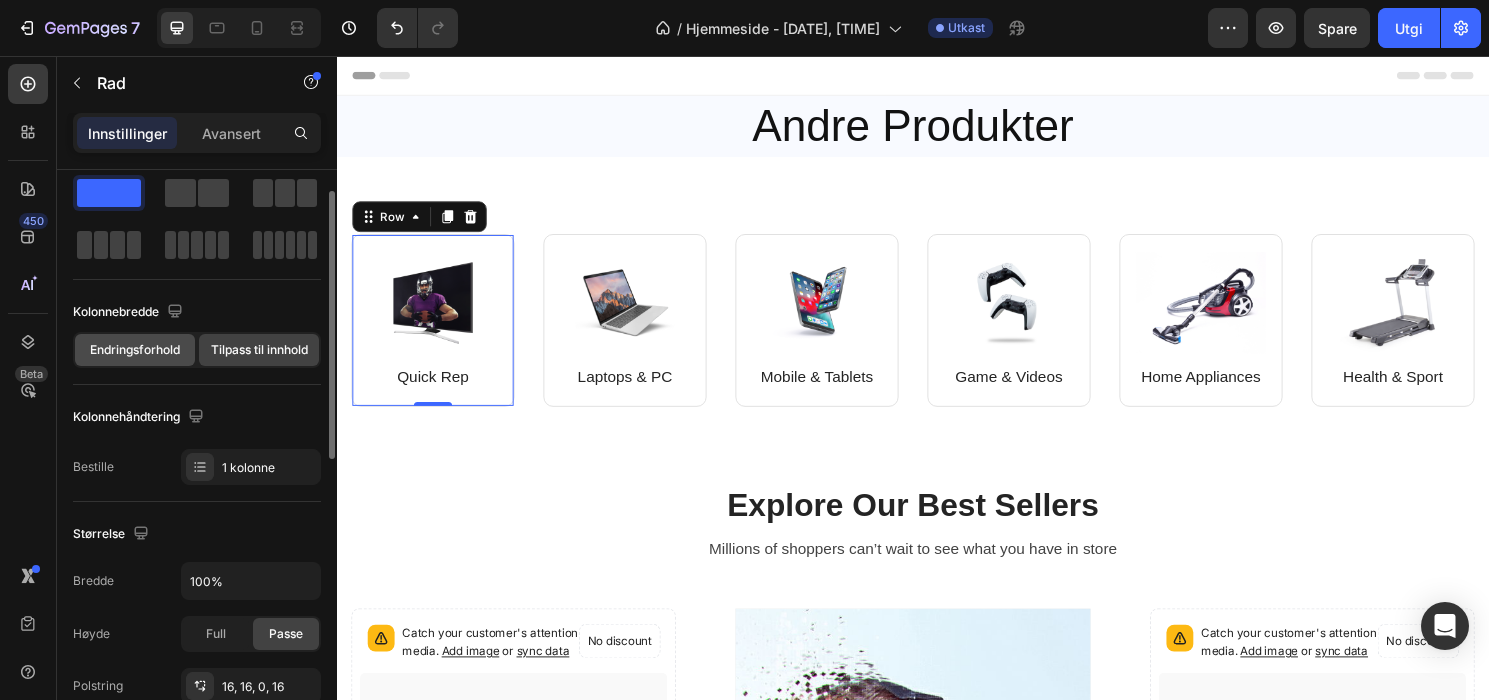 click on "Endringsforhold" 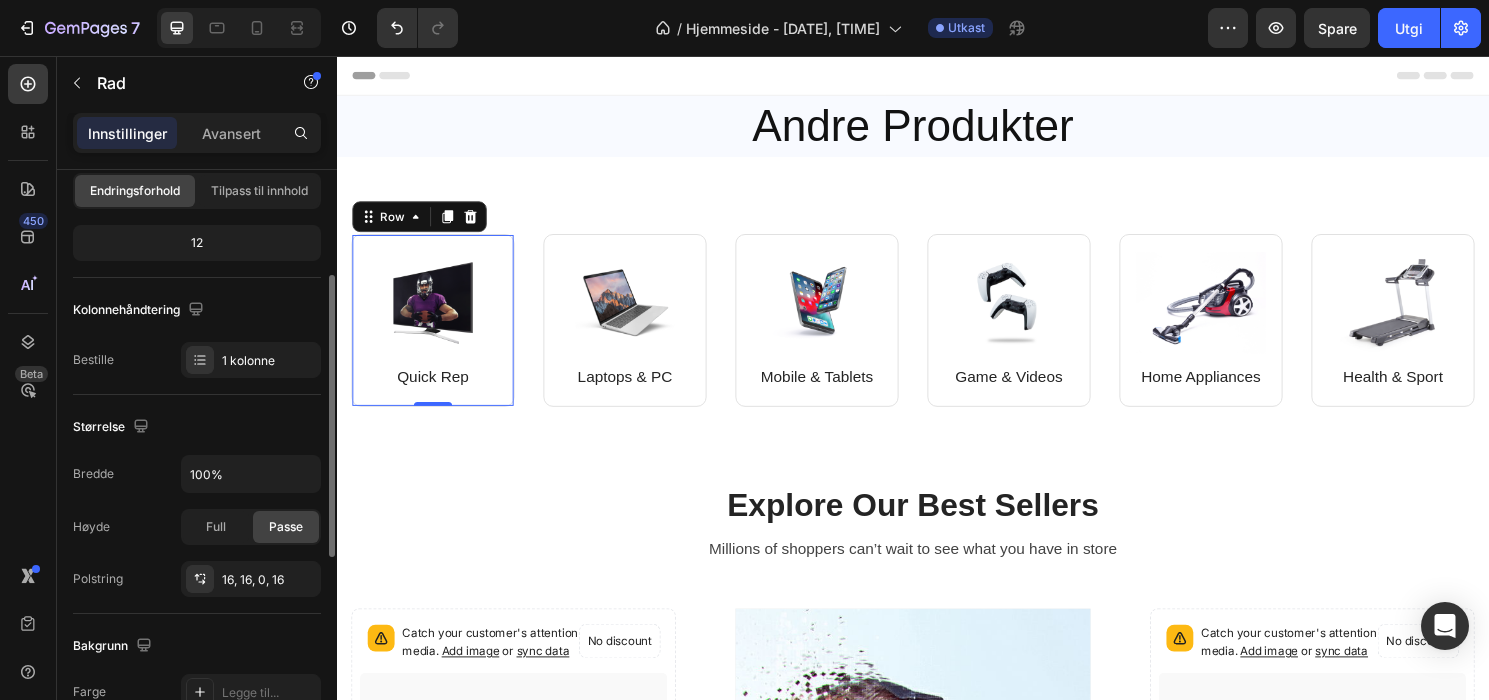 scroll, scrollTop: 210, scrollLeft: 0, axis: vertical 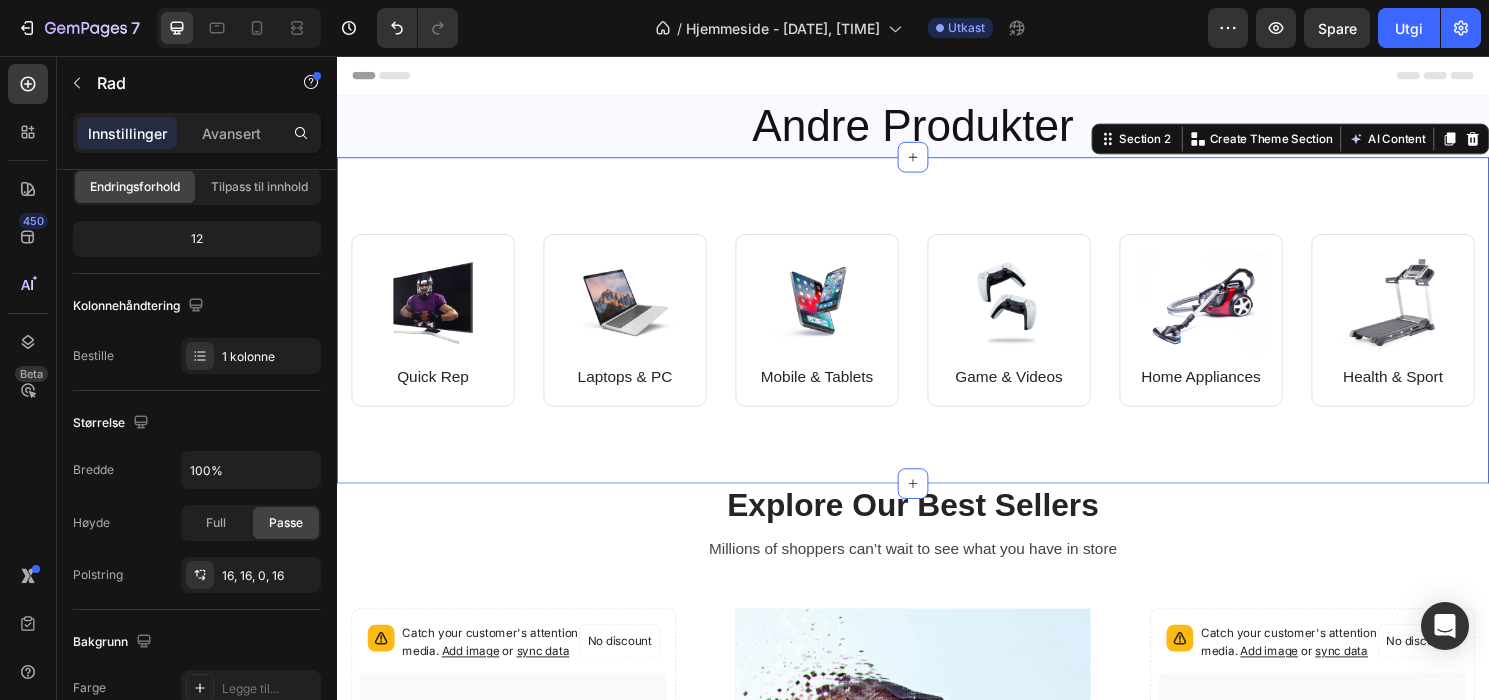 click on "Image Quick Rep Text block Row Image Laptops & PC Text block Row Row Image Mobile & Tablets Text block Row Image Game & Videos Text block Row Row Image Home Appliances Text block Row Image Health & Sport Text block Row Row Row Section 2   Create Theme Section AI Content Write with GemAI What would you like to describe here? Tone and Voice Persuasive Product Aquapro smøremembran spann 10kg Show more Generate" at bounding box center [937, 331] 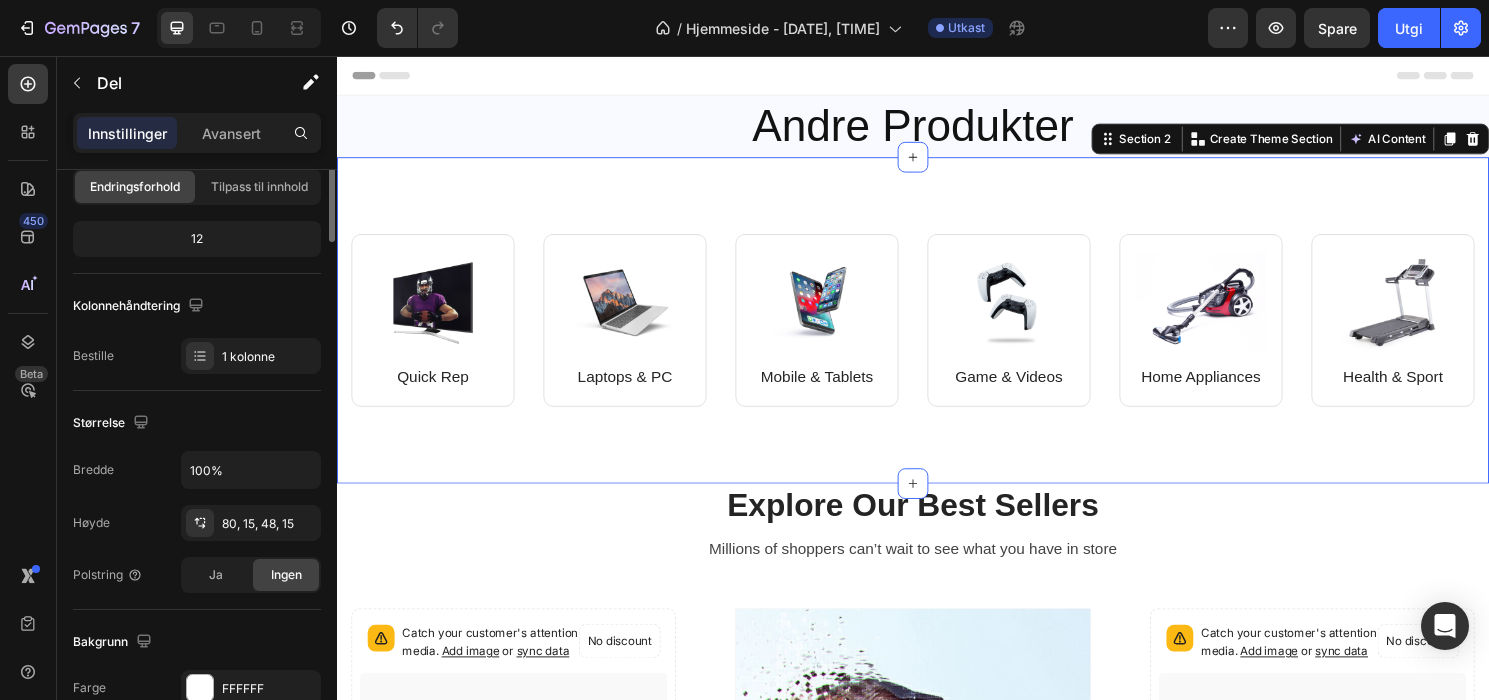 scroll, scrollTop: 0, scrollLeft: 0, axis: both 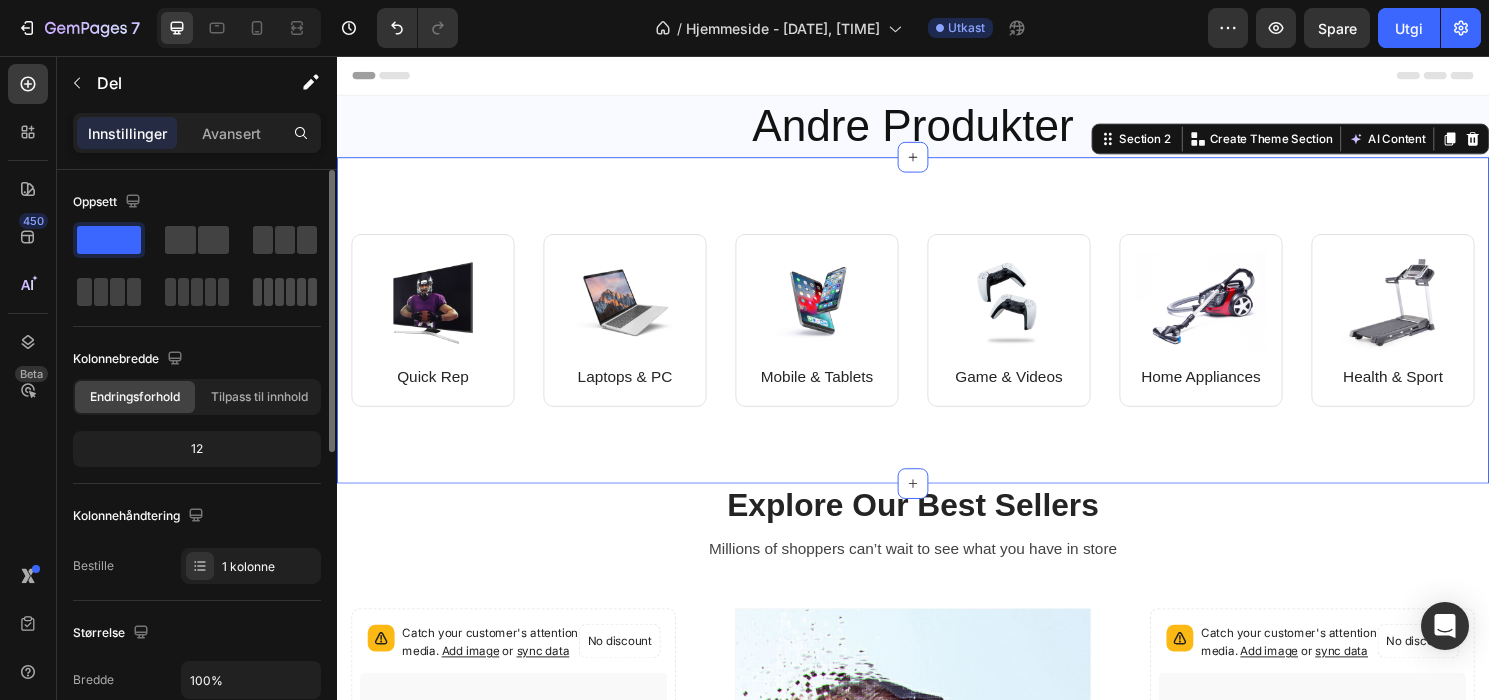 click 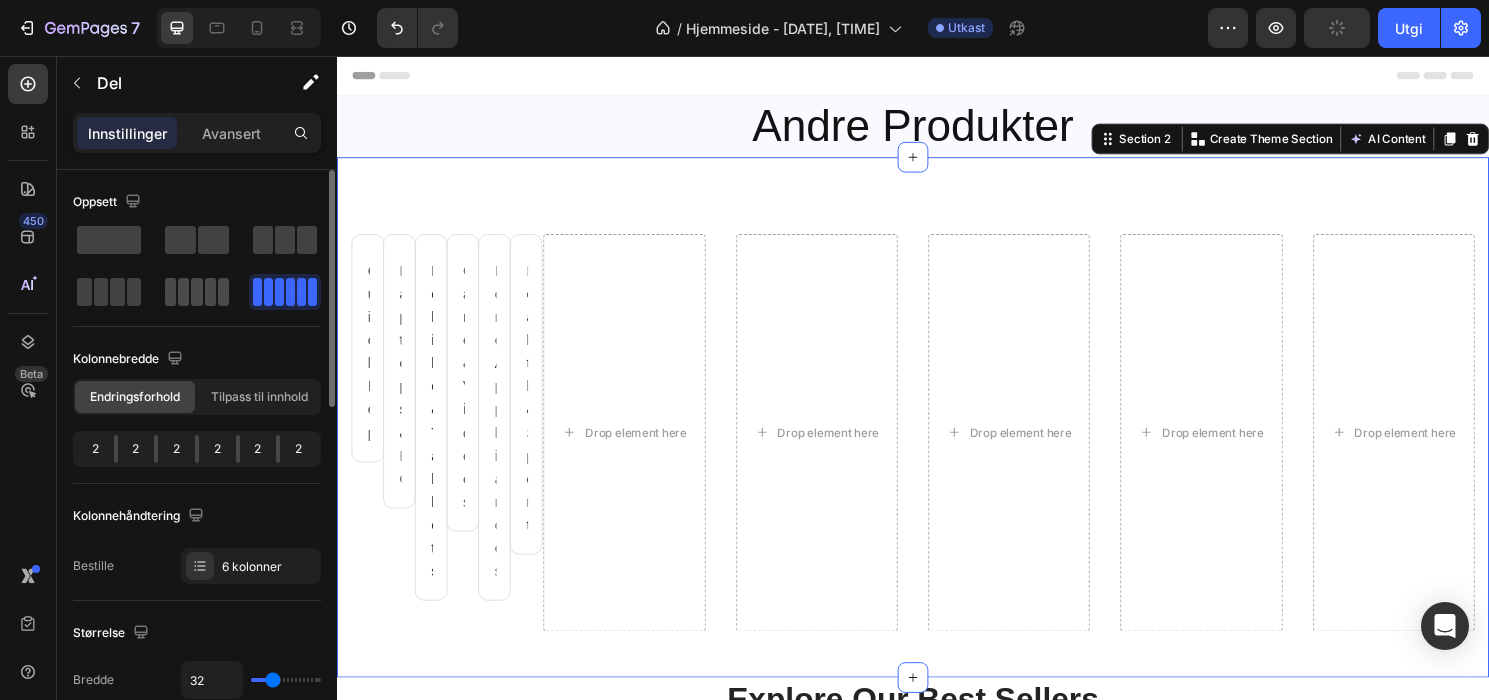 click 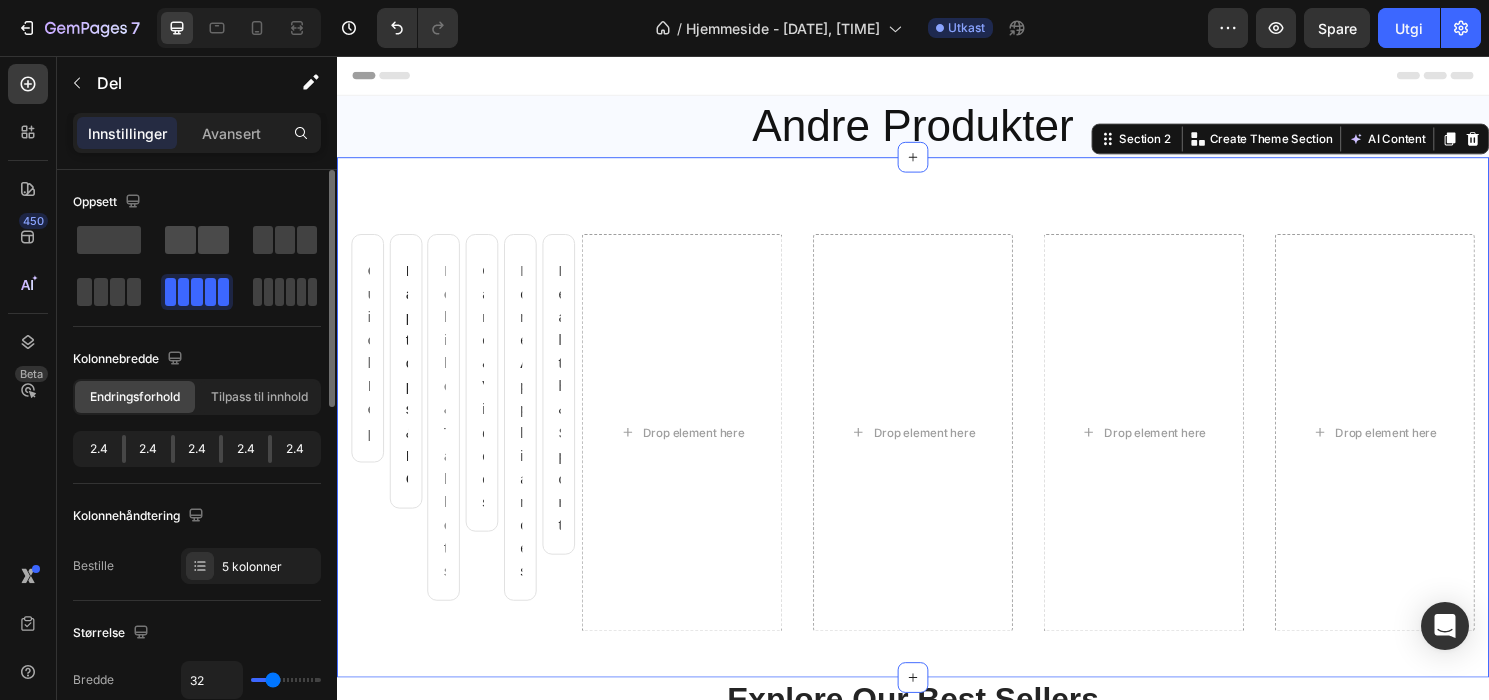 click 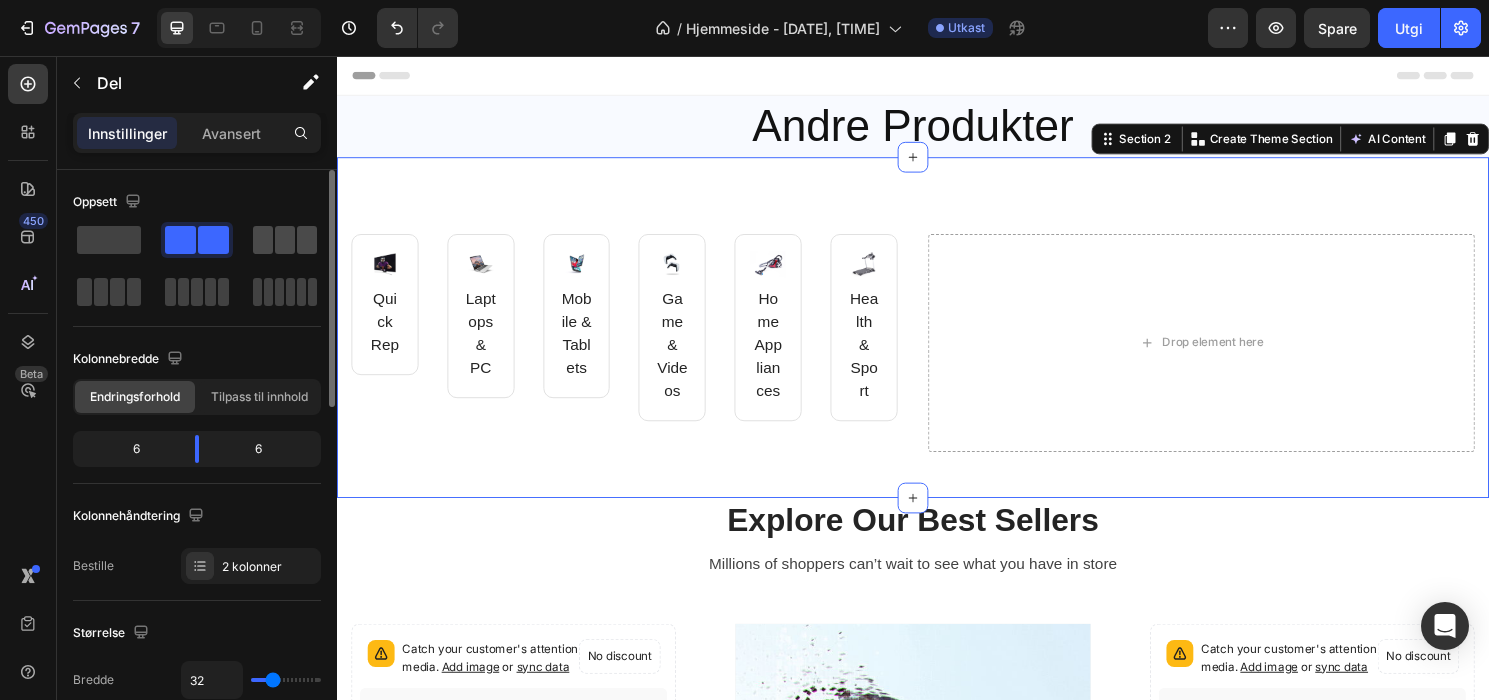 click at bounding box center [285, 240] 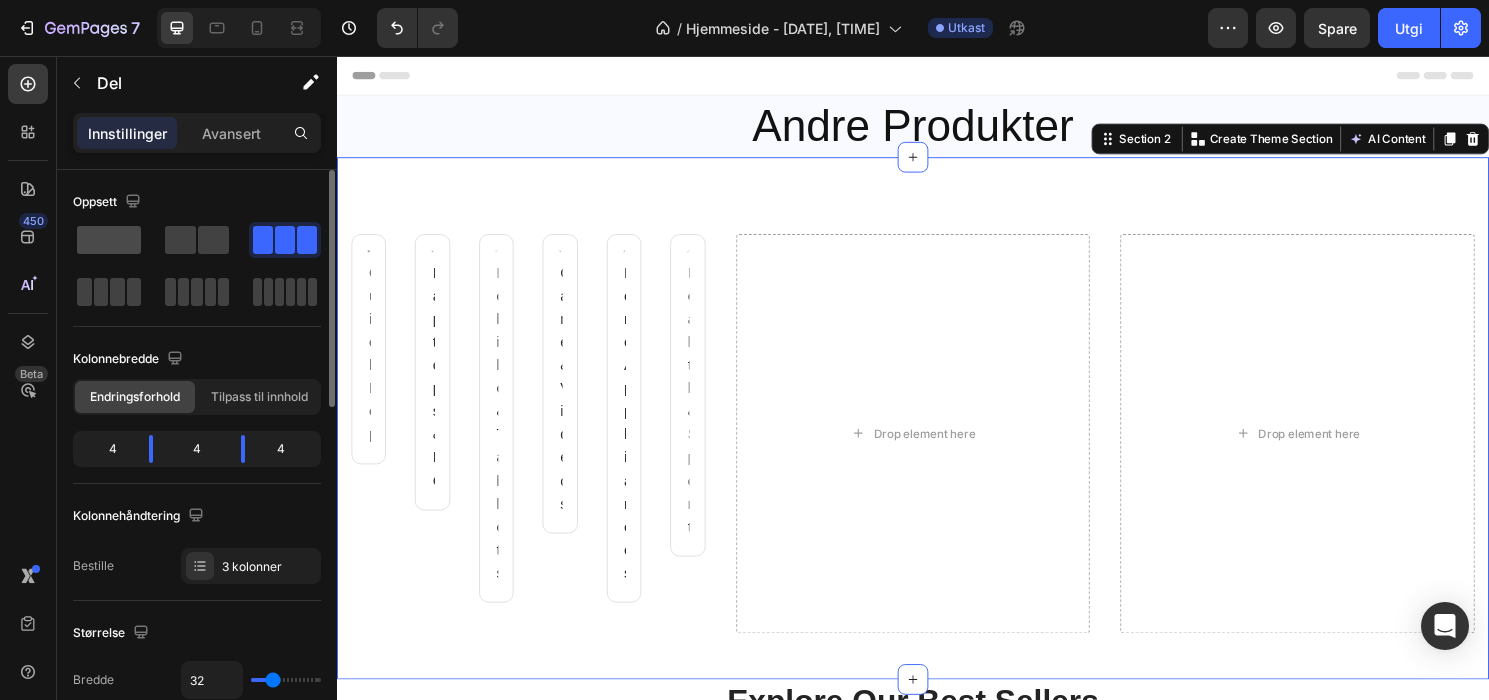 click 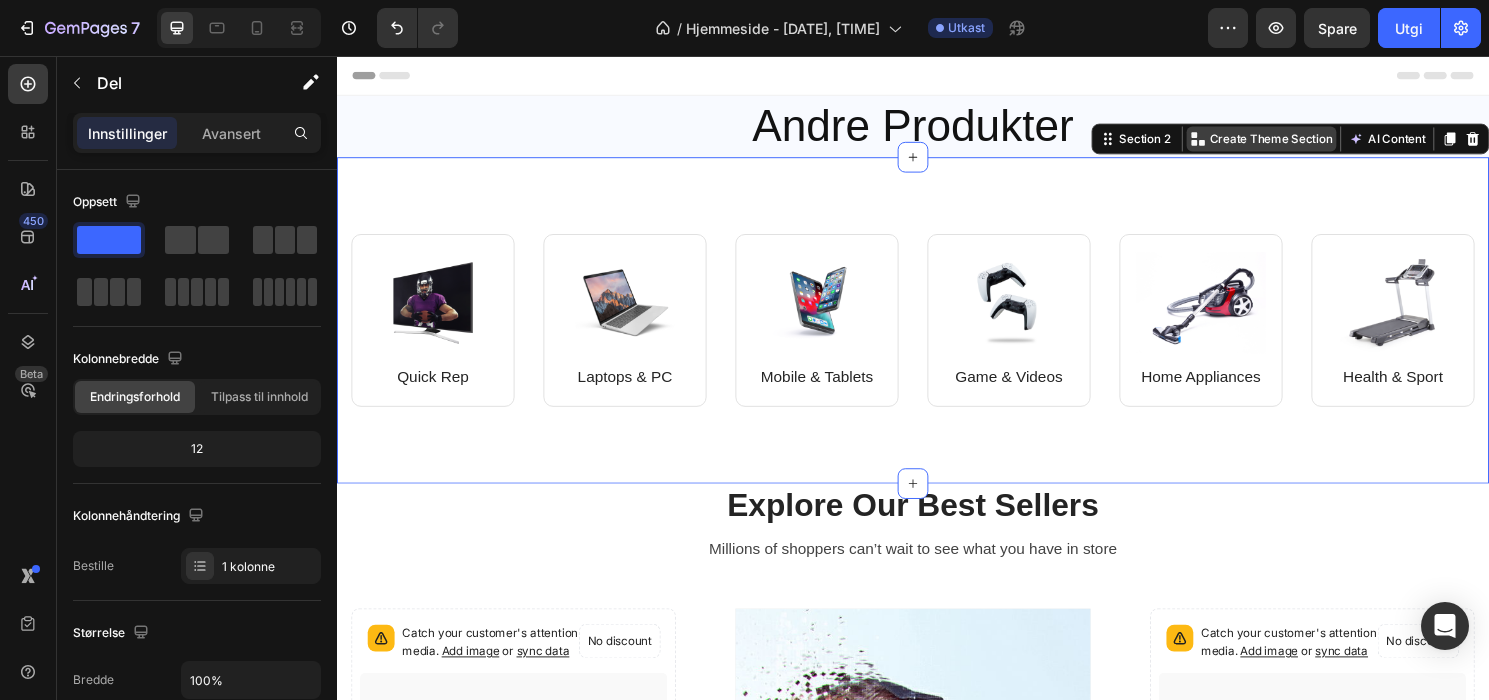 click on "Create Theme Section" at bounding box center [1310, 142] 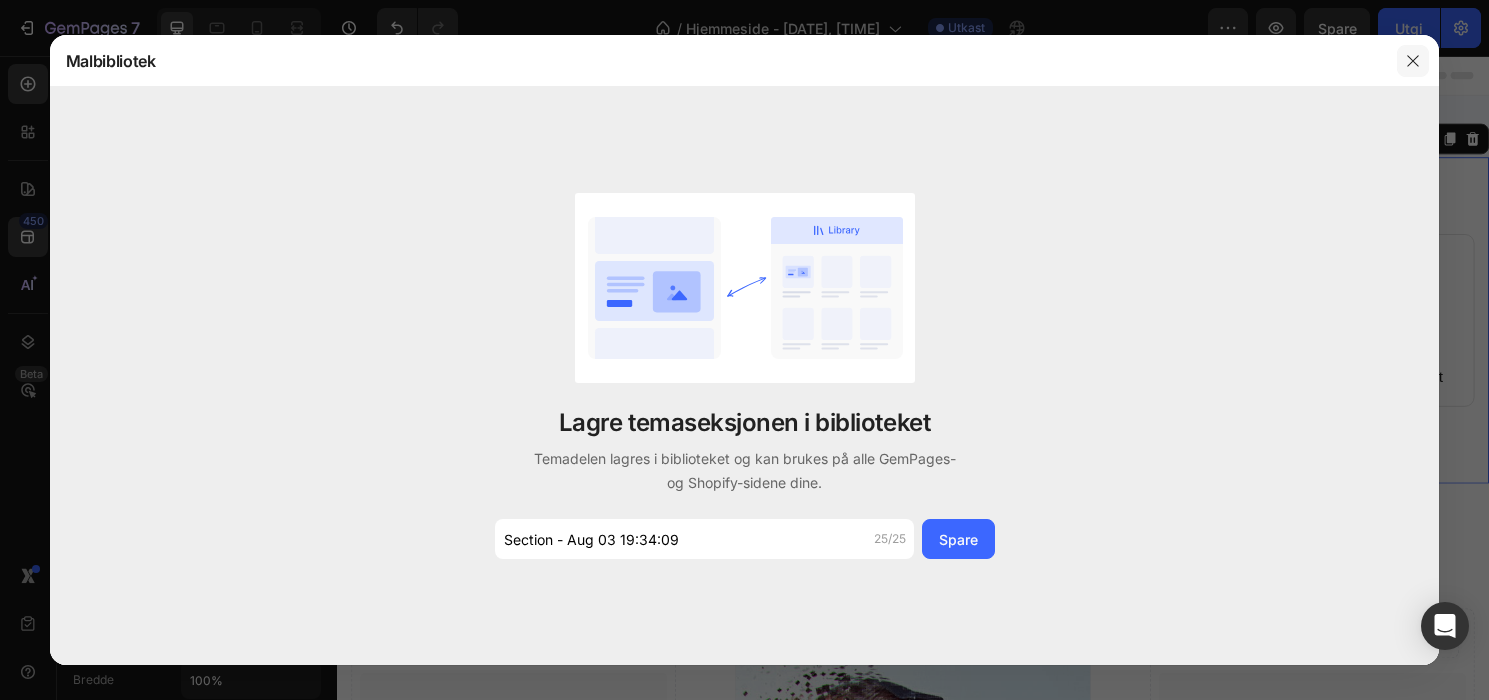 click 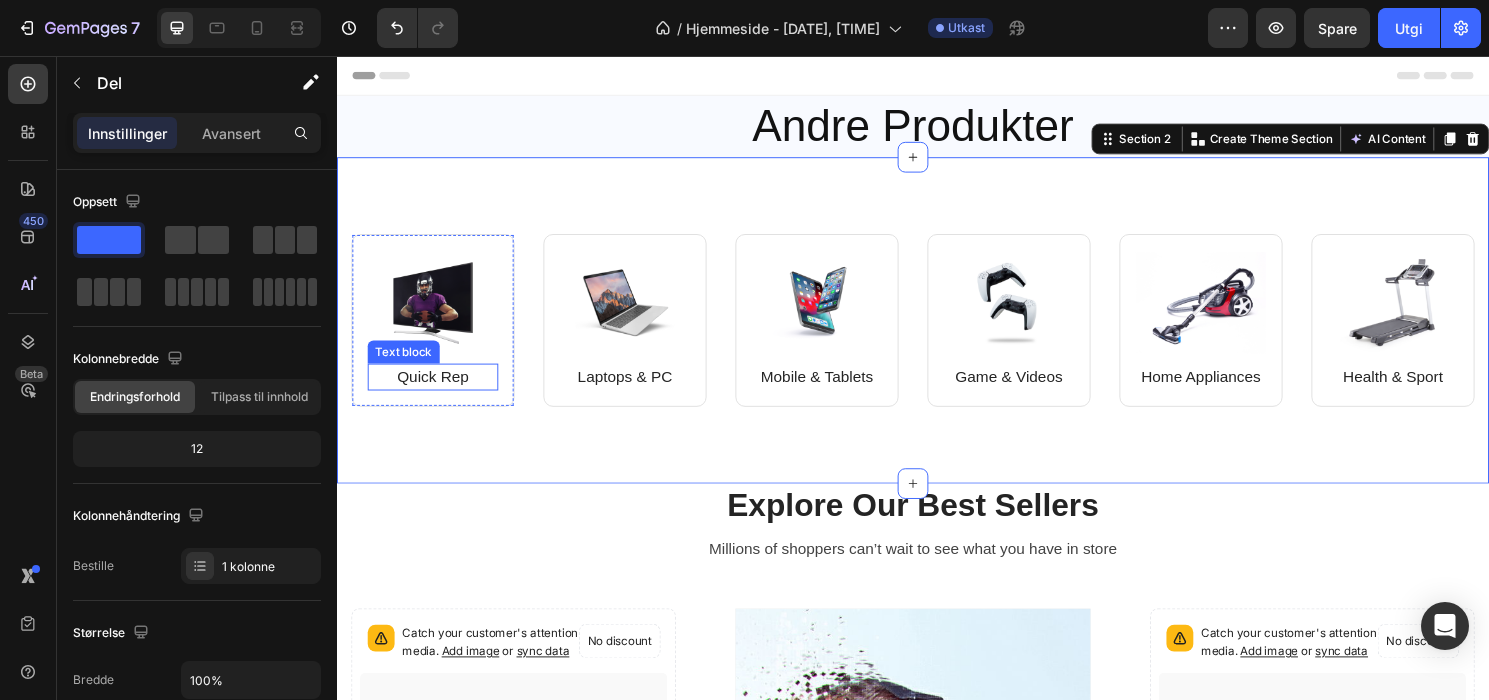 click on "Quick Rep" at bounding box center (437, 390) 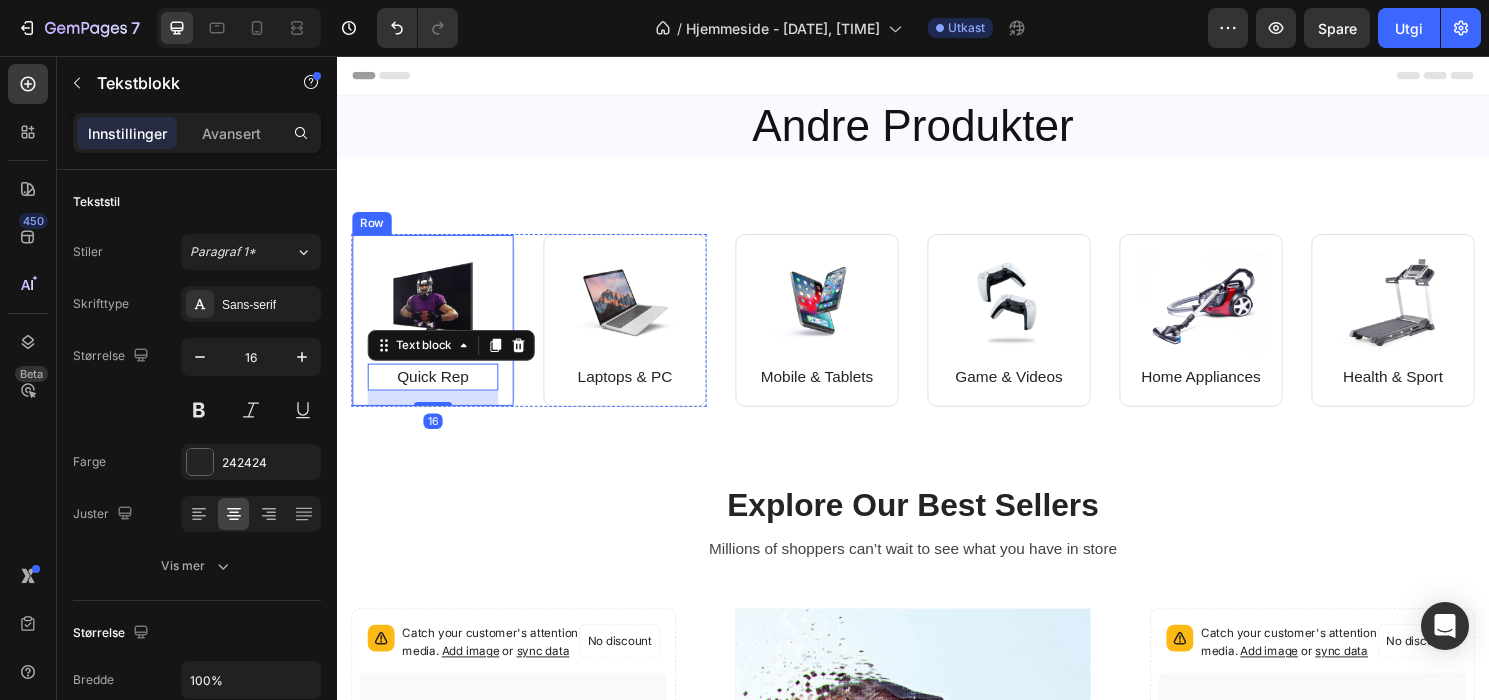 click on "Image Quick Rep Text block   16 Row" at bounding box center (437, 331) 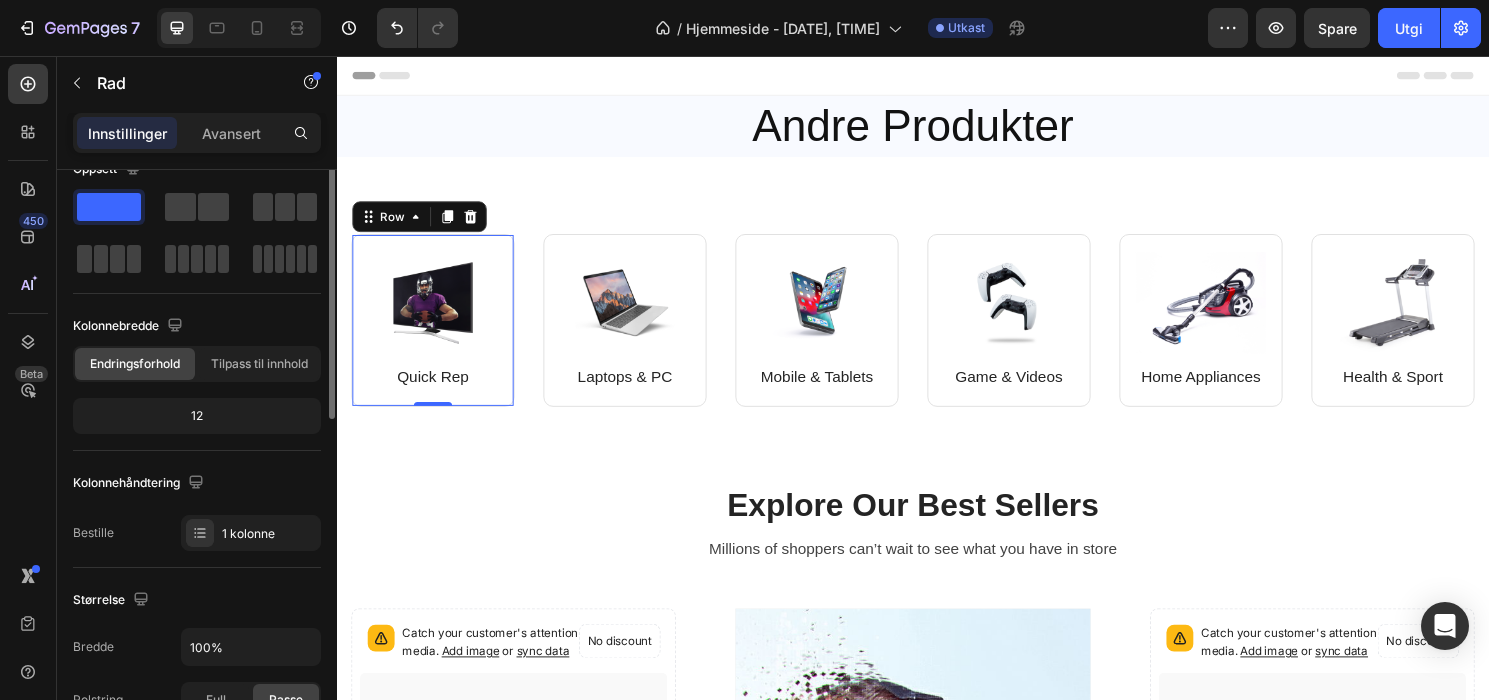 scroll, scrollTop: 0, scrollLeft: 0, axis: both 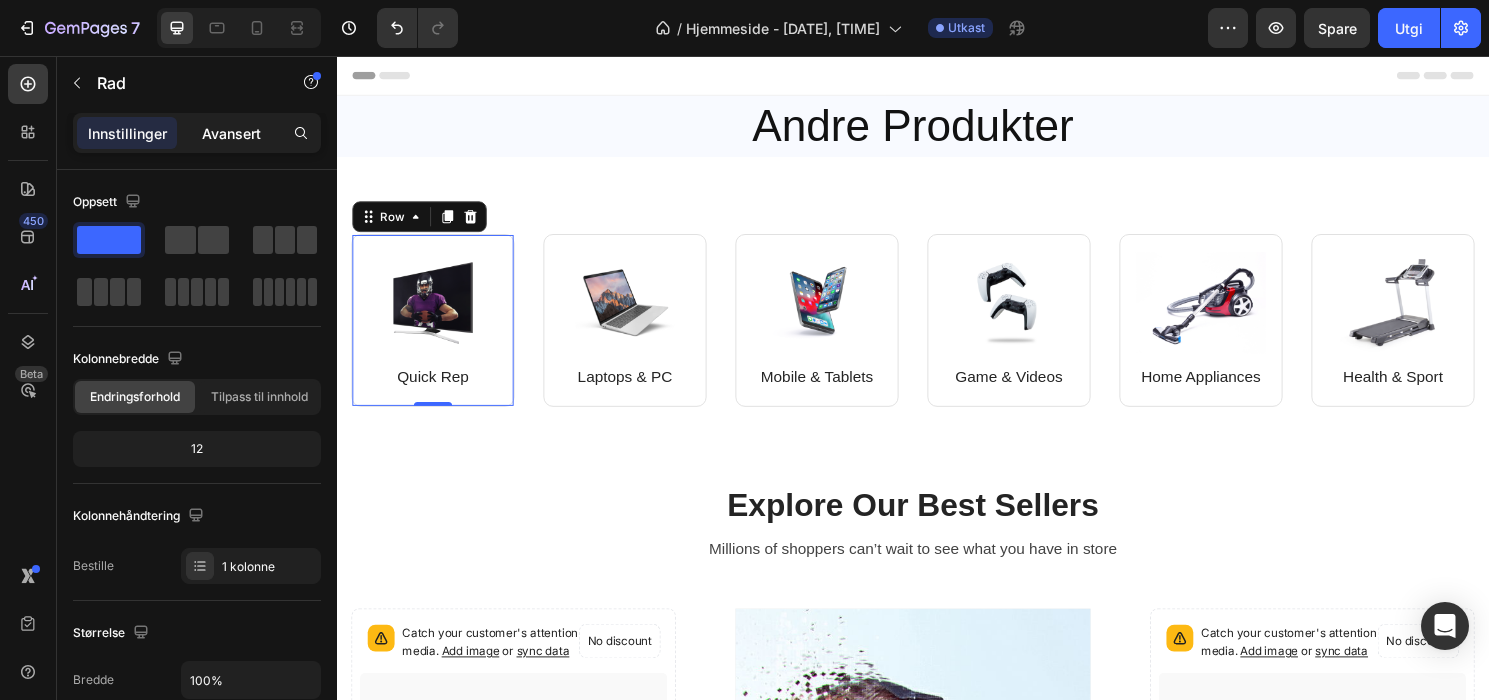 click on "Avansert" at bounding box center [231, 133] 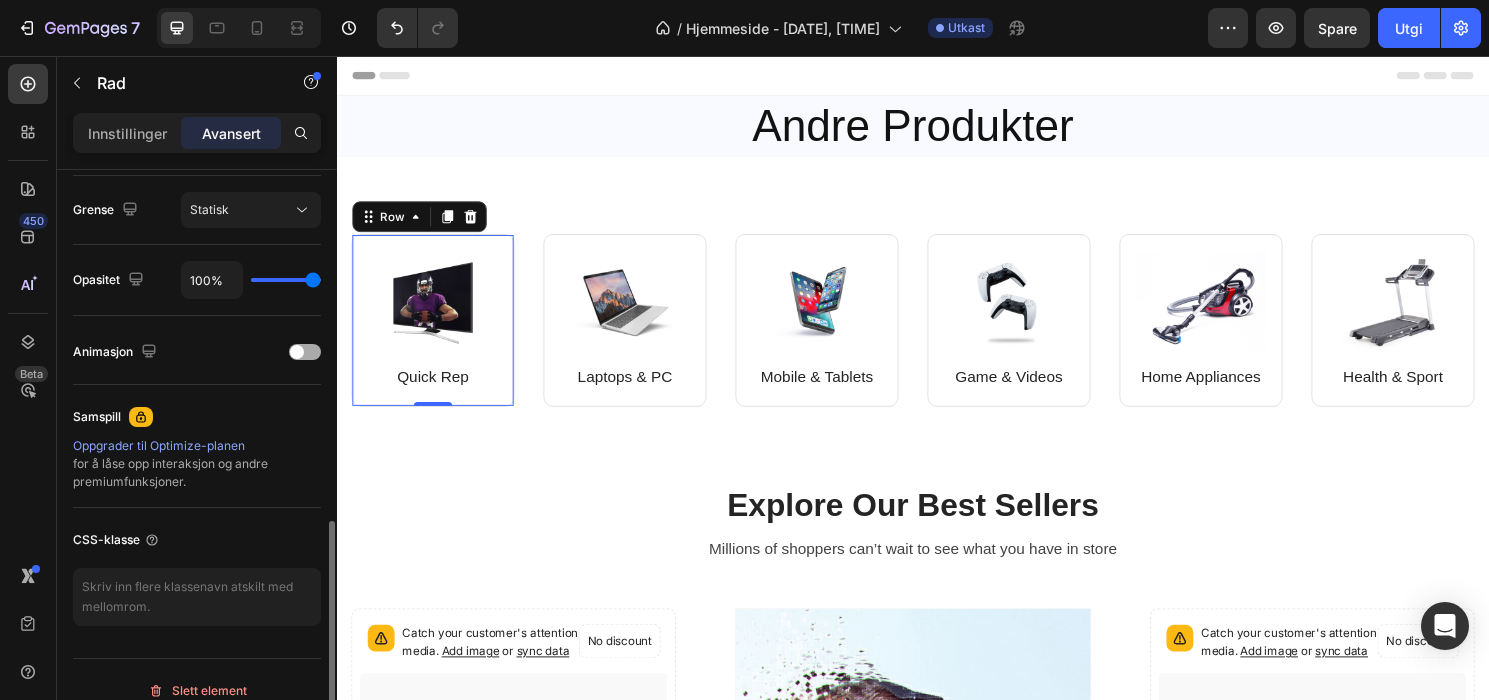 scroll, scrollTop: 747, scrollLeft: 0, axis: vertical 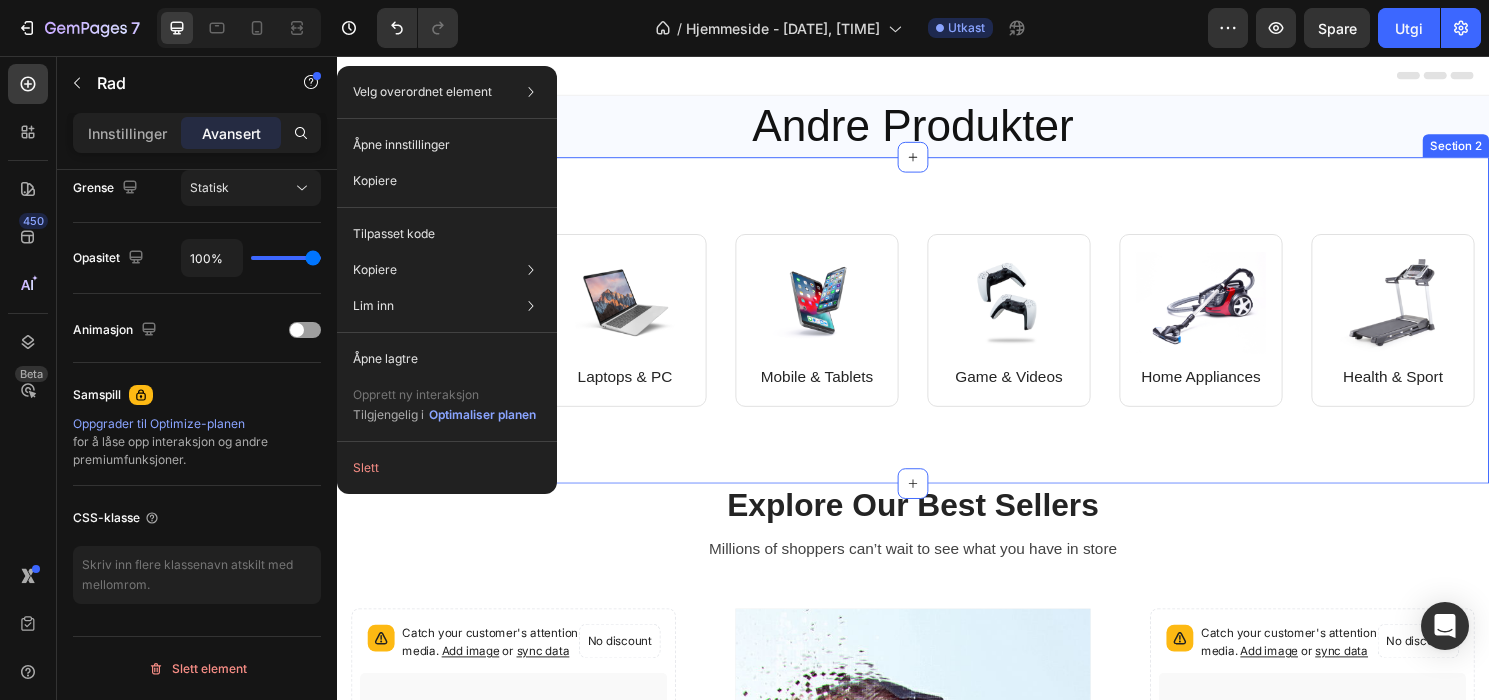 click on "Image Quick Rep Text block Row   0 Image Laptops & PC Text block Row Row Image Mobile & Tablets Text block Row Image Game & Videos Text block Row Row Image Home Appliances Text block Row Image Health & Sport Text block Row Row Row Section 2" at bounding box center (937, 331) 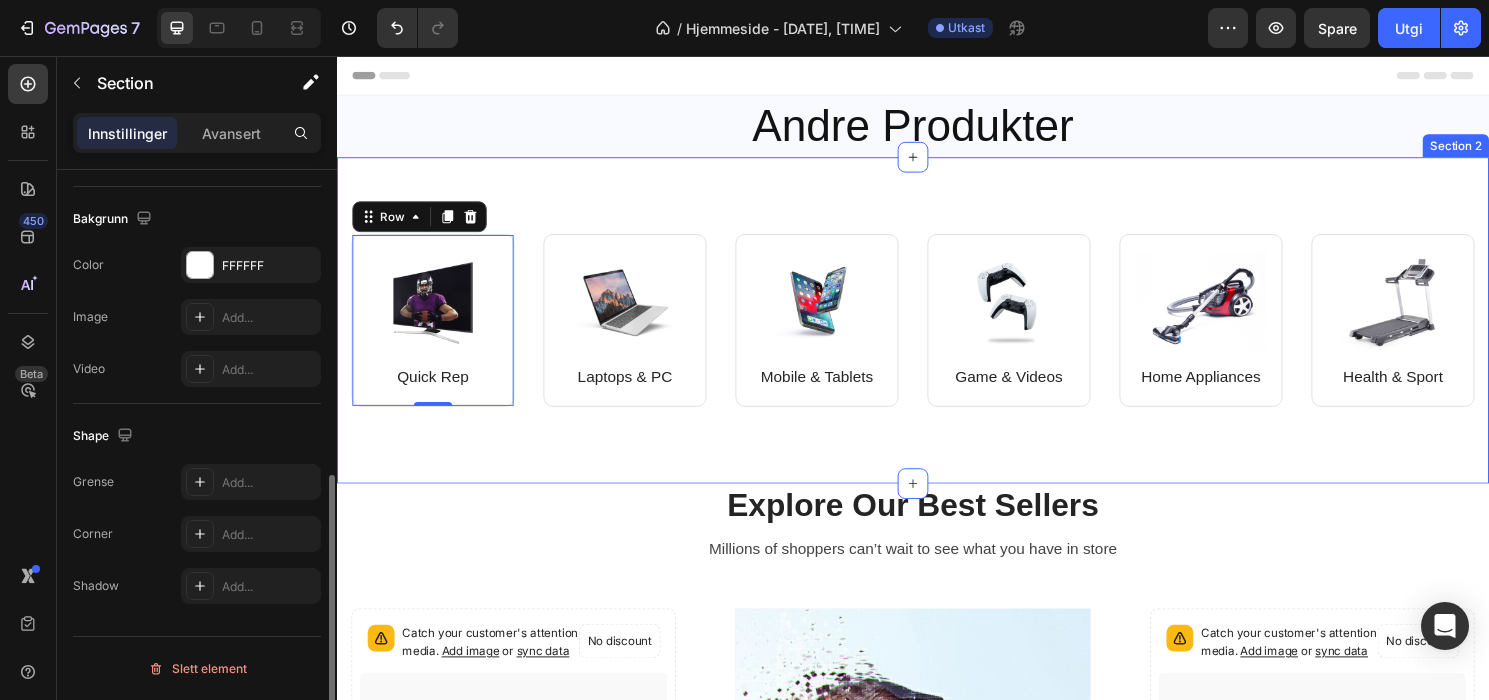 scroll, scrollTop: 0, scrollLeft: 0, axis: both 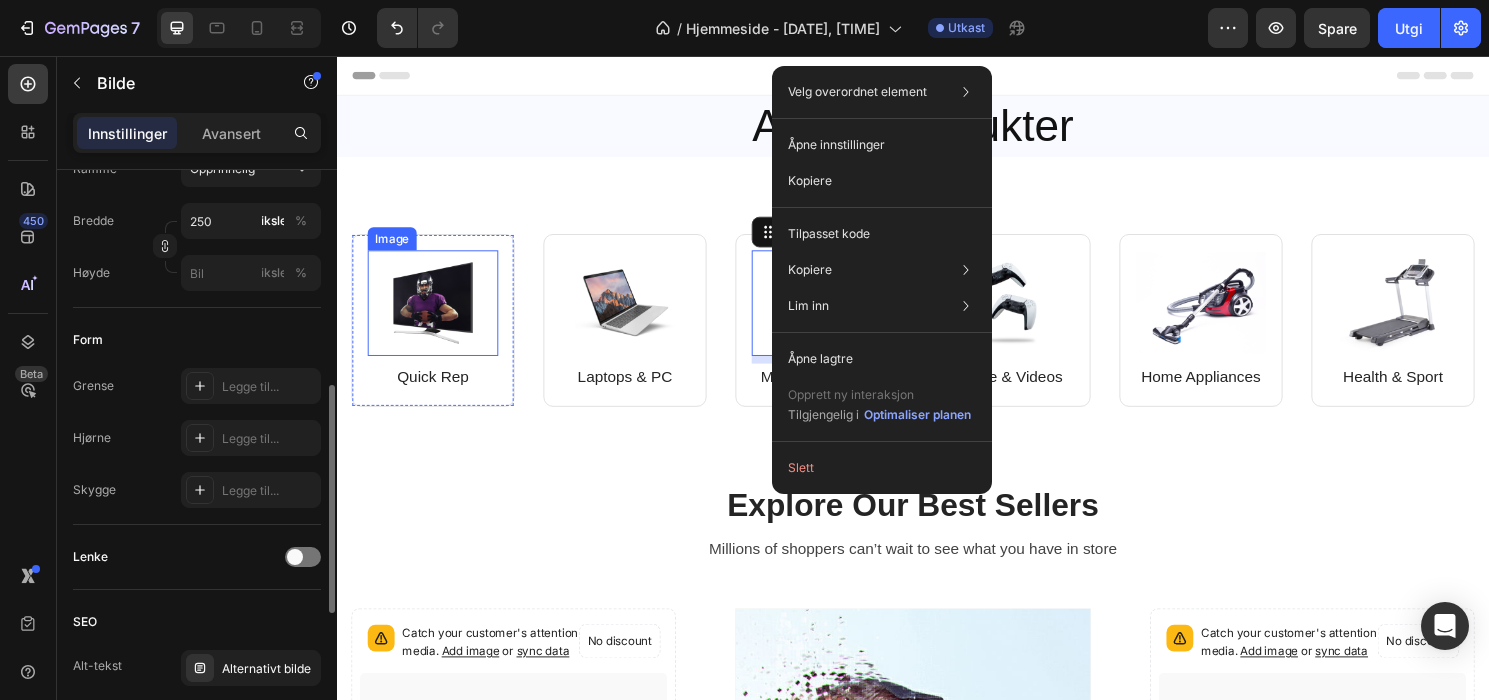 click at bounding box center [437, 313] 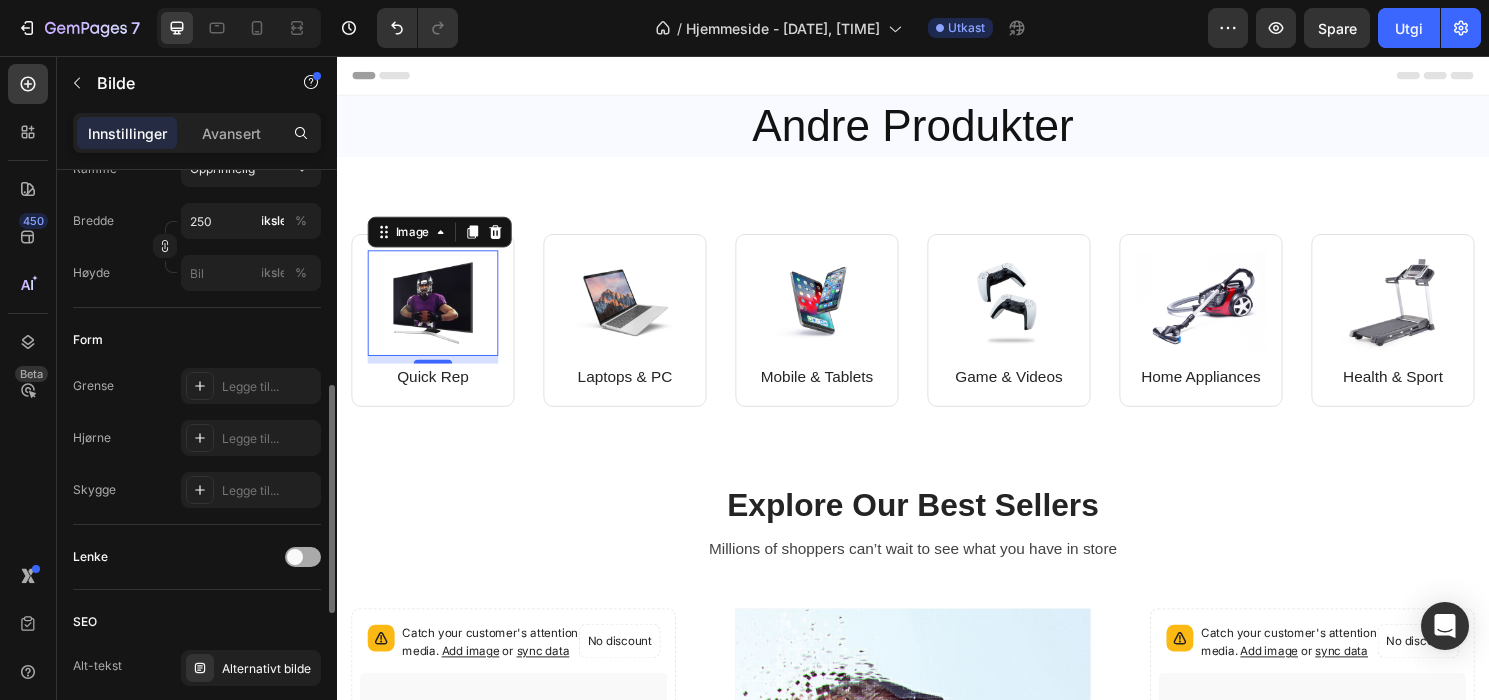 click at bounding box center [303, 557] 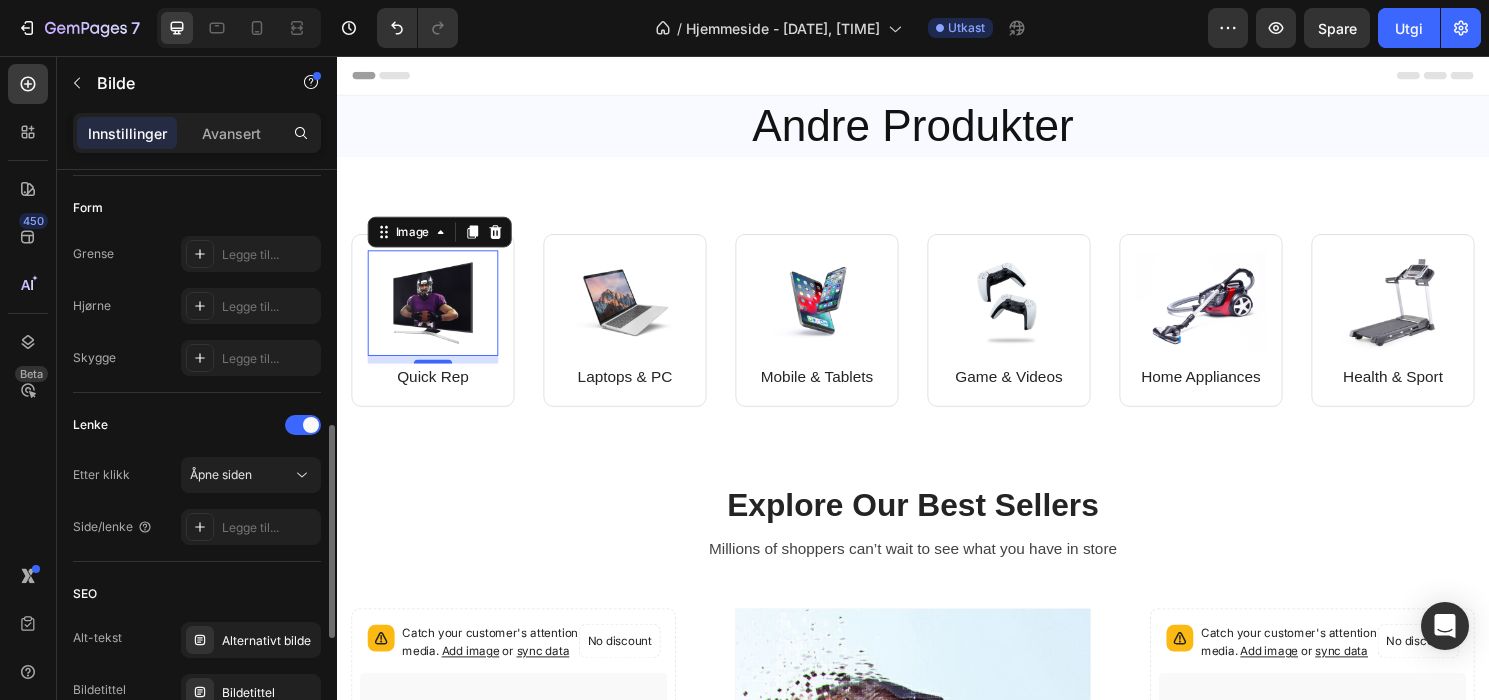 scroll, scrollTop: 691, scrollLeft: 0, axis: vertical 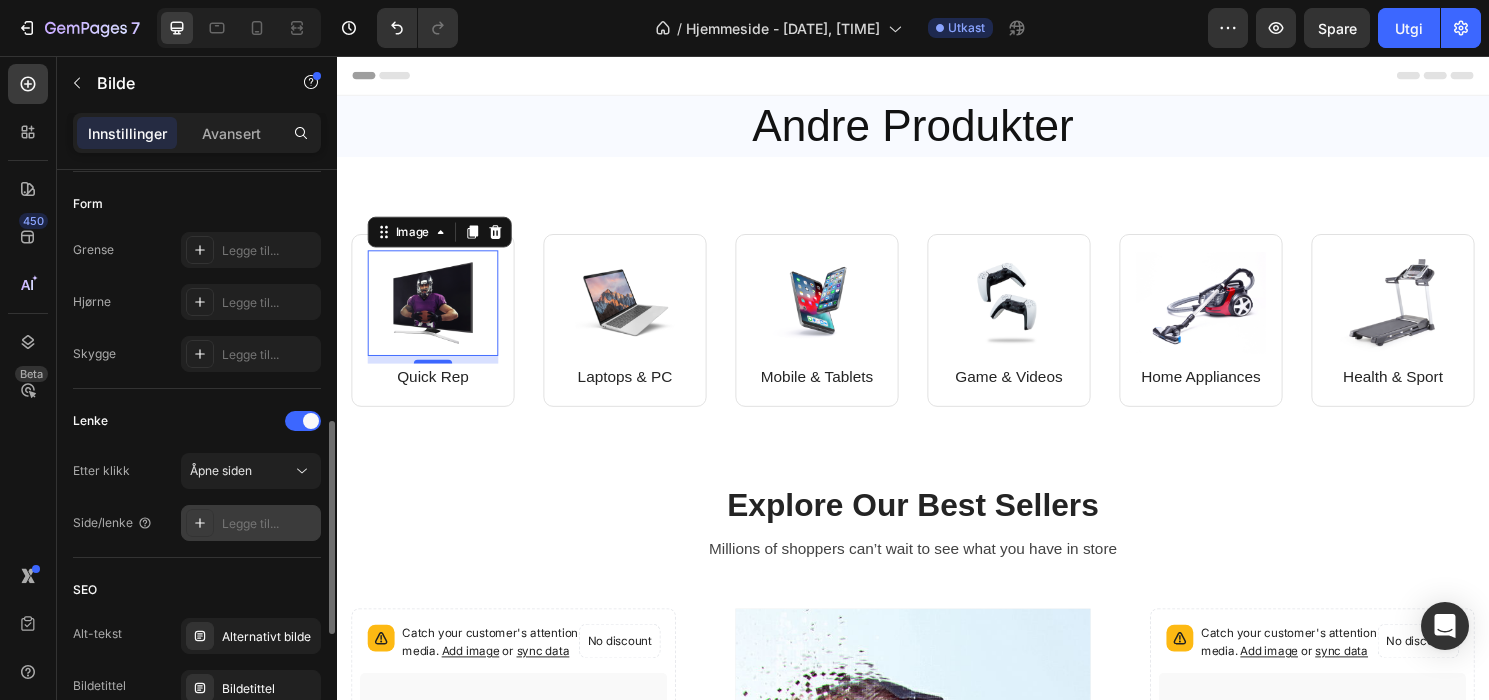 click on "Legge til..." at bounding box center (269, 524) 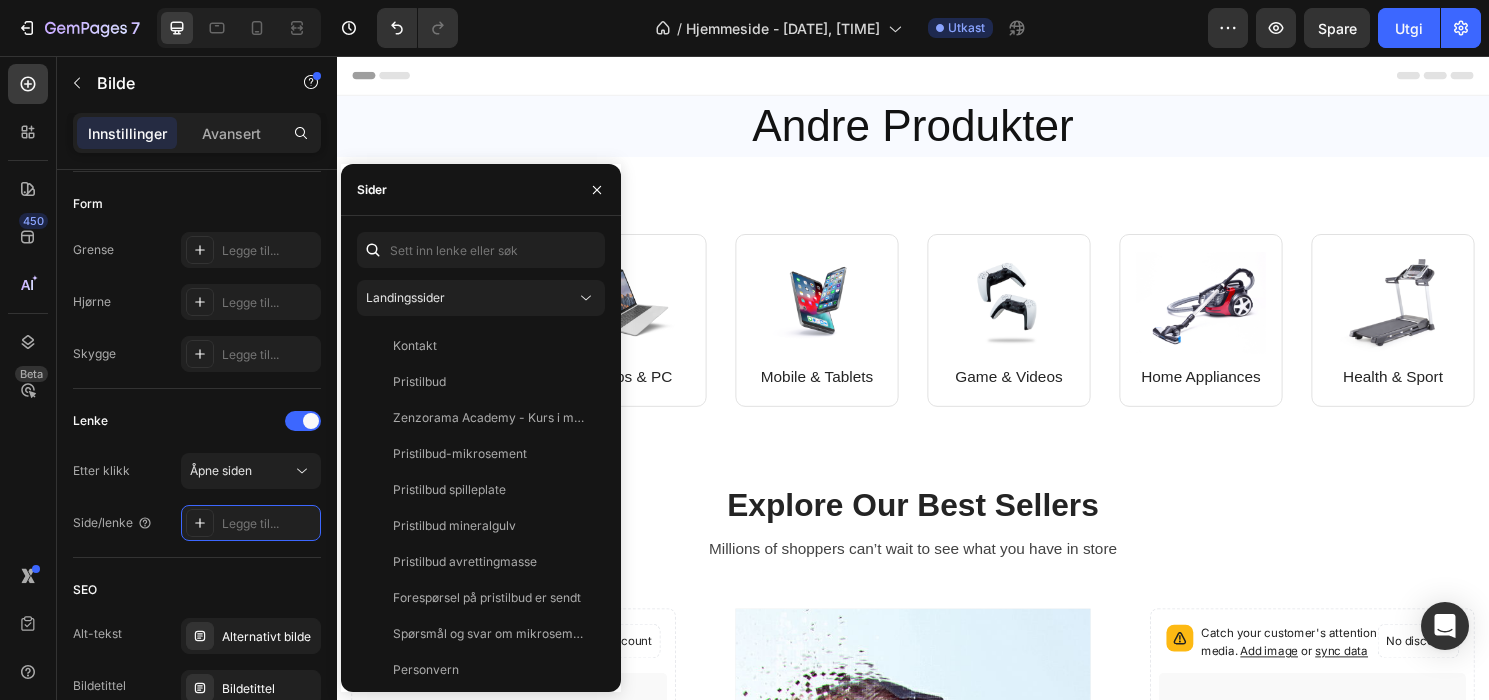 click on "Sider" at bounding box center [481, 190] 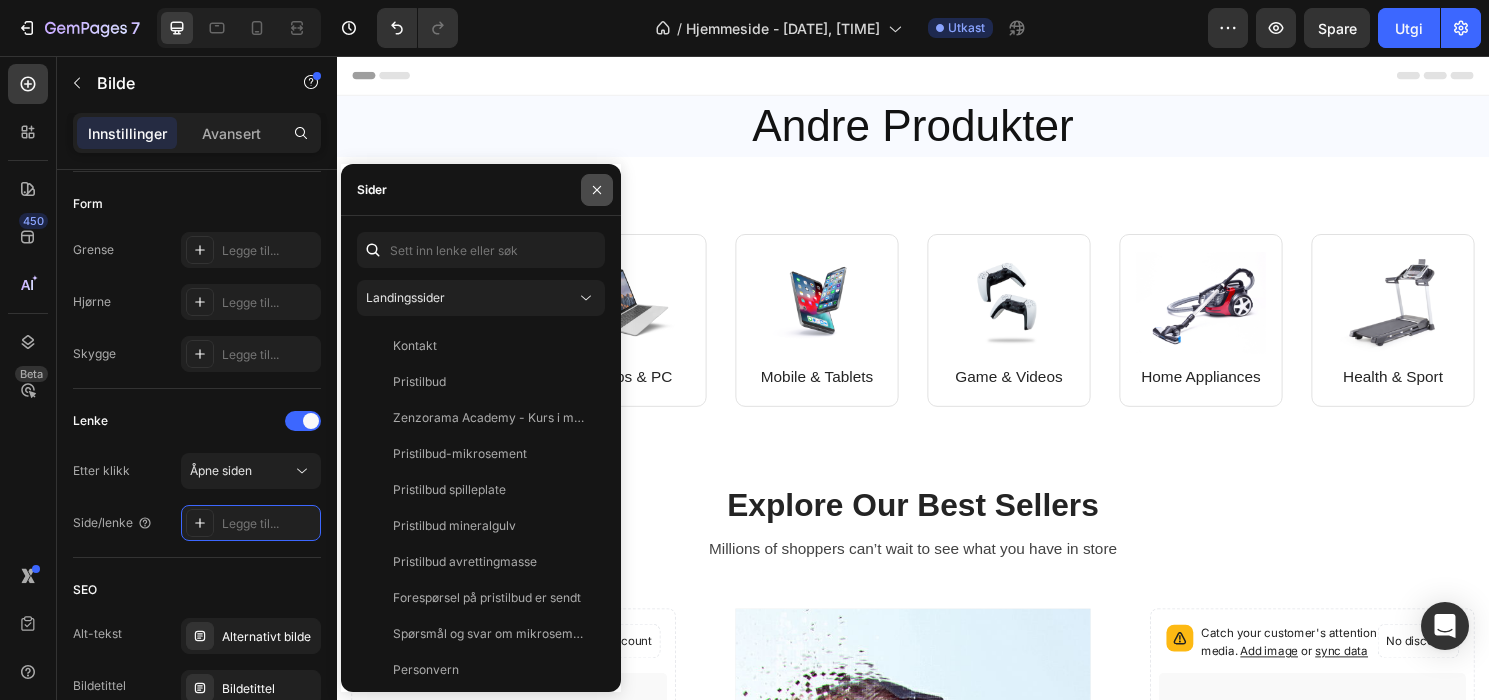 click at bounding box center [597, 190] 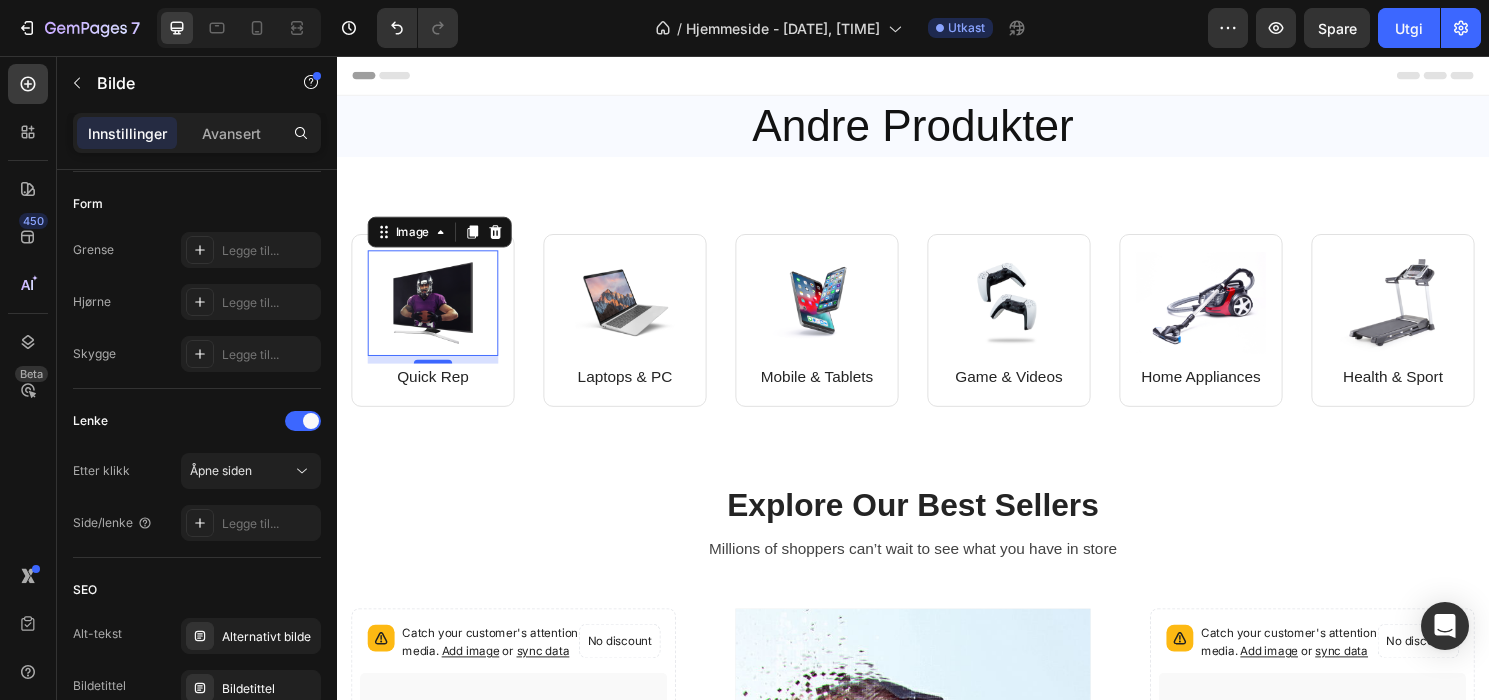 click on "8" at bounding box center [437, 392] 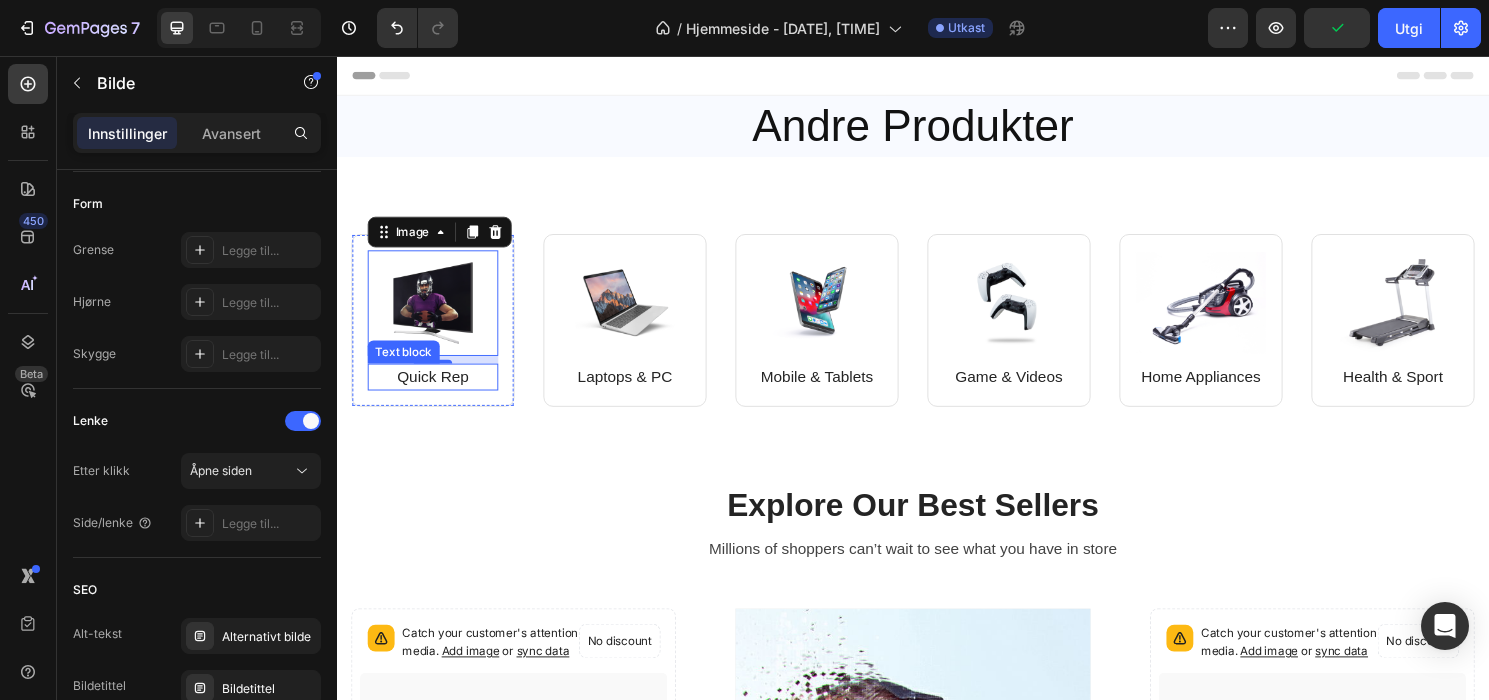 click on "Quick Rep" at bounding box center [437, 390] 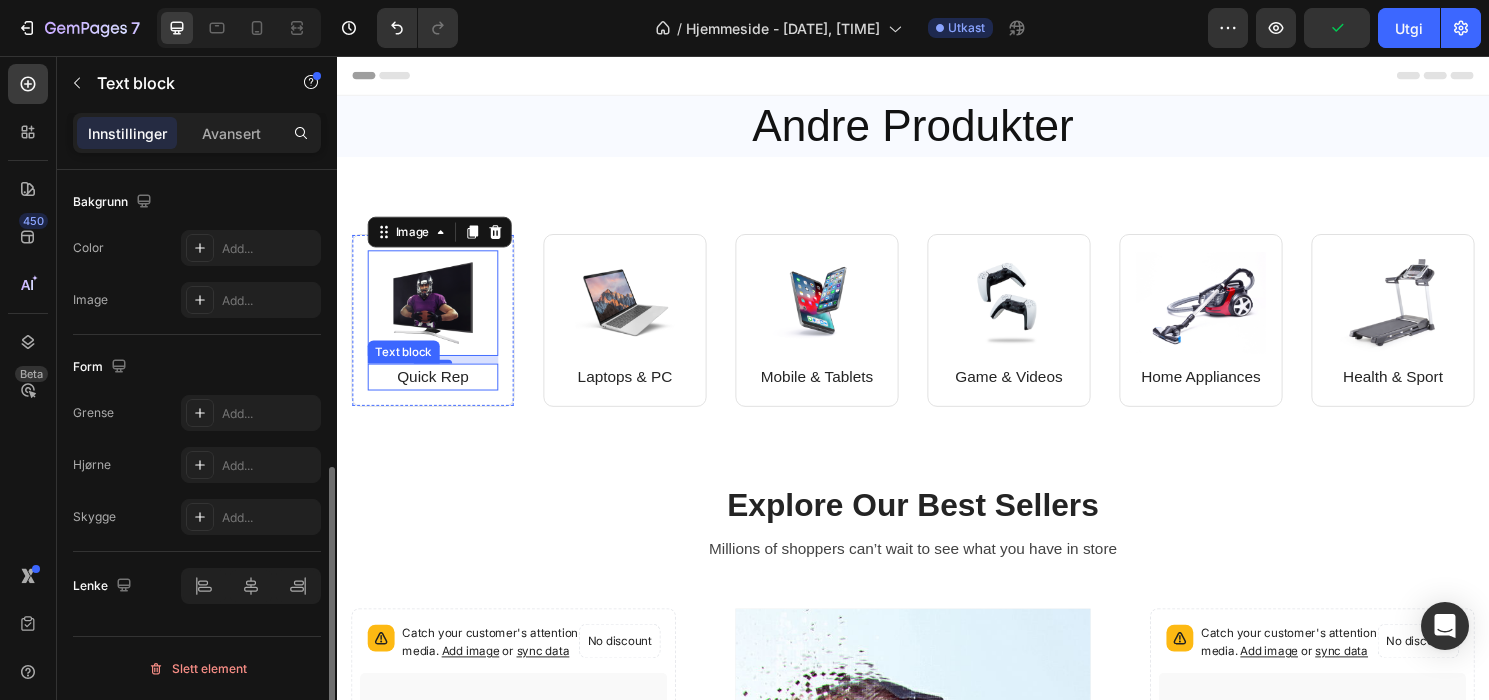 scroll, scrollTop: 0, scrollLeft: 0, axis: both 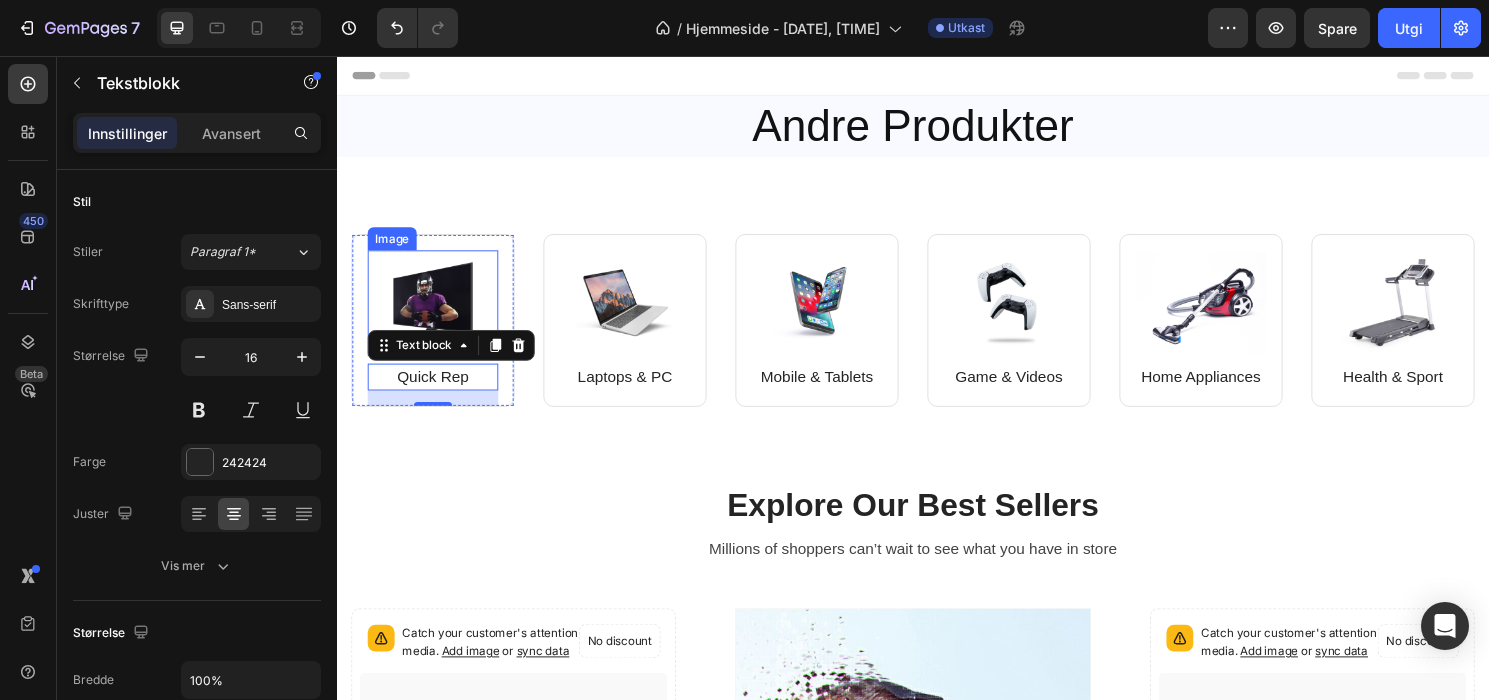 click at bounding box center [437, 313] 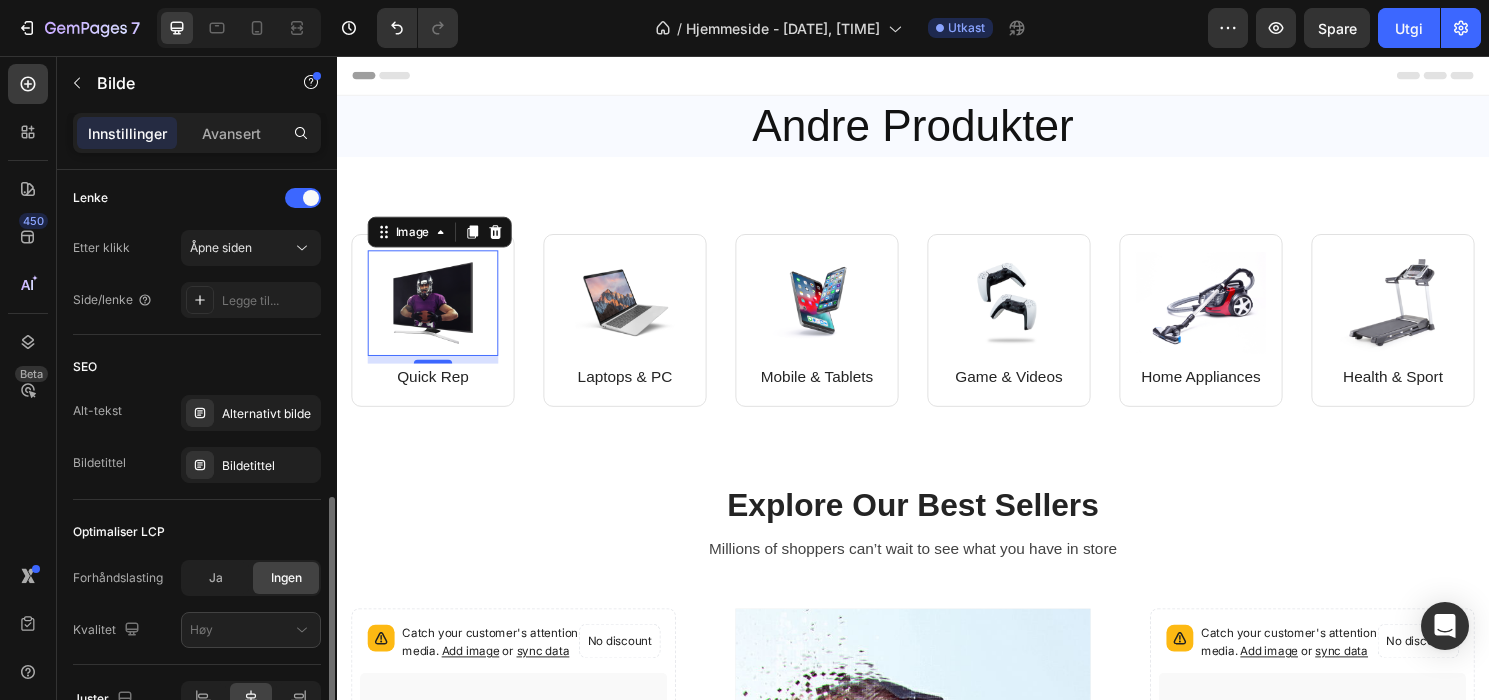 scroll, scrollTop: 910, scrollLeft: 0, axis: vertical 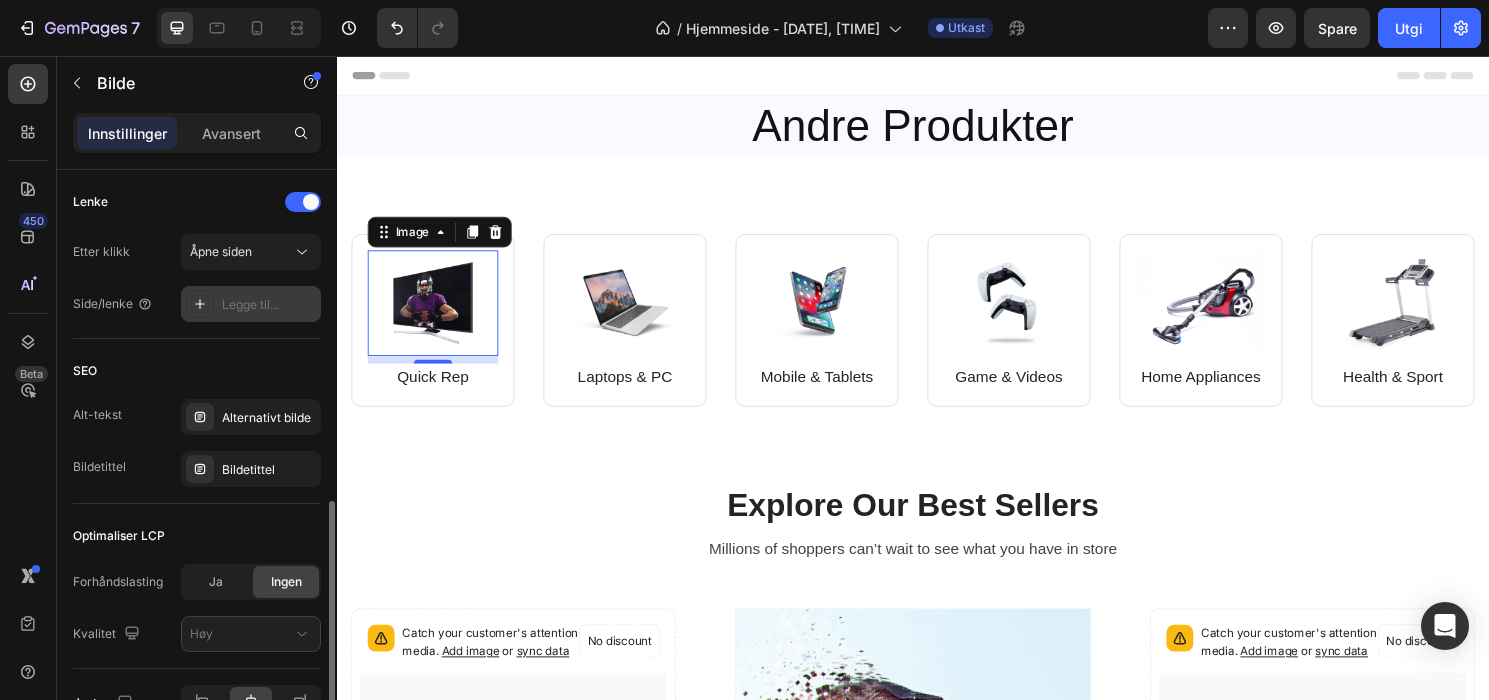 click on "Legge til..." at bounding box center (250, 304) 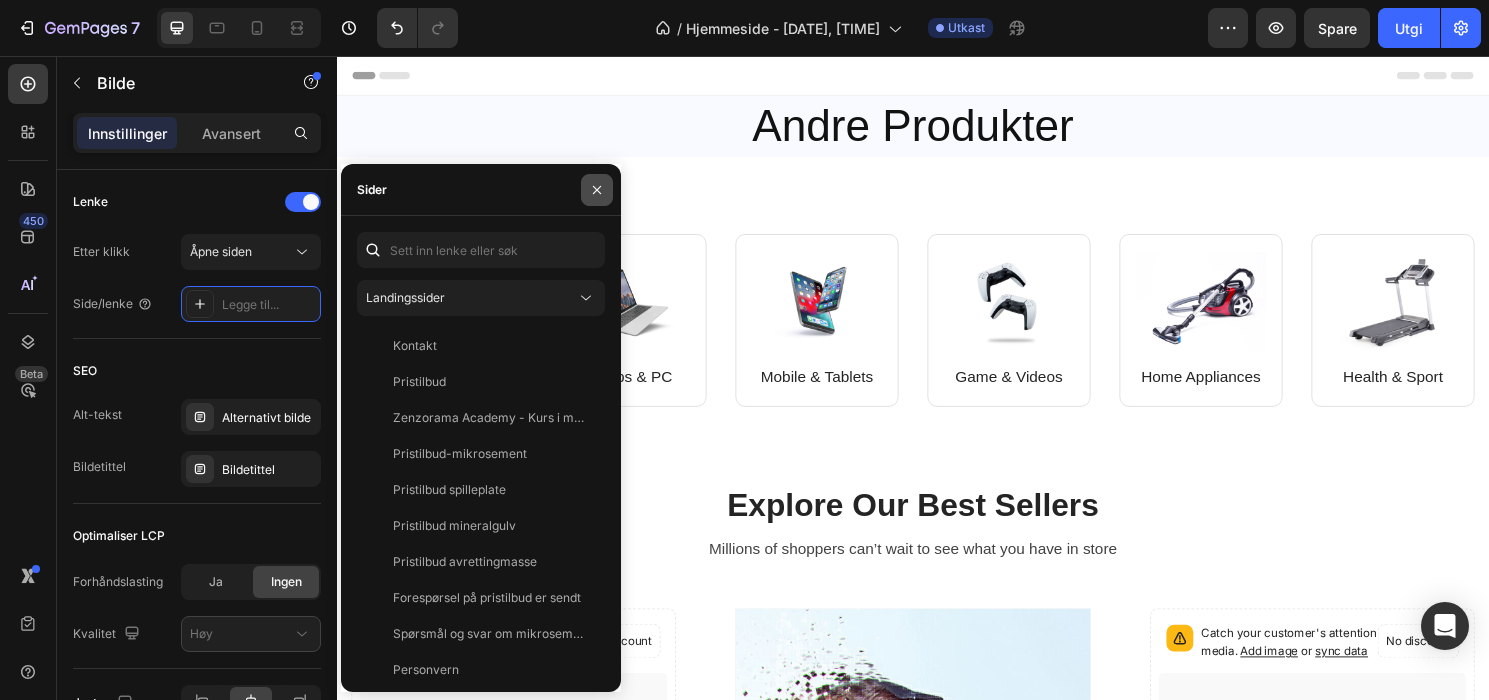 drag, startPoint x: 597, startPoint y: 189, endPoint x: 270, endPoint y: 138, distance: 330.95316 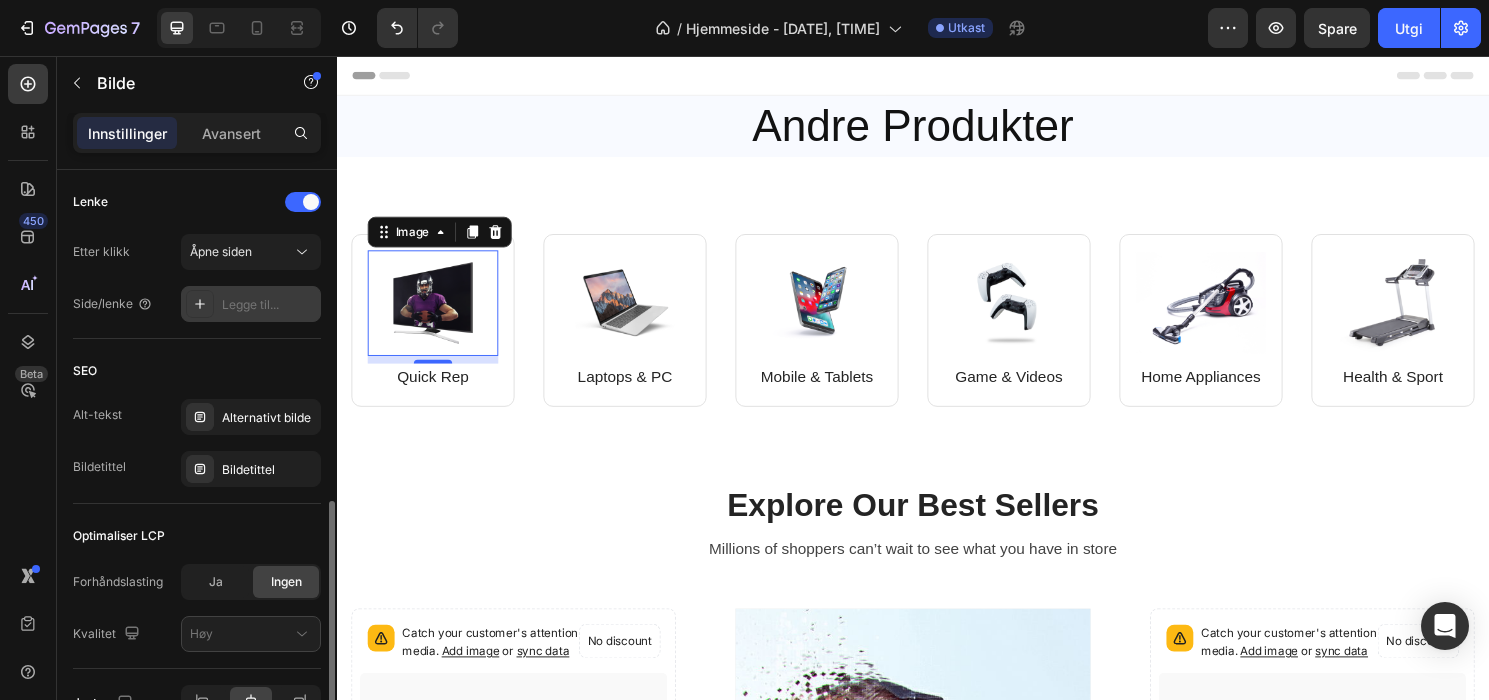 click on "Legge til..." at bounding box center (269, 305) 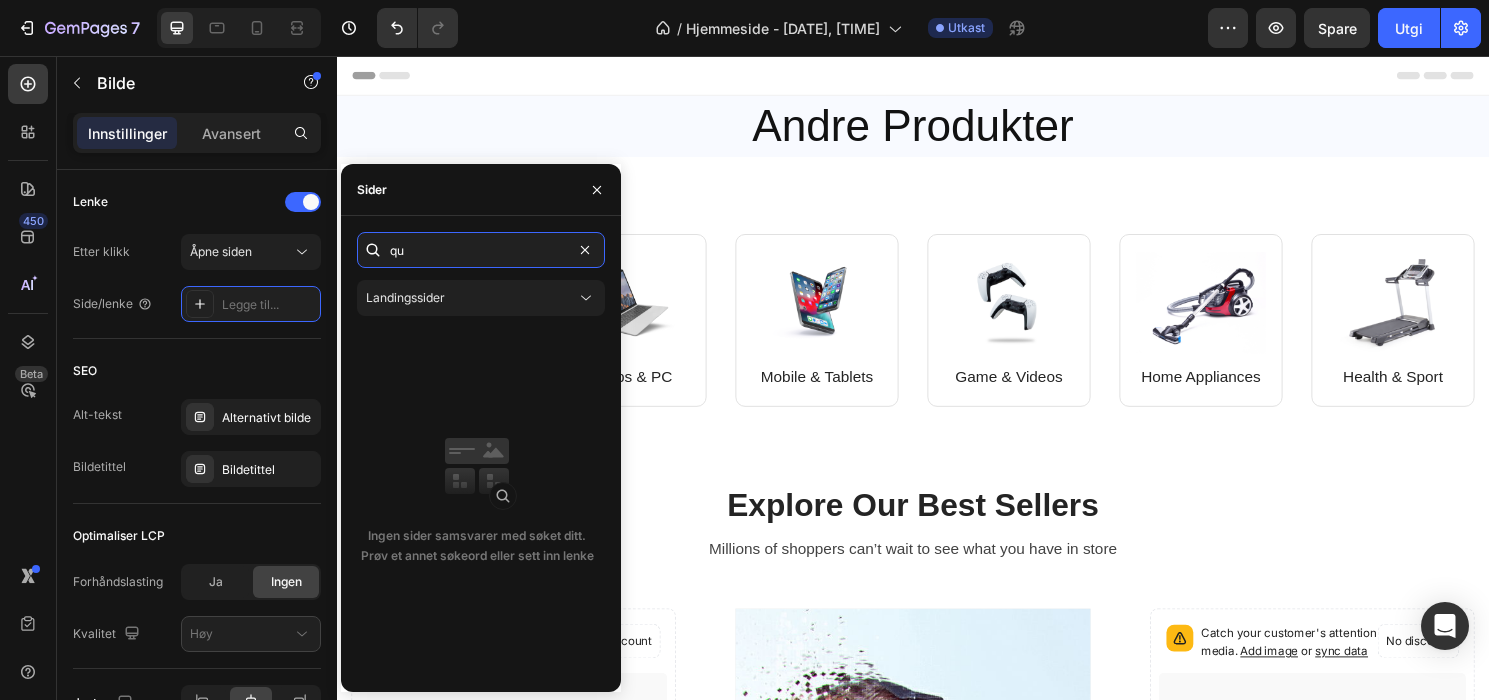 type on "q" 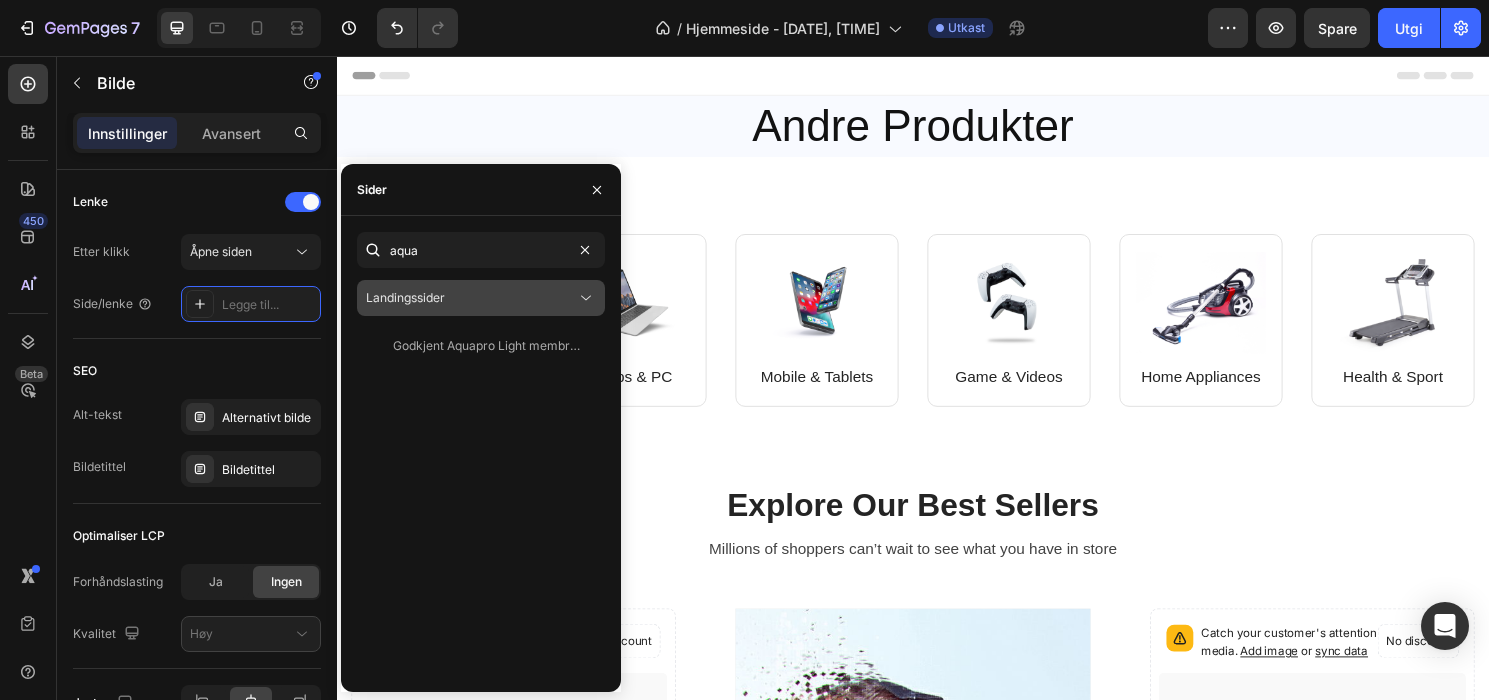 click on "Landingssider" at bounding box center [471, 298] 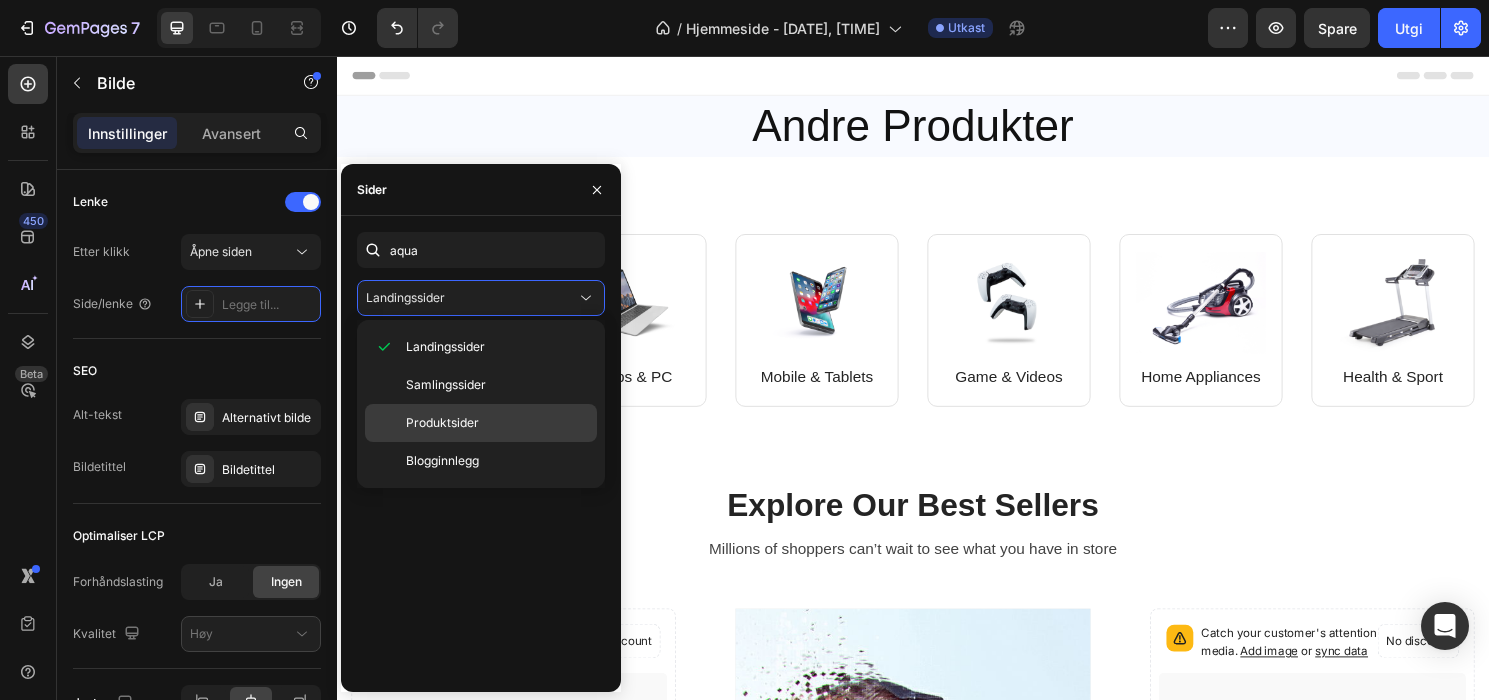 click on "Produktsider" 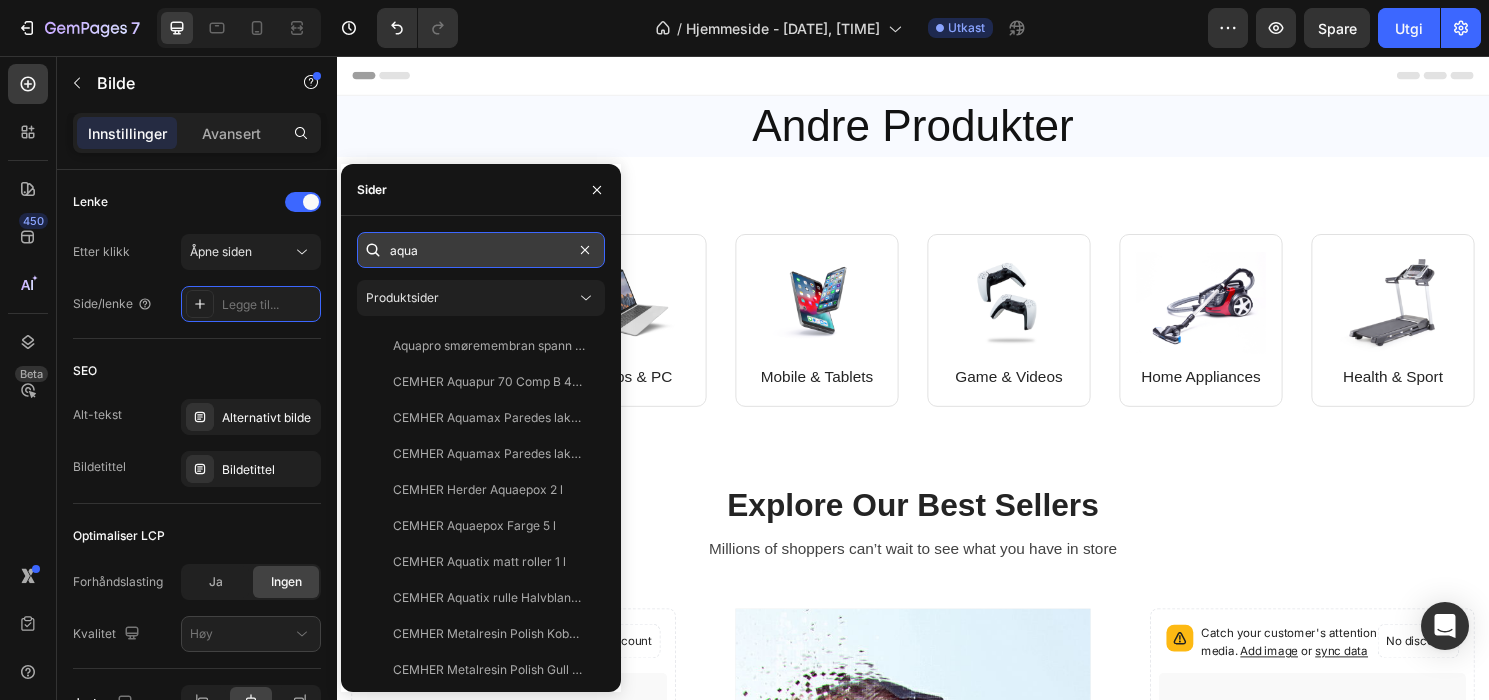 click on "aqua" at bounding box center (481, 250) 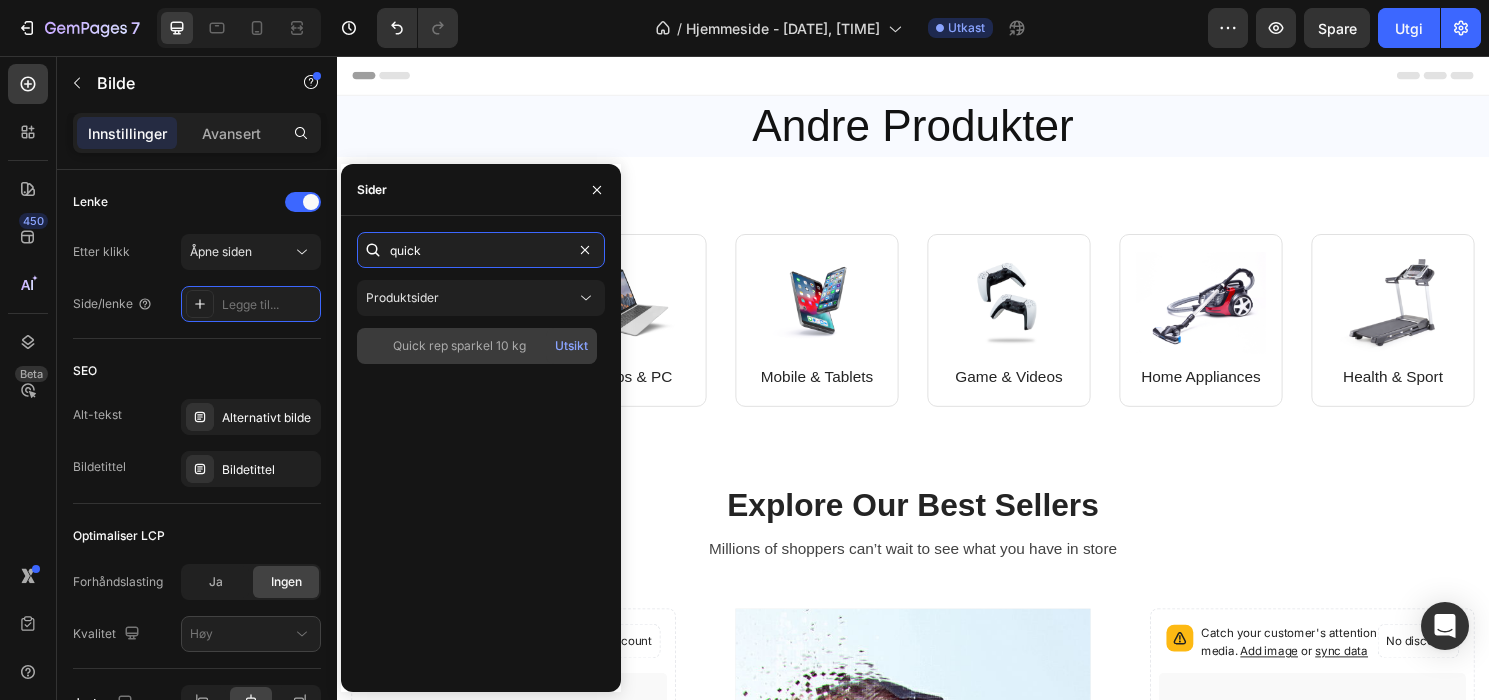 type on "quick" 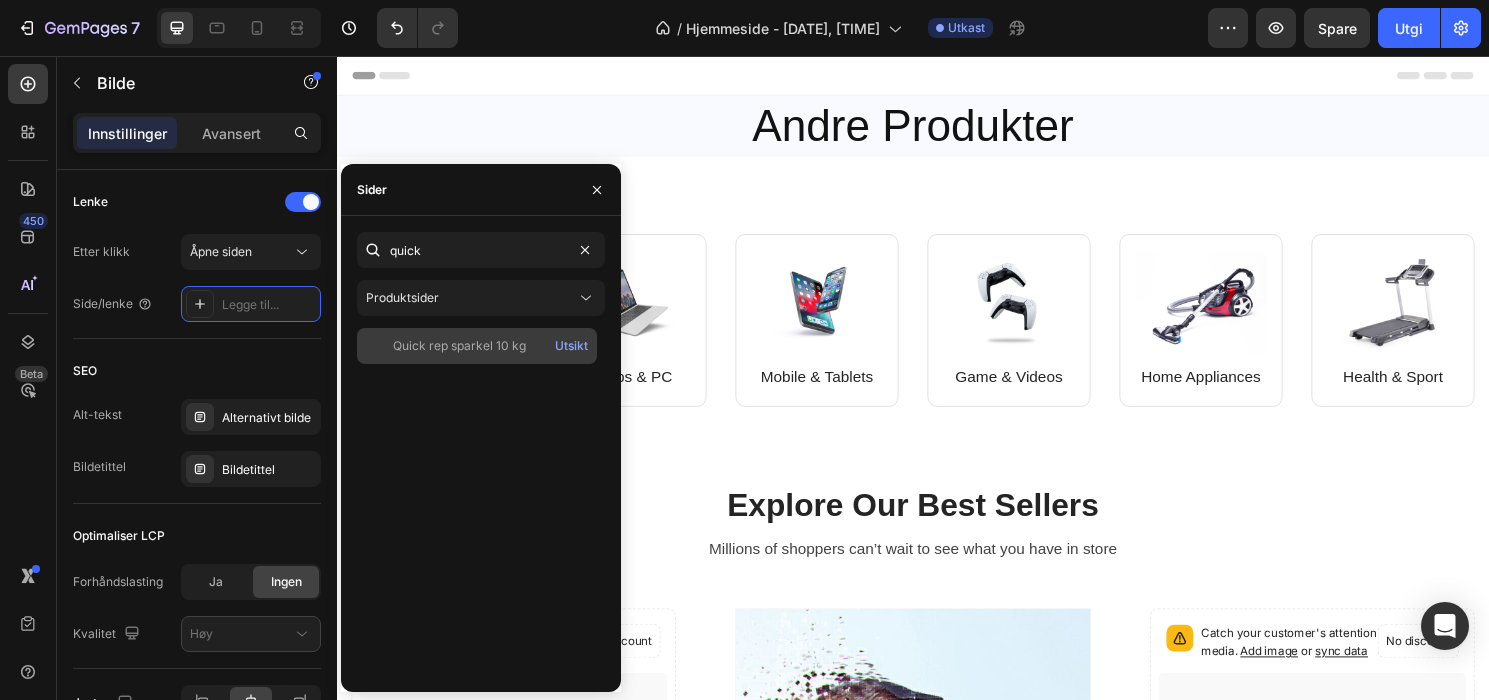 click on "Quick rep sparkel 10 kg" at bounding box center (459, 345) 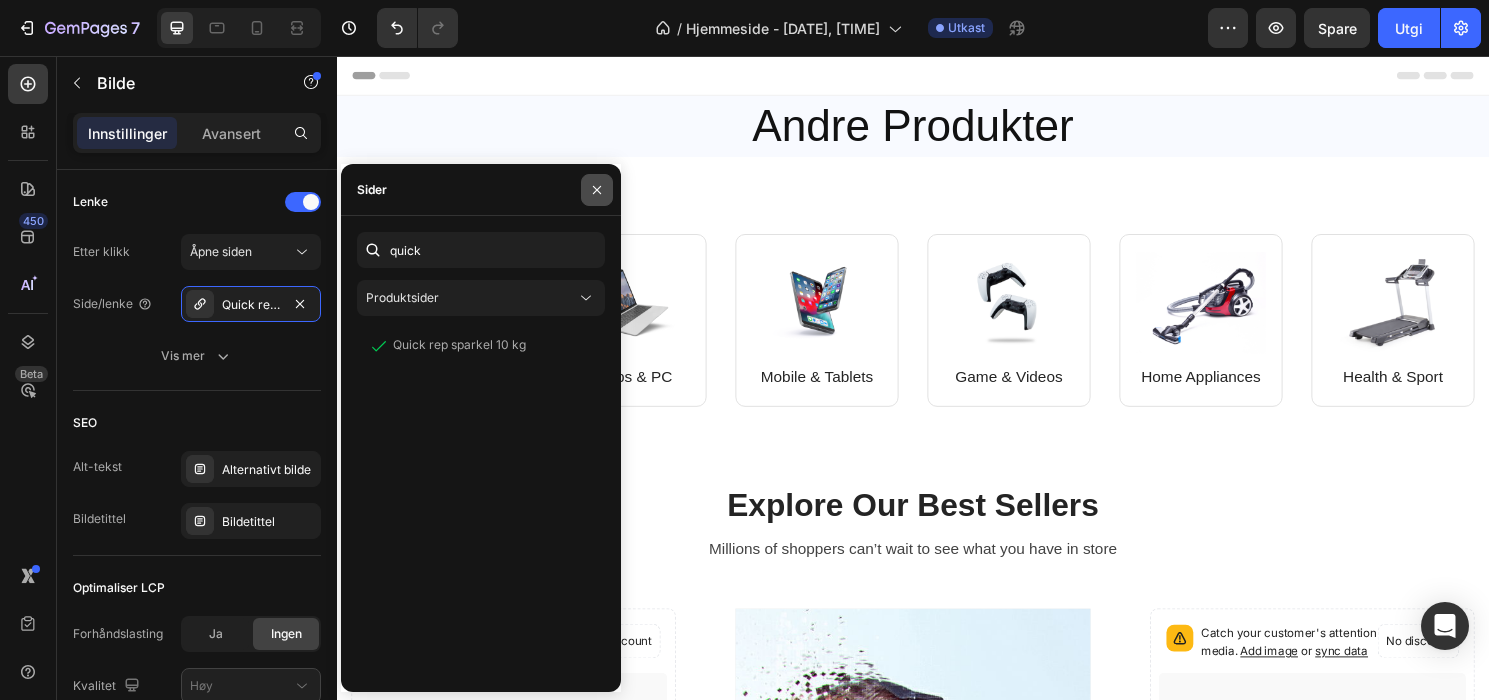 click 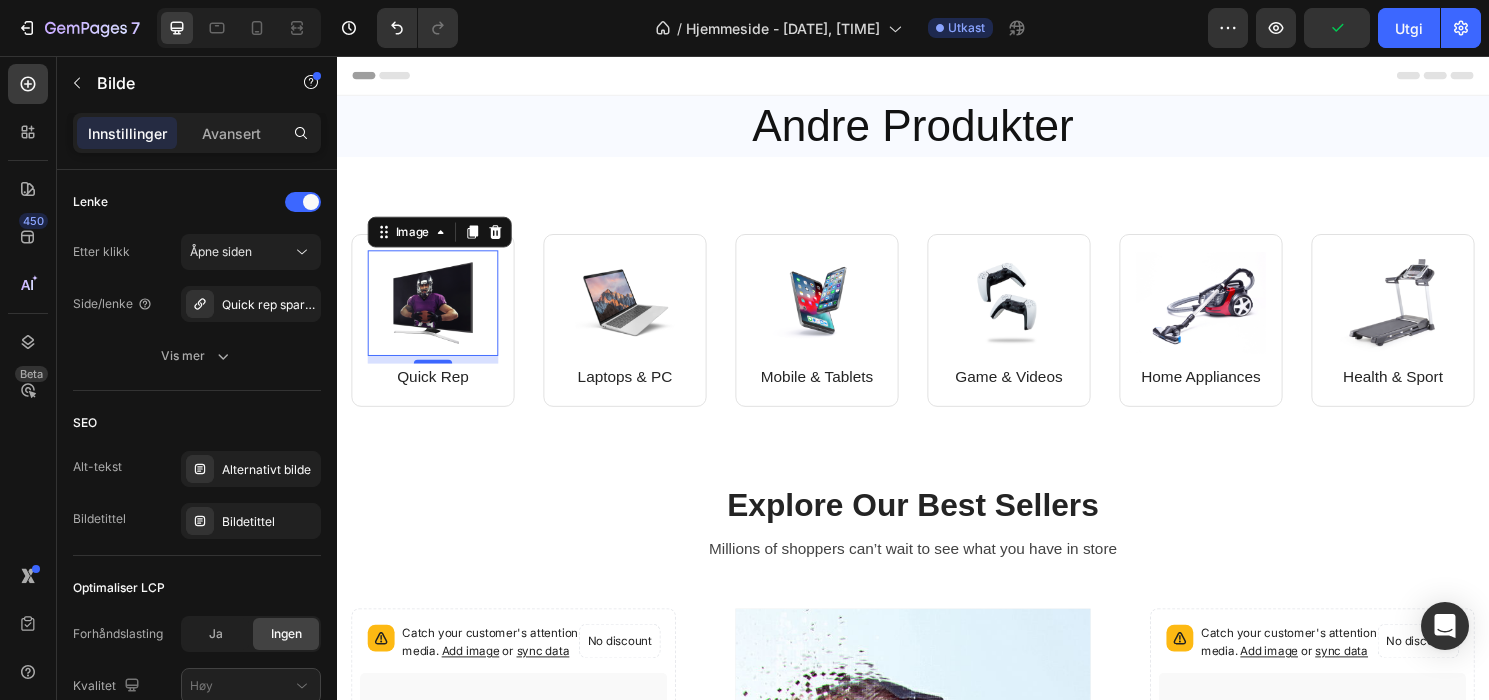 click on "8" at bounding box center [437, 392] 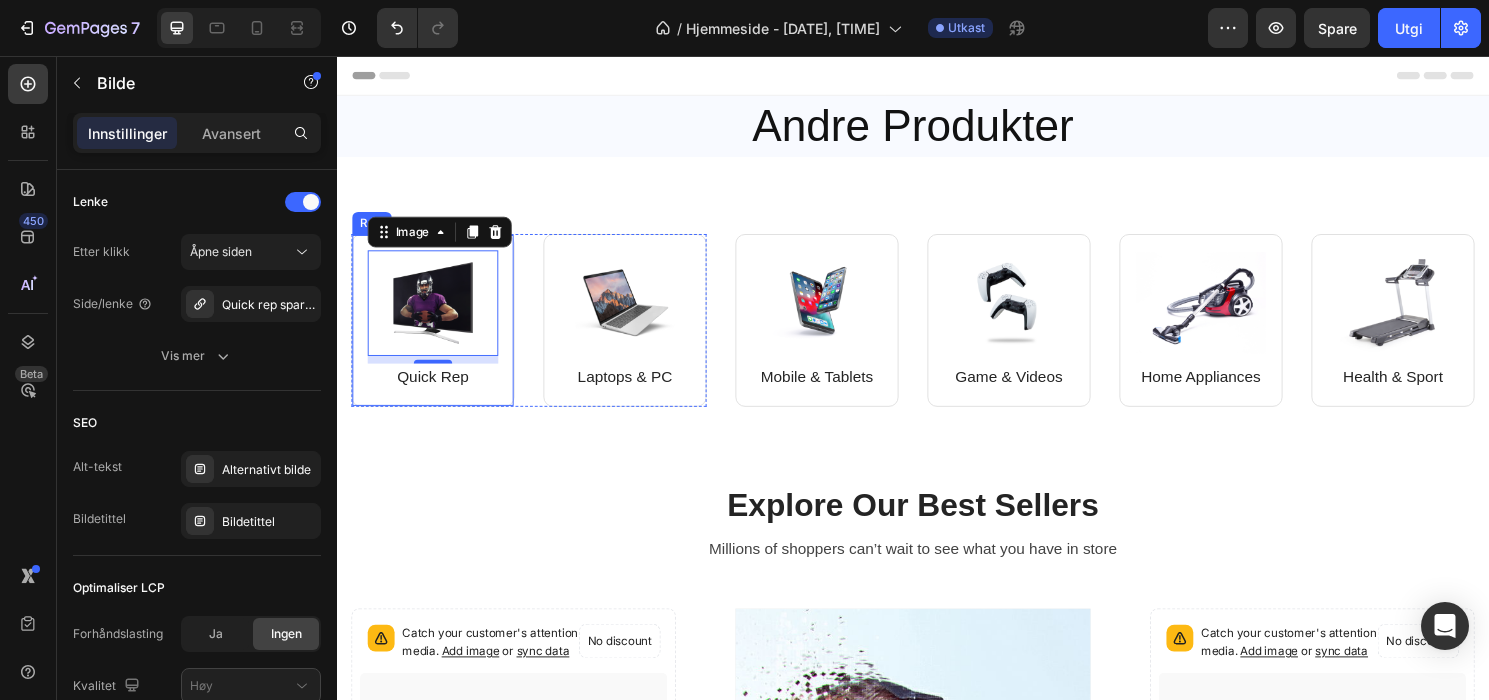 click on "Image   8 Quick Rep Text block Row" at bounding box center (437, 331) 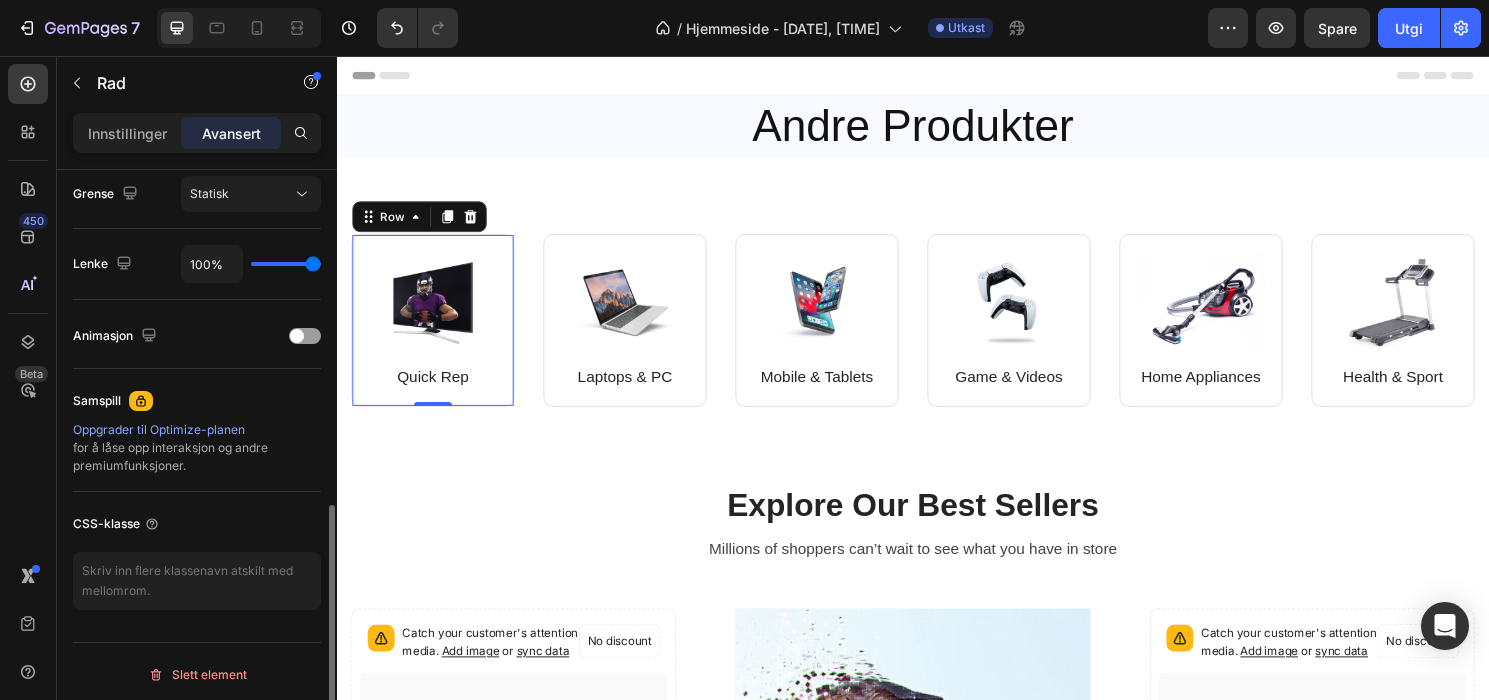 scroll, scrollTop: 747, scrollLeft: 0, axis: vertical 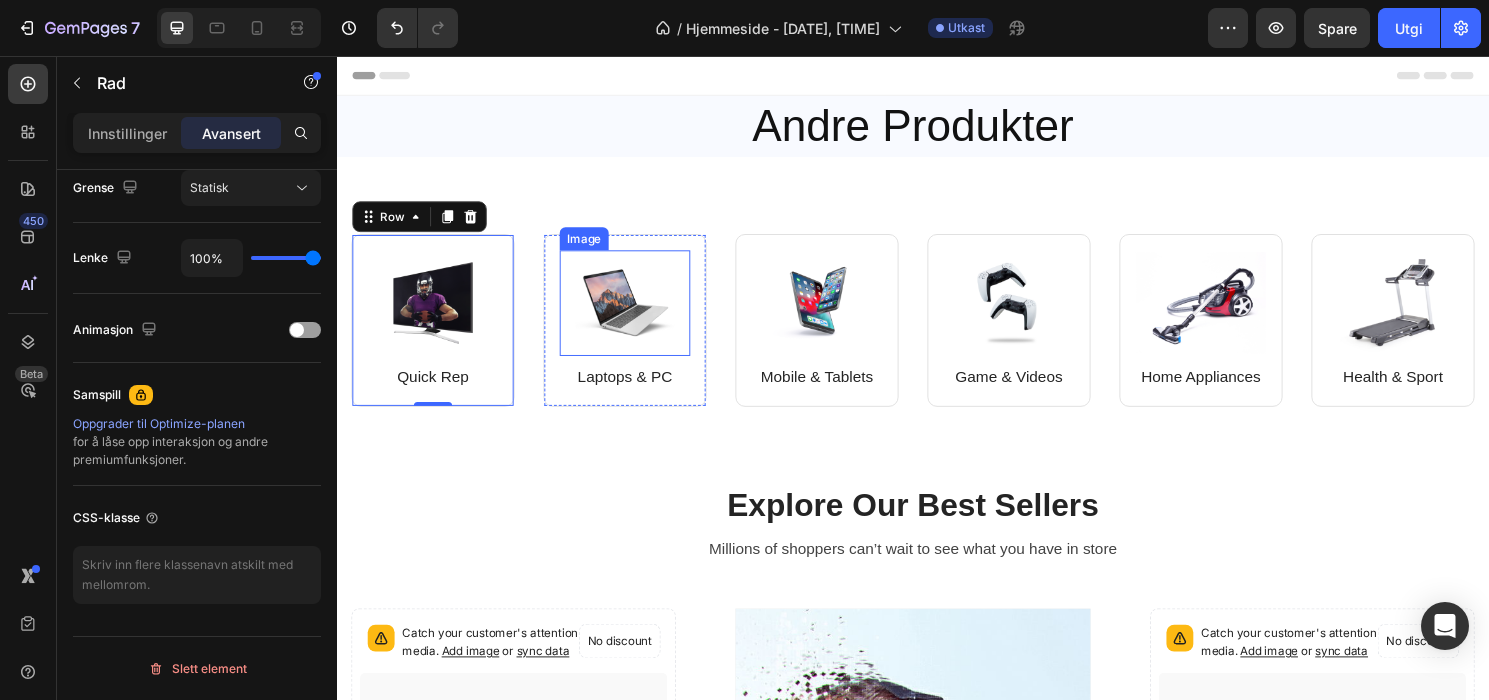 click at bounding box center (637, 313) 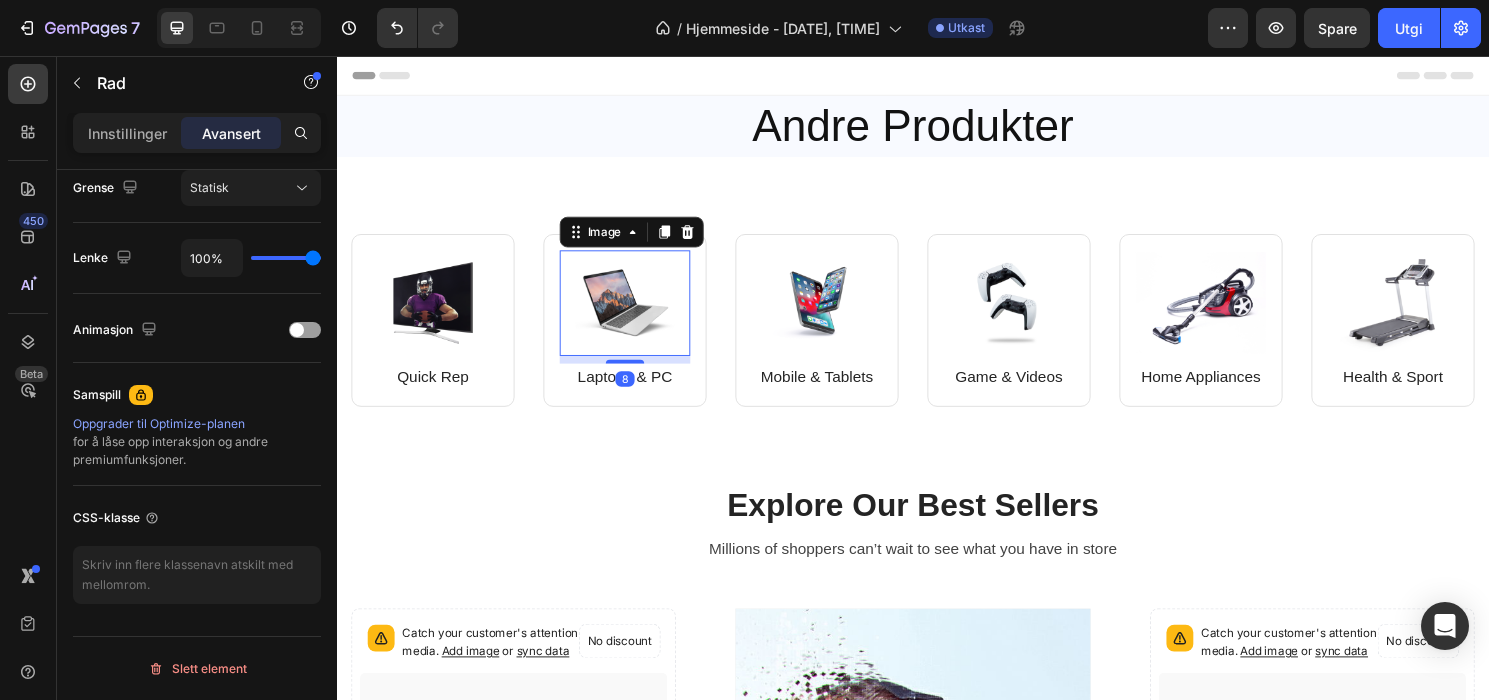 scroll, scrollTop: 0, scrollLeft: 0, axis: both 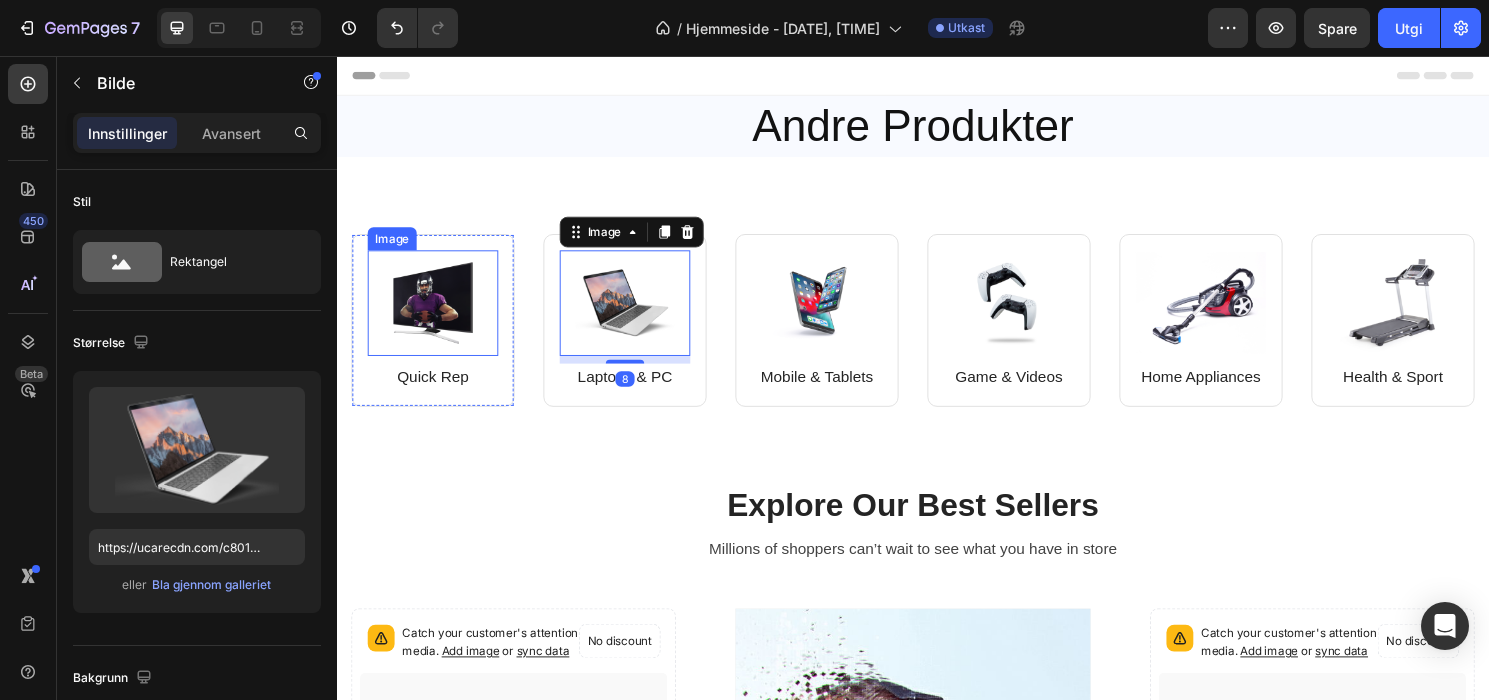click at bounding box center (437, 313) 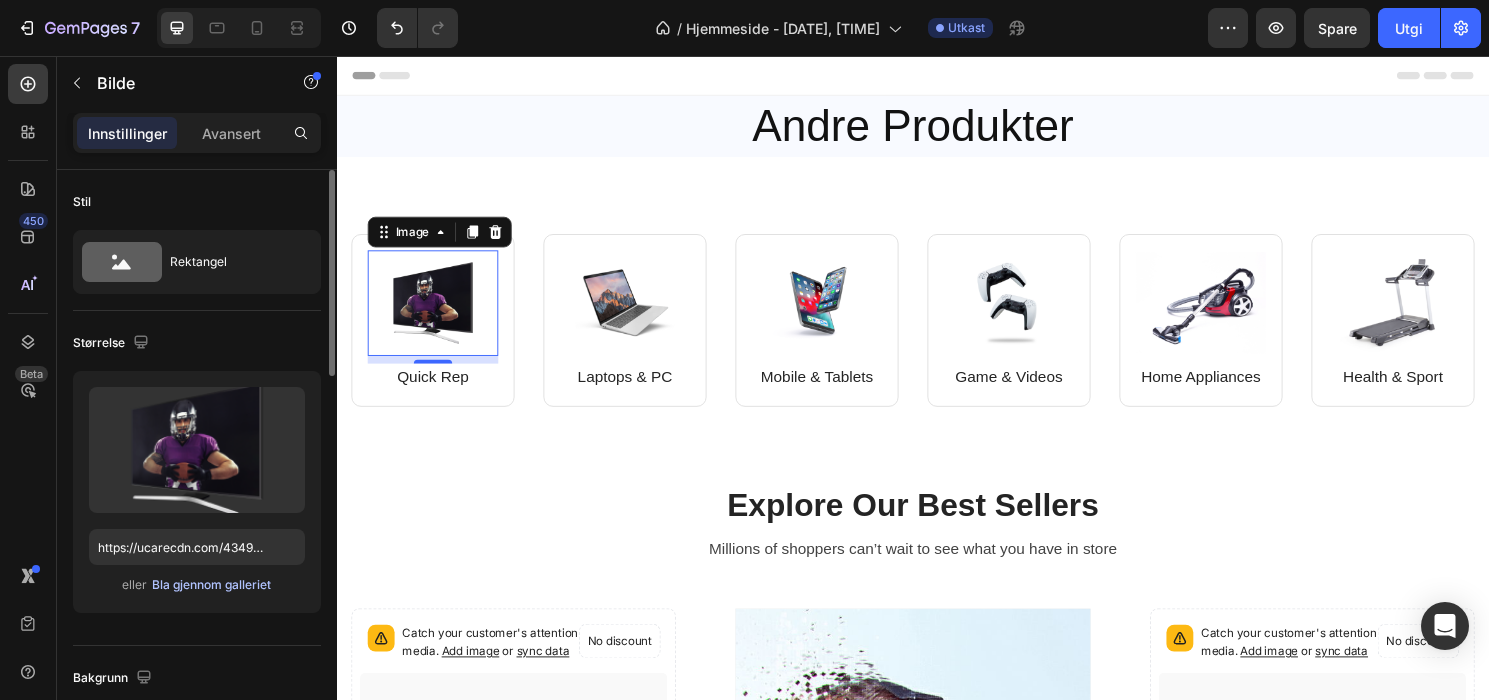 click on "Bla gjennom galleriet" at bounding box center (211, 584) 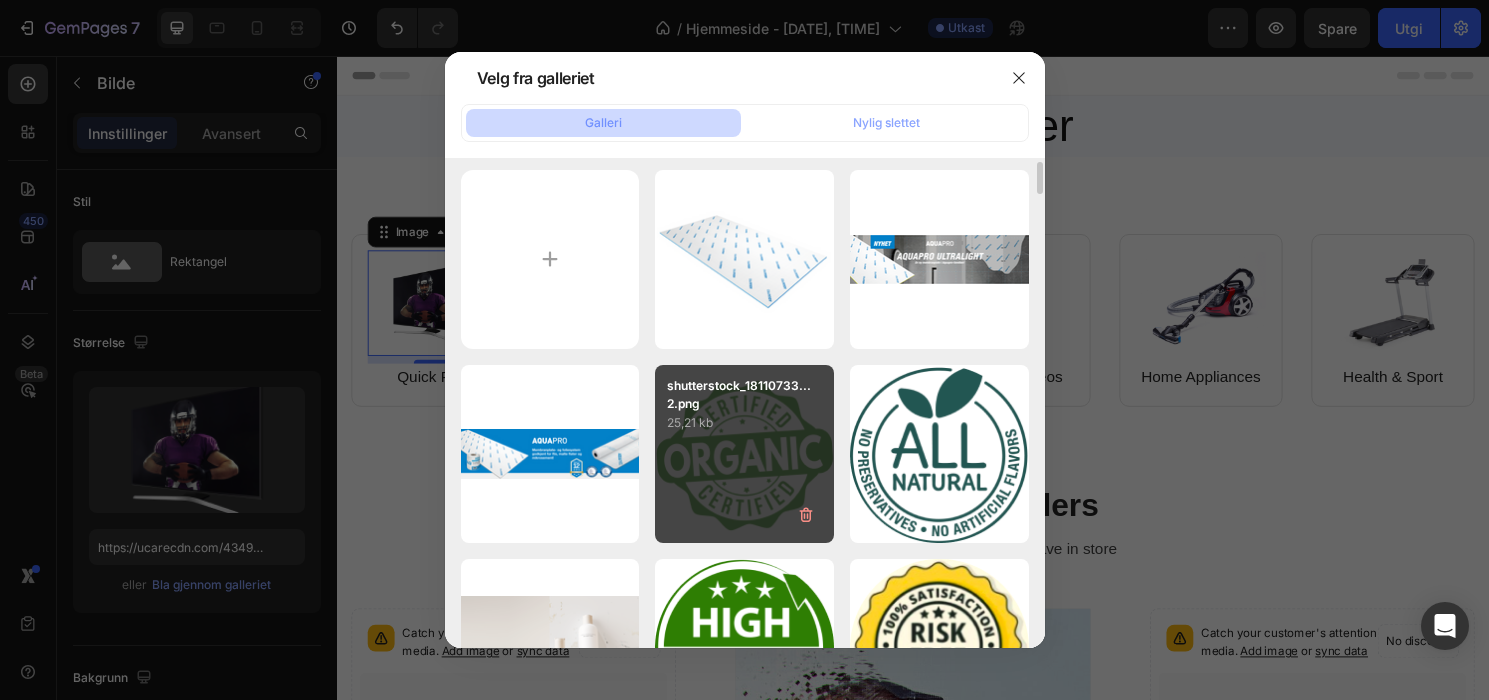 scroll, scrollTop: 8, scrollLeft: 0, axis: vertical 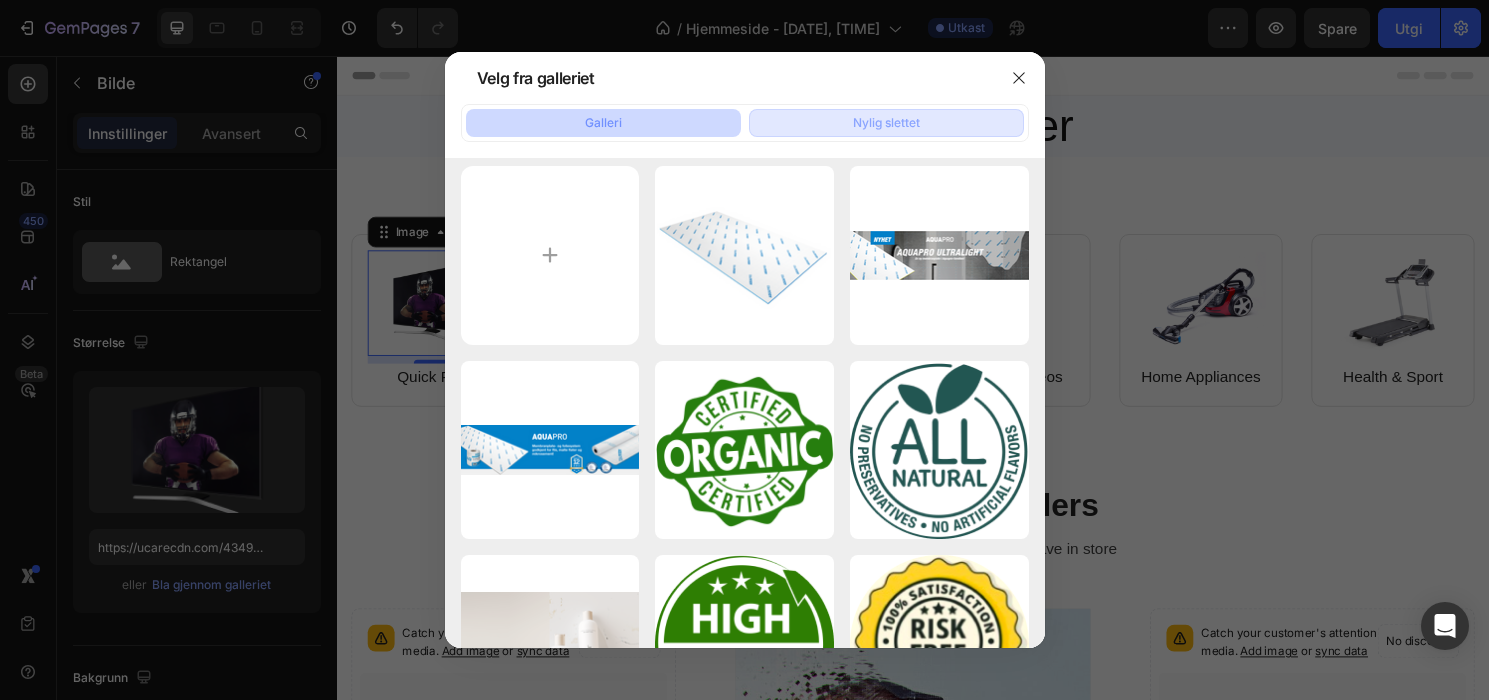 click on "Nylig slettet" 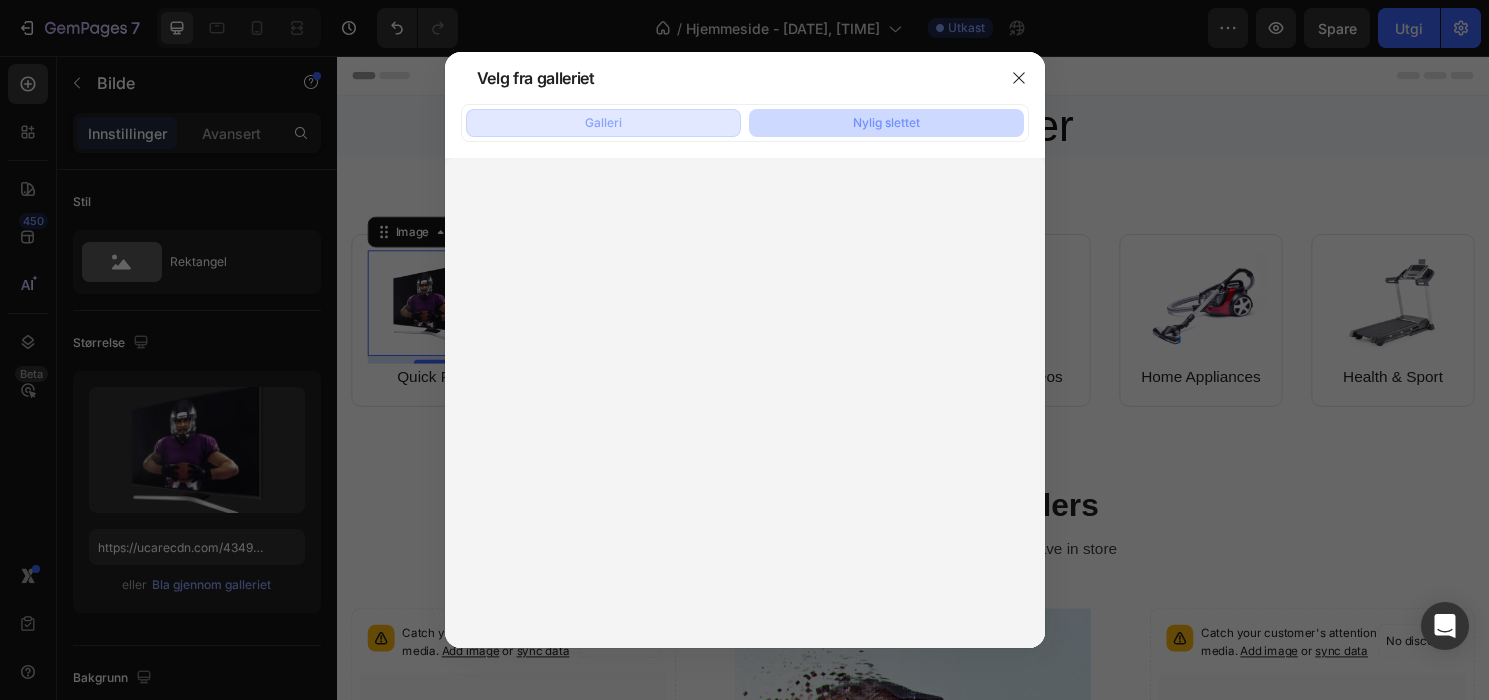 click on "Galleri" at bounding box center [603, 122] 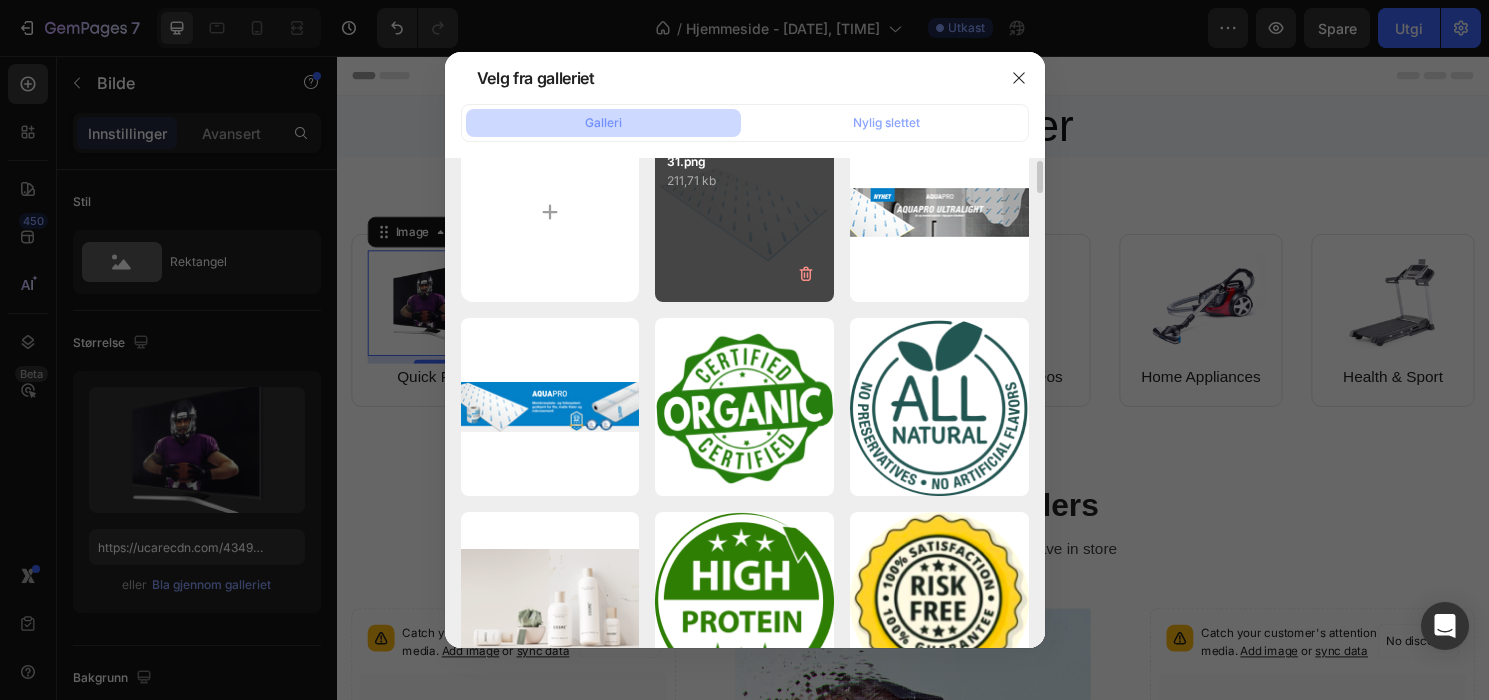 scroll, scrollTop: 0, scrollLeft: 0, axis: both 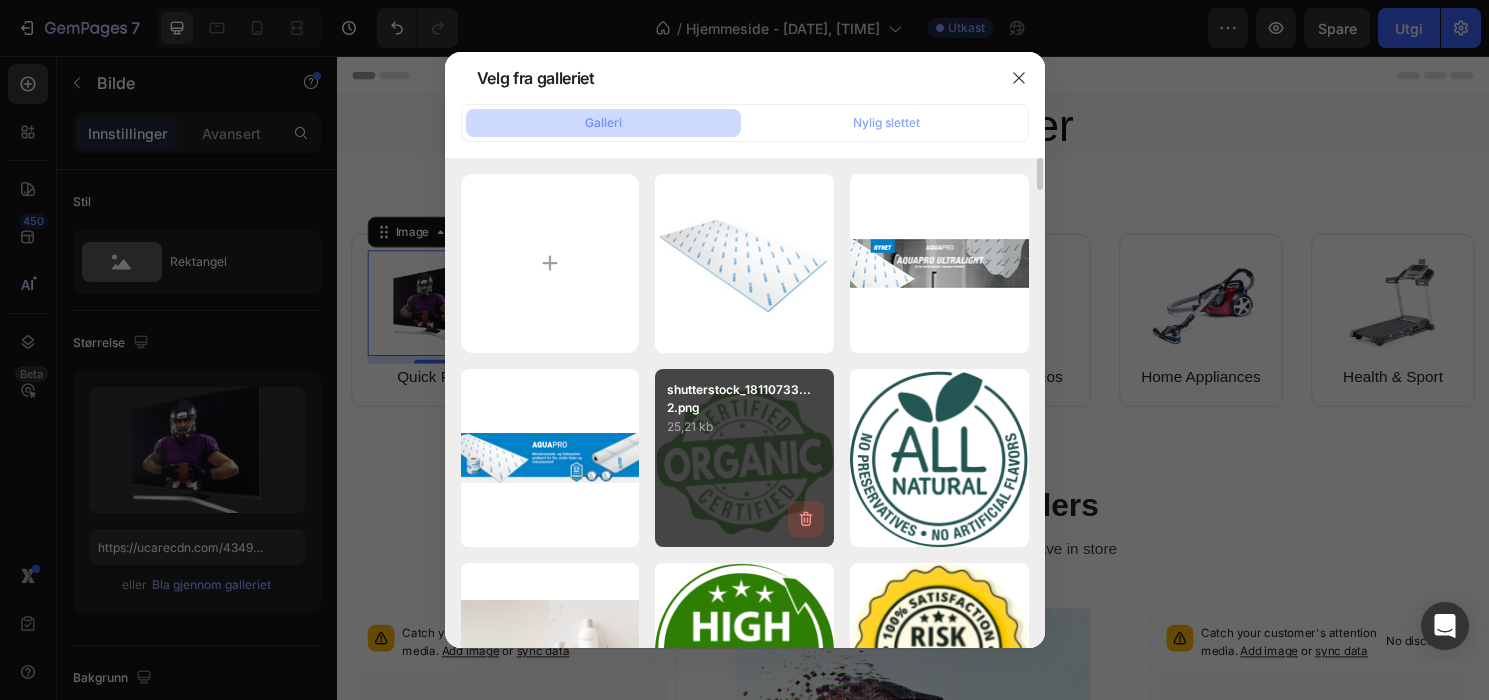 click 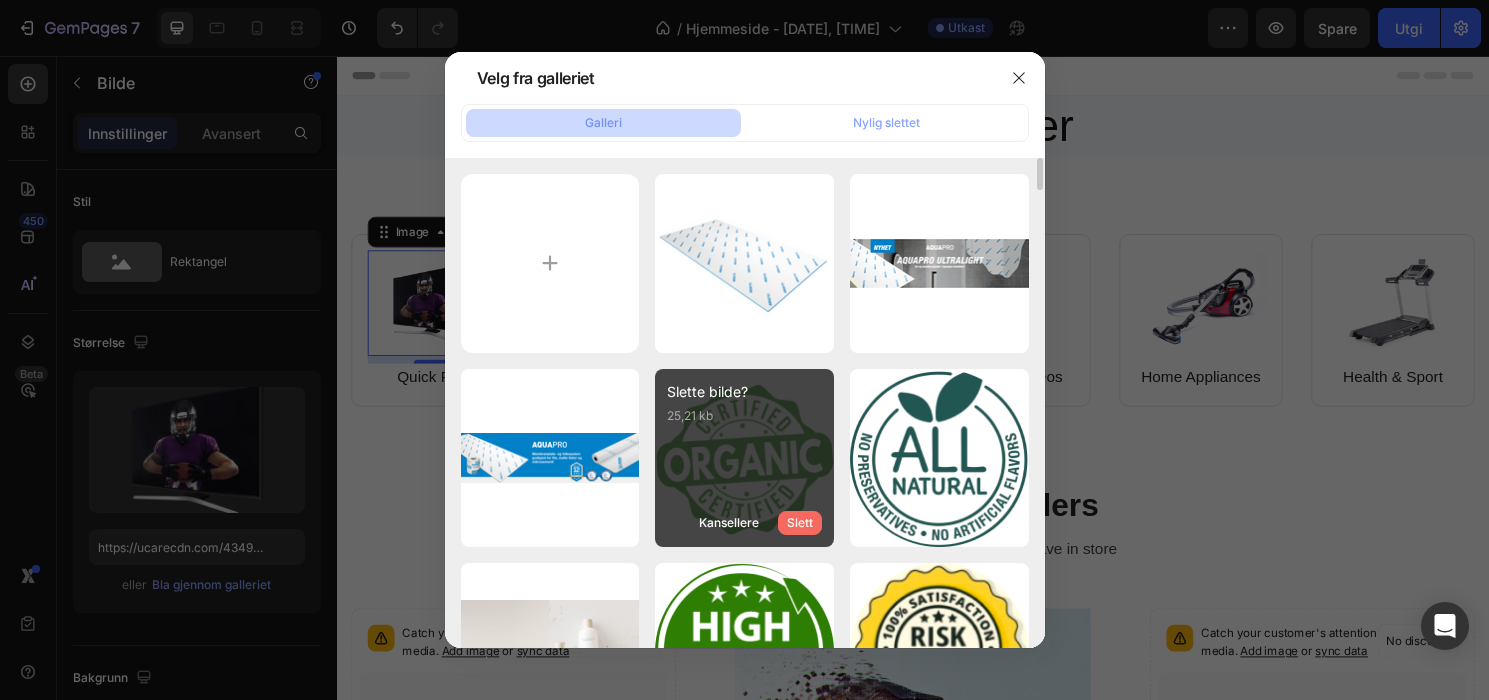 click on "Slett" at bounding box center (800, 522) 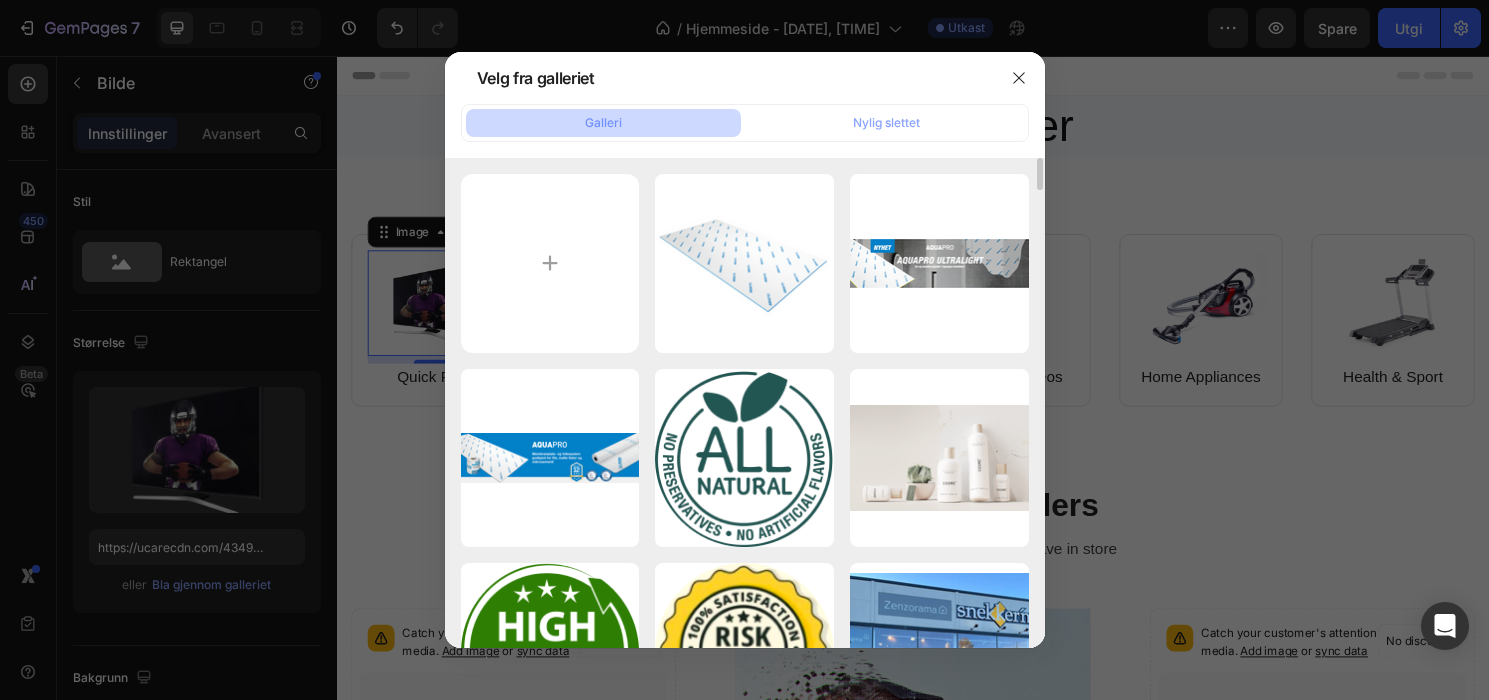 click 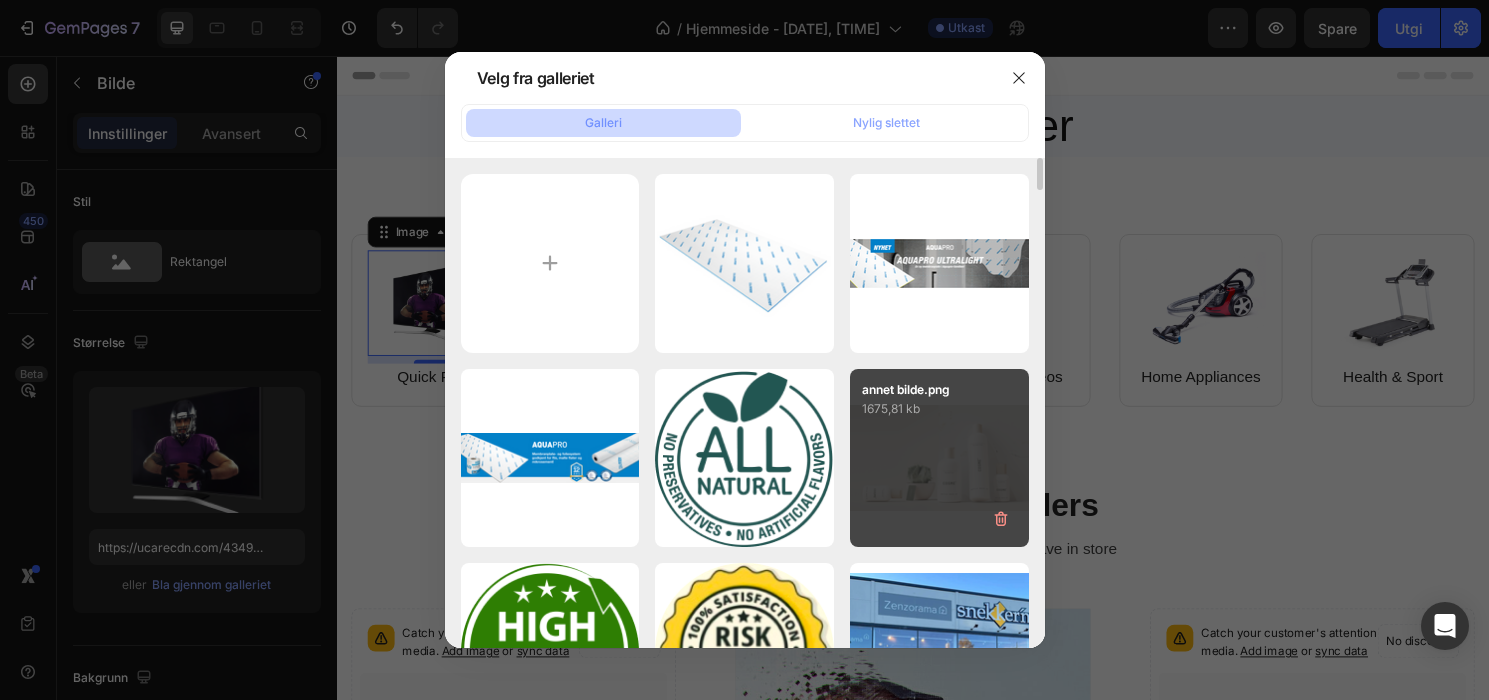 click on "Slett" at bounding box center [0, 0] 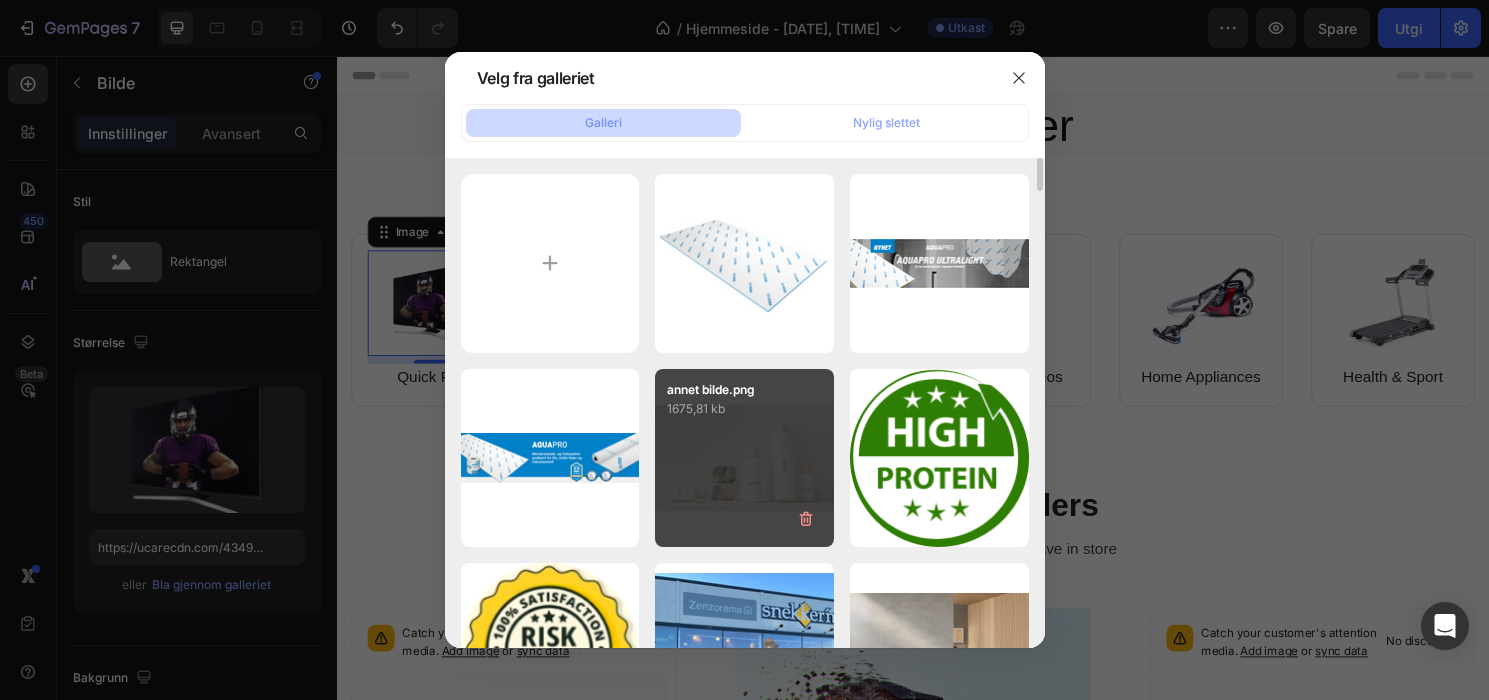 click 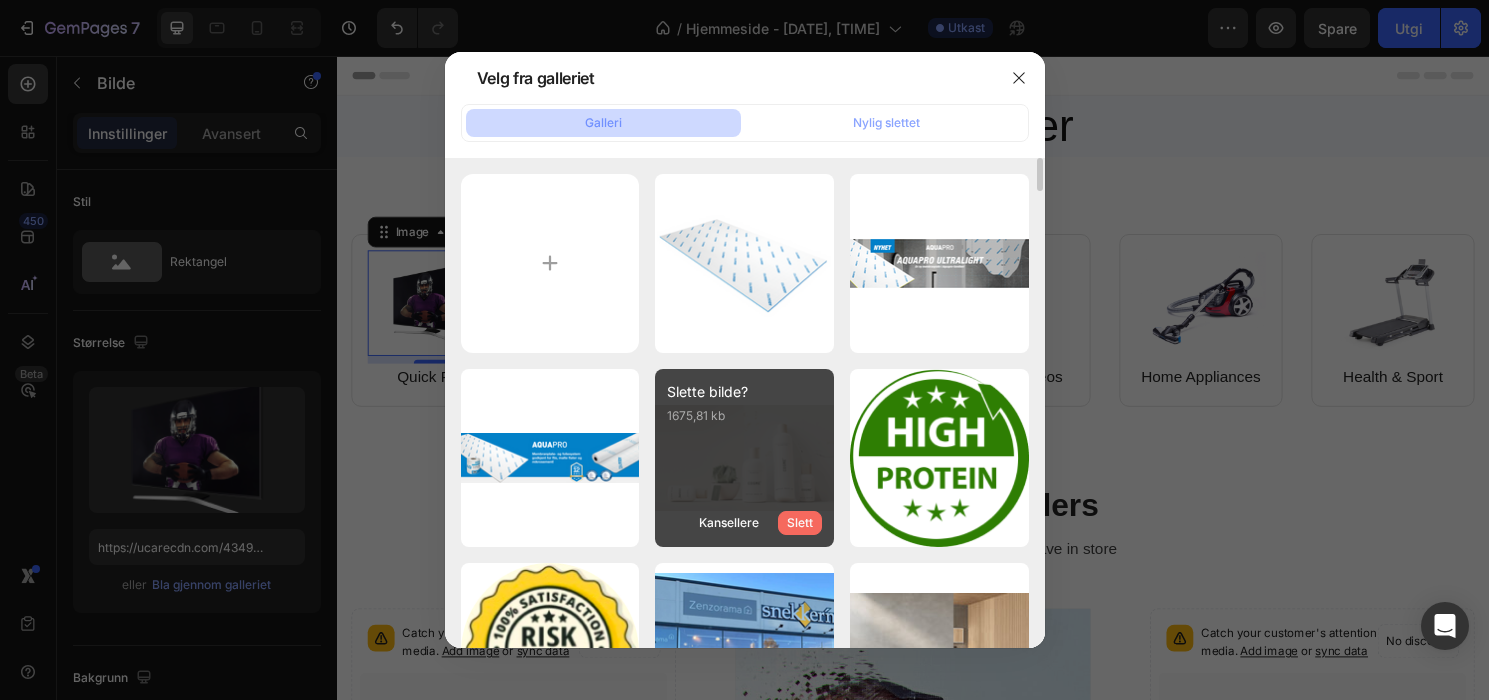 click on "Slett" at bounding box center (800, 522) 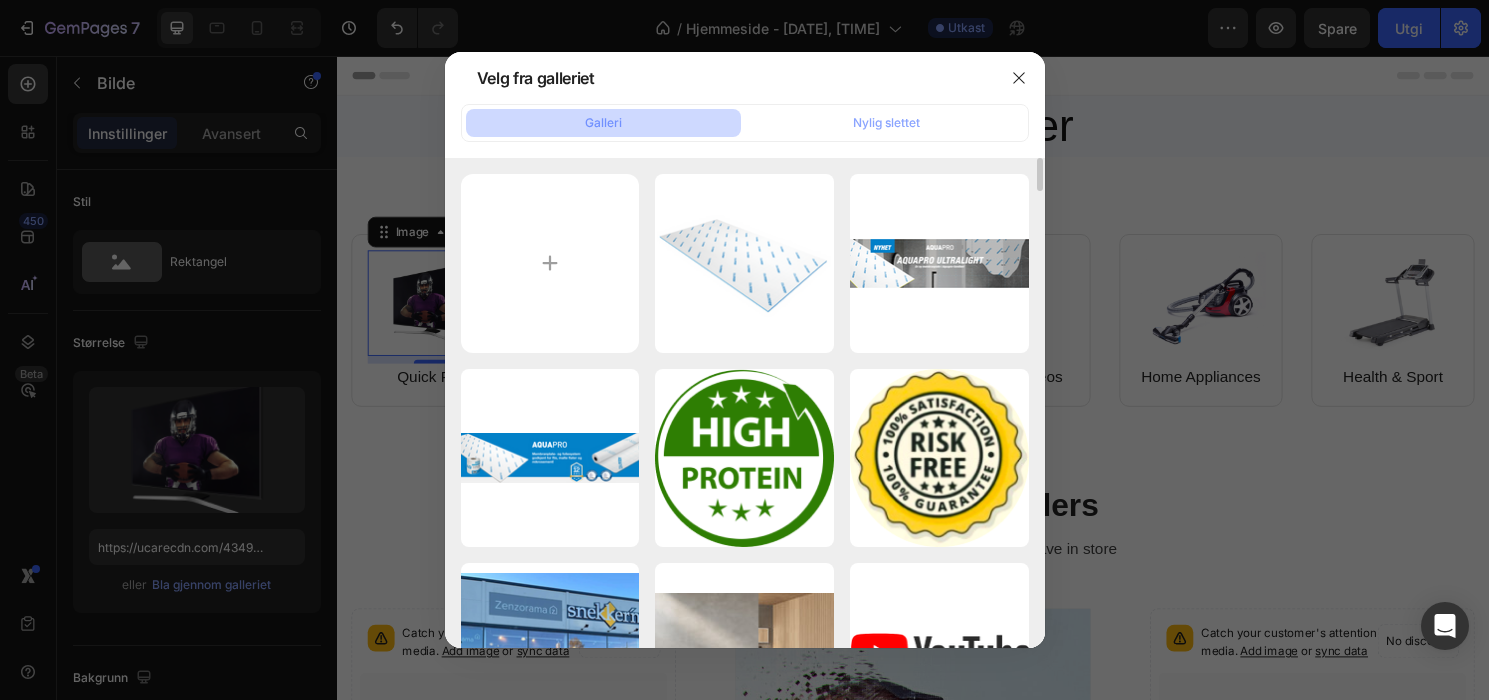 click 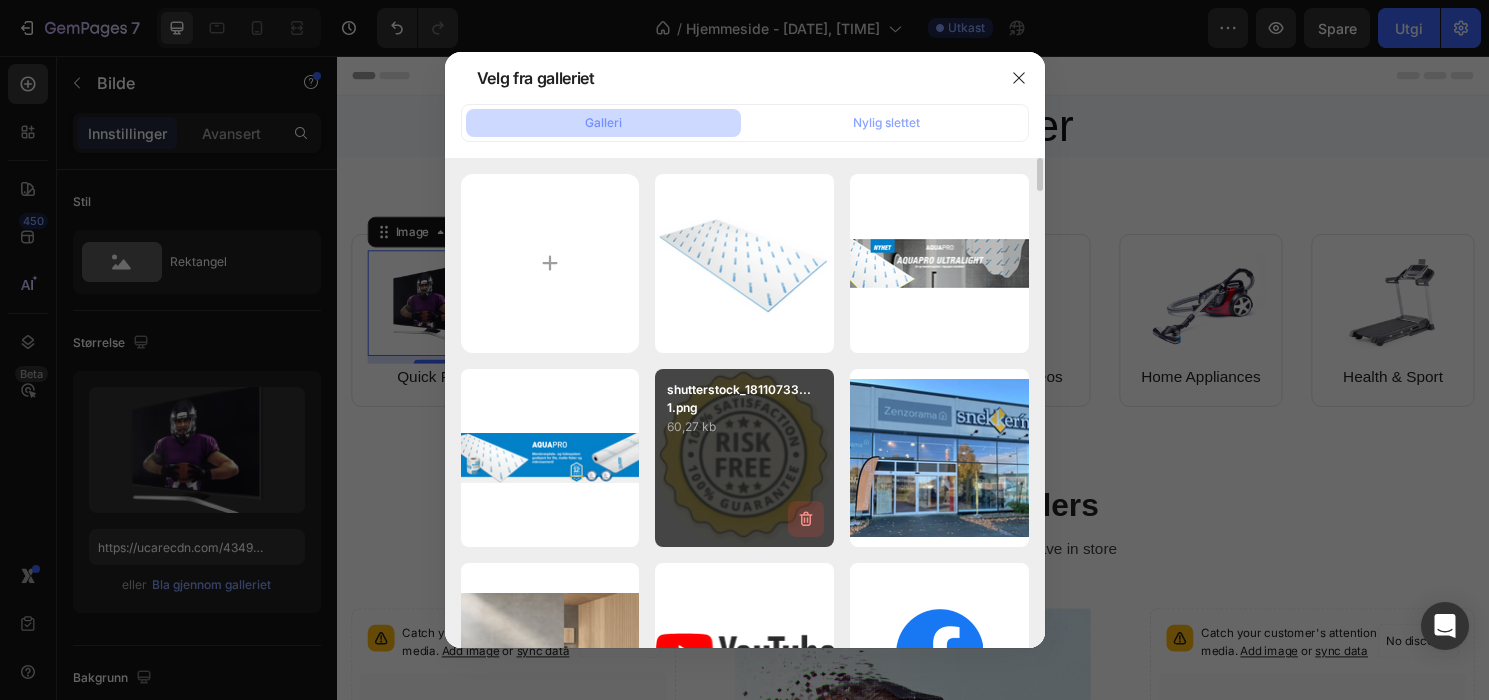 click 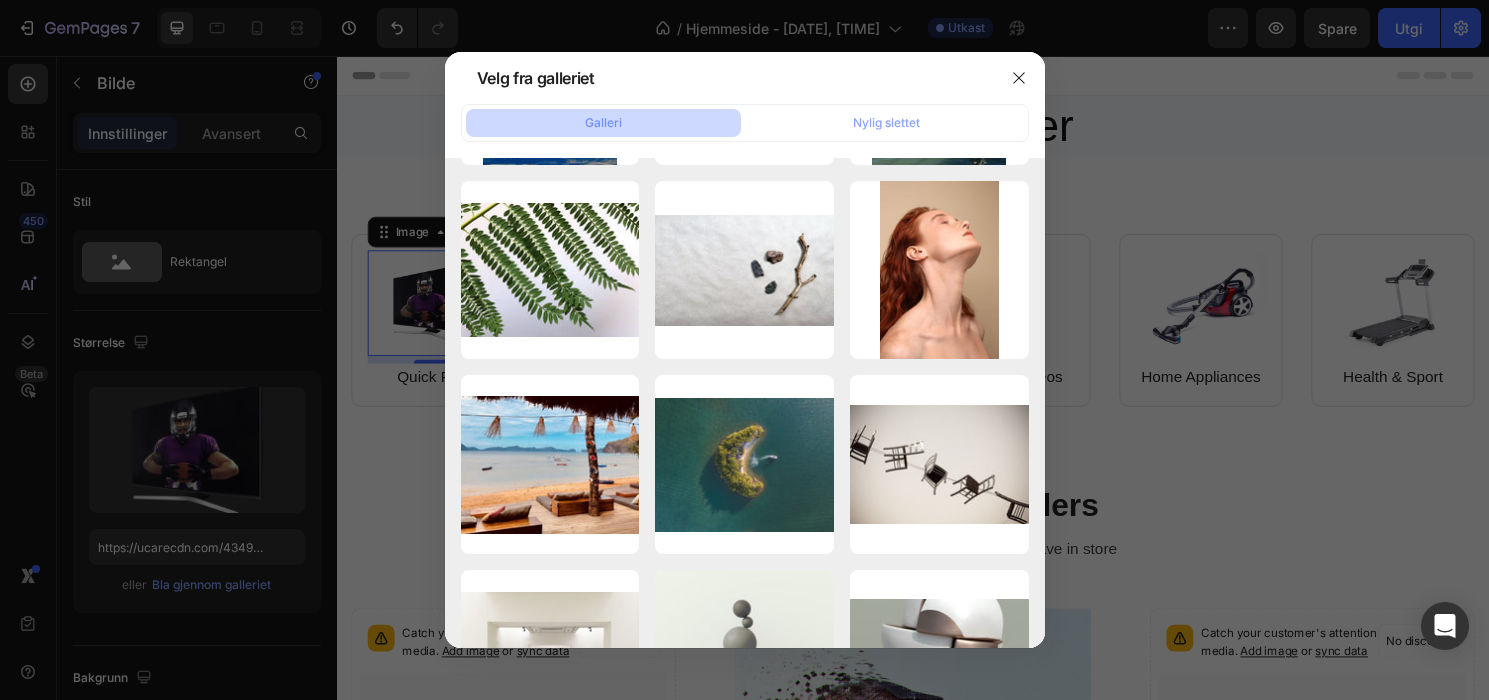 scroll, scrollTop: 4801, scrollLeft: 0, axis: vertical 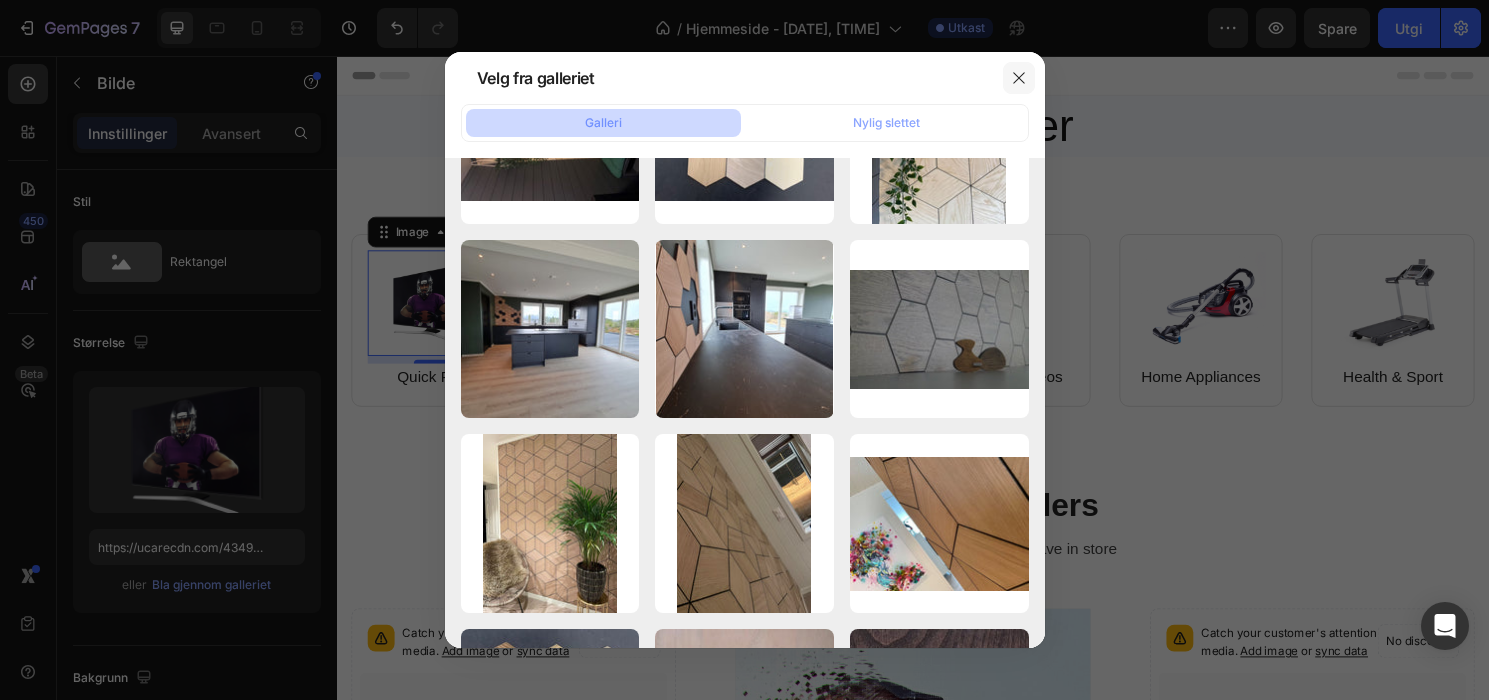 click 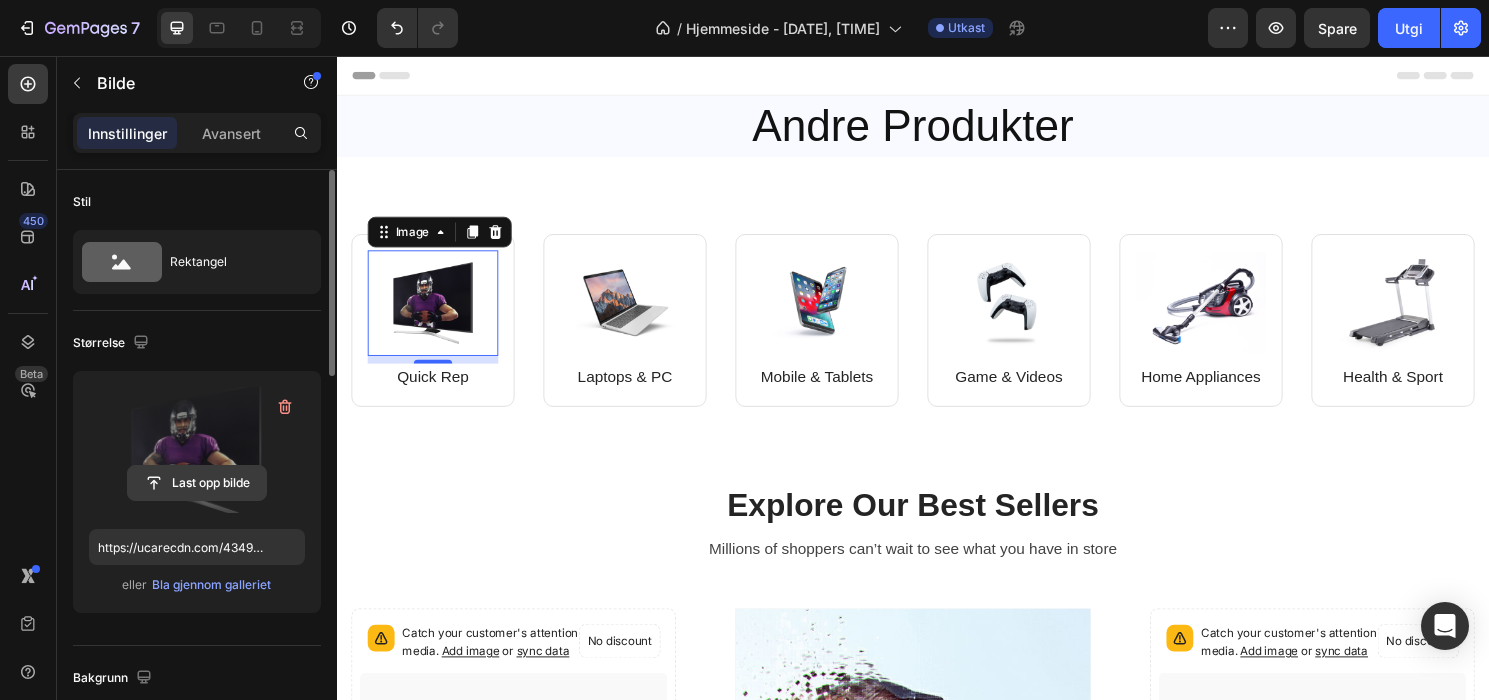 click 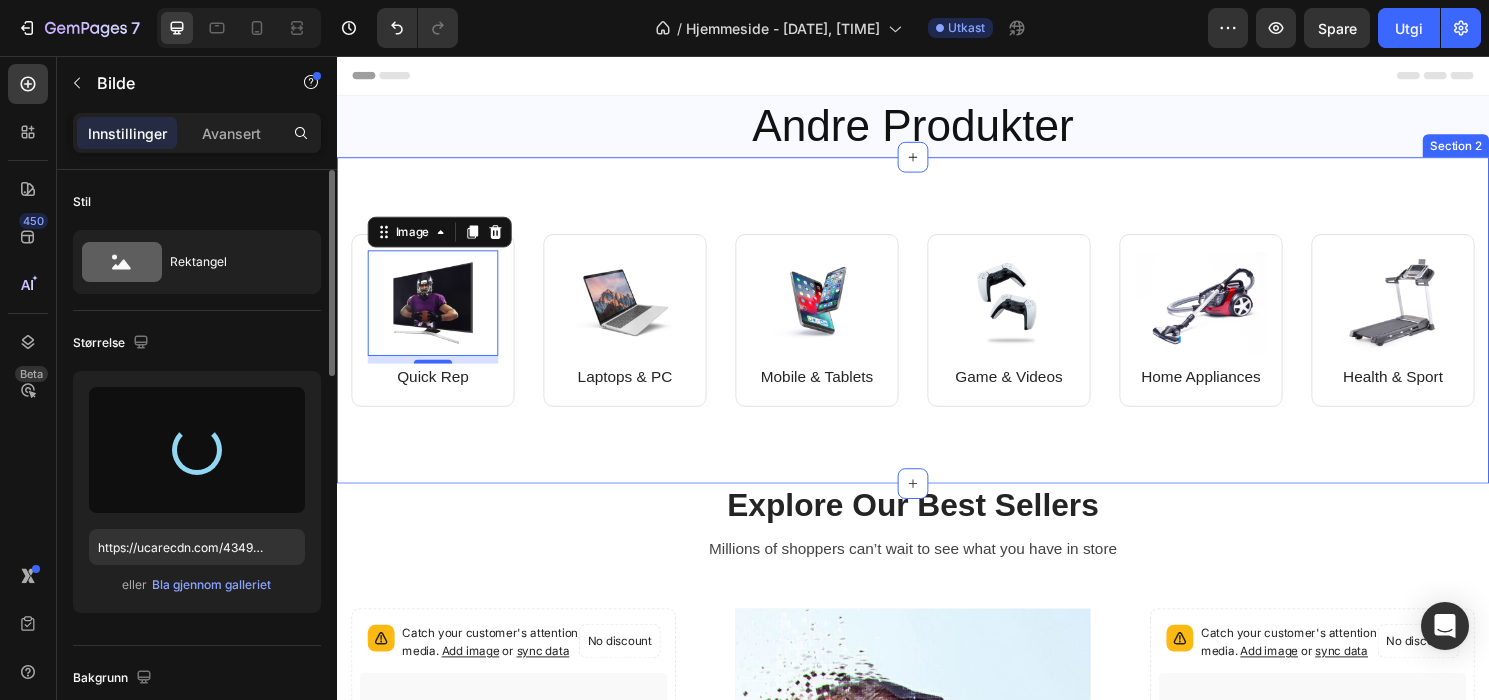 type on "https://cdn.shopify.com/s/files/1/0641/4739/0602/files/gempages_574251025586717465-0feb80fe-38c0-42db-bea3-d0bc3cda6111.png" 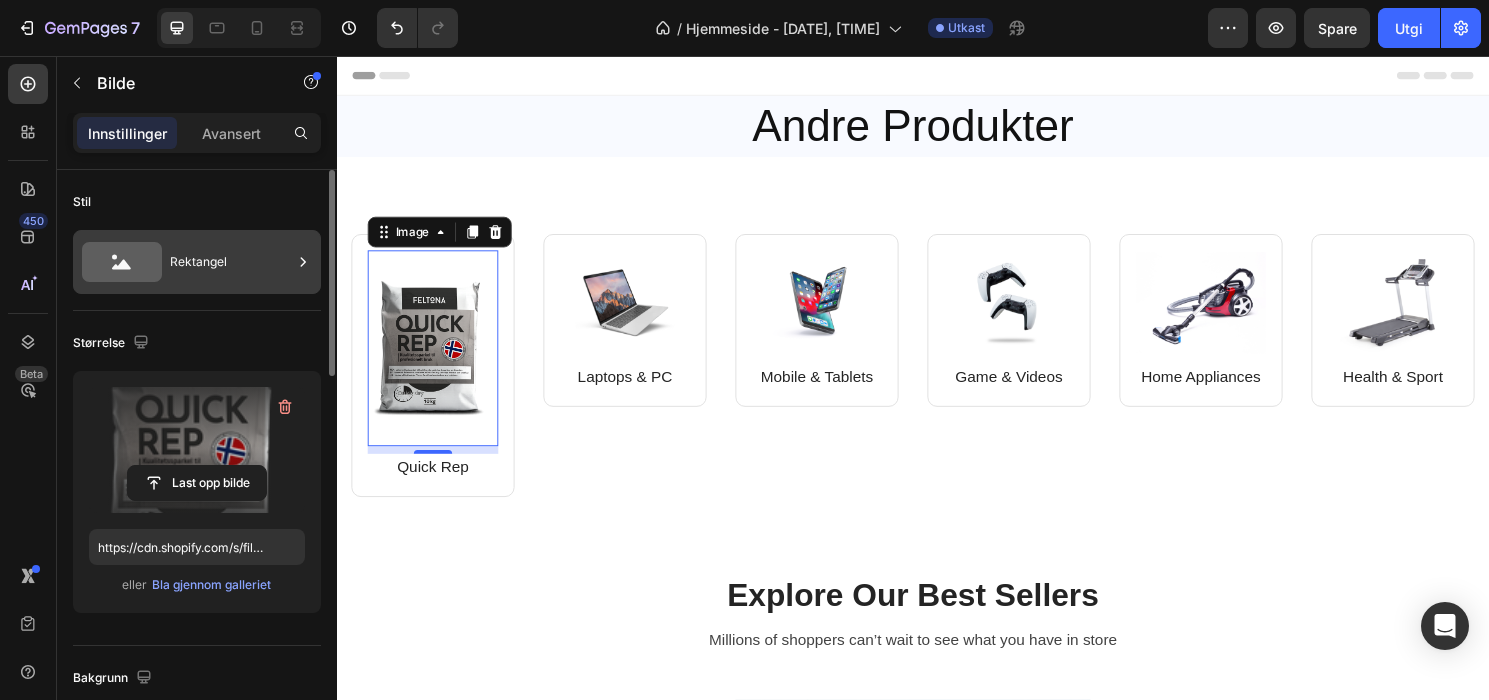 click on "Rektangel" at bounding box center [198, 261] 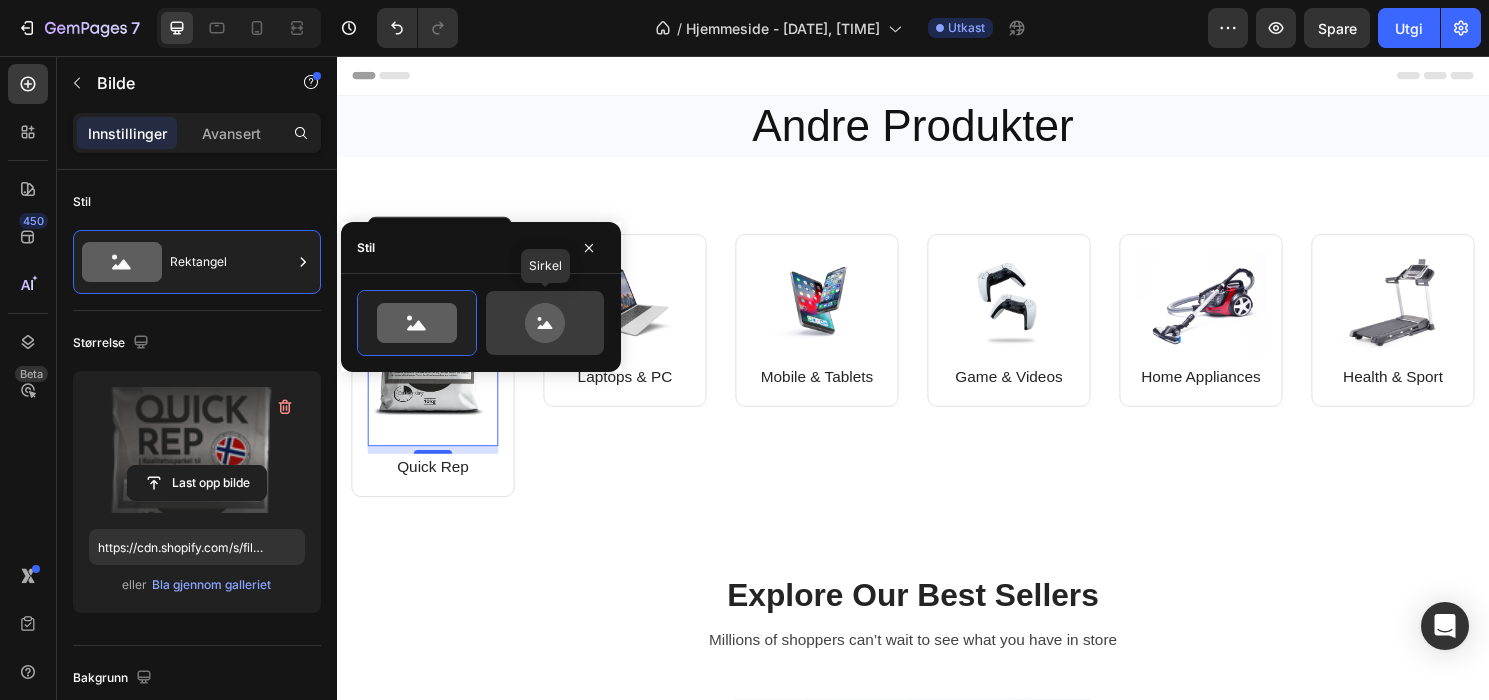 click 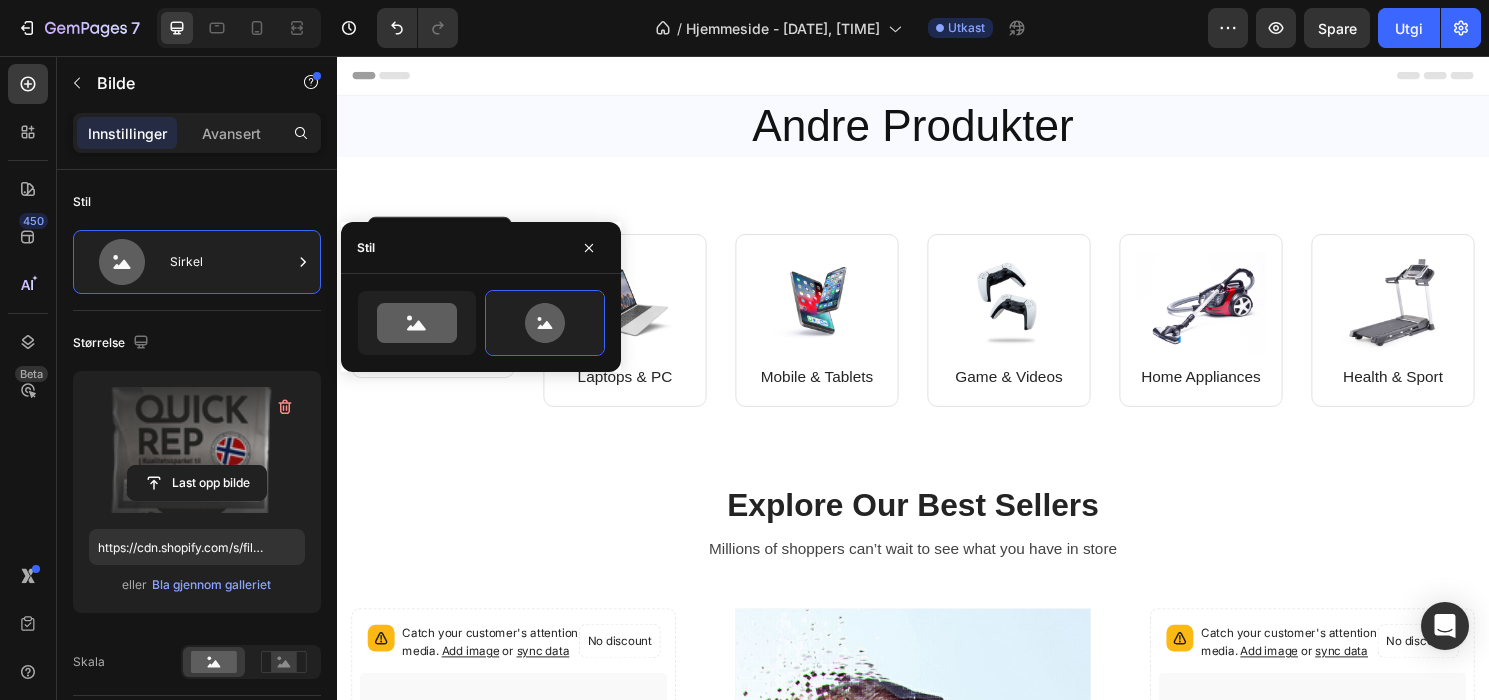 click on "Stil" at bounding box center [481, 248] 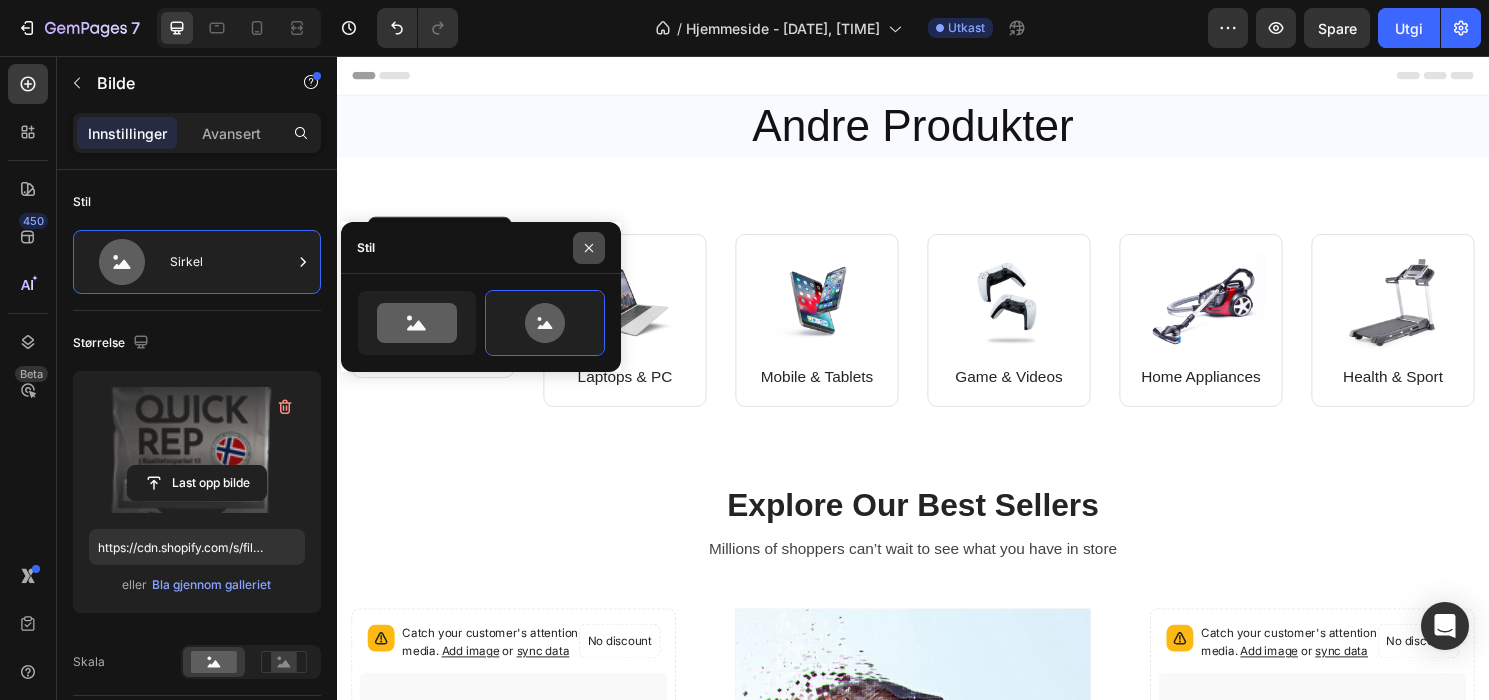 click at bounding box center [589, 248] 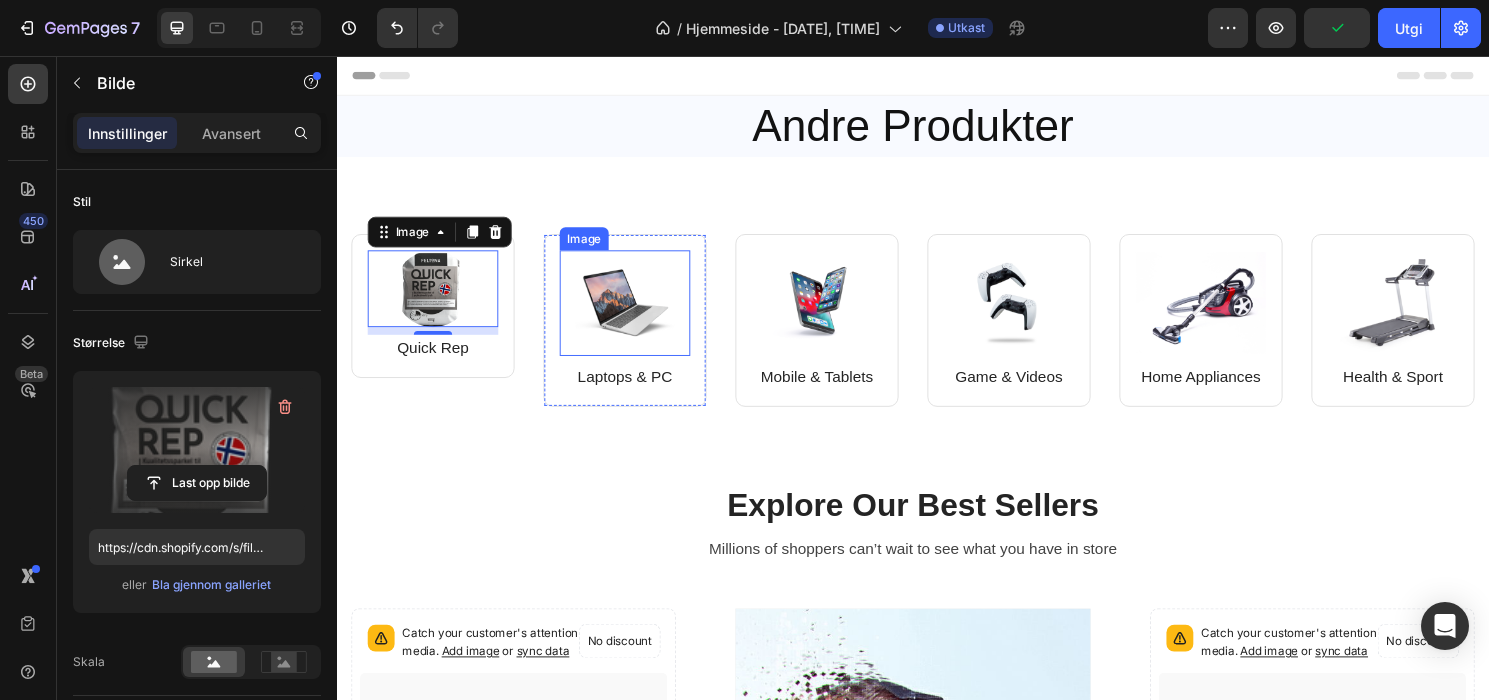 click at bounding box center [637, 313] 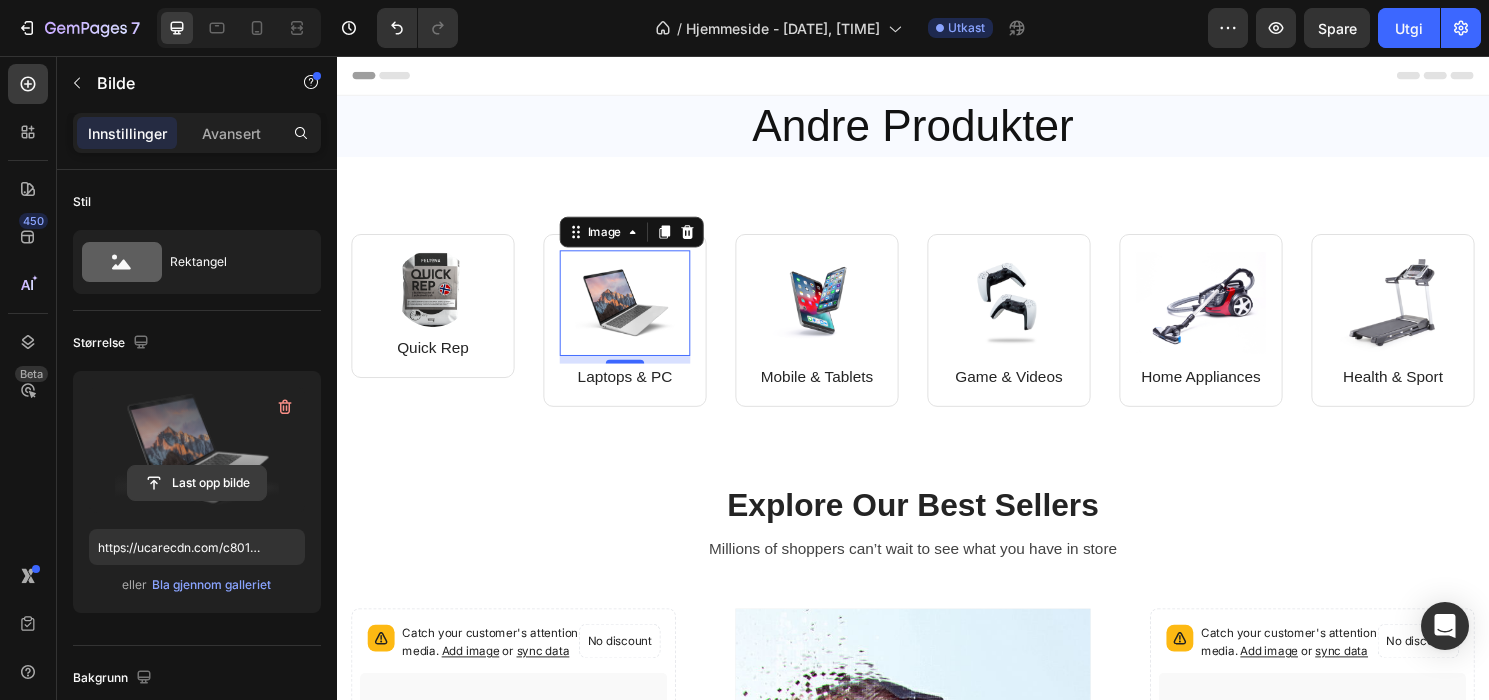 click 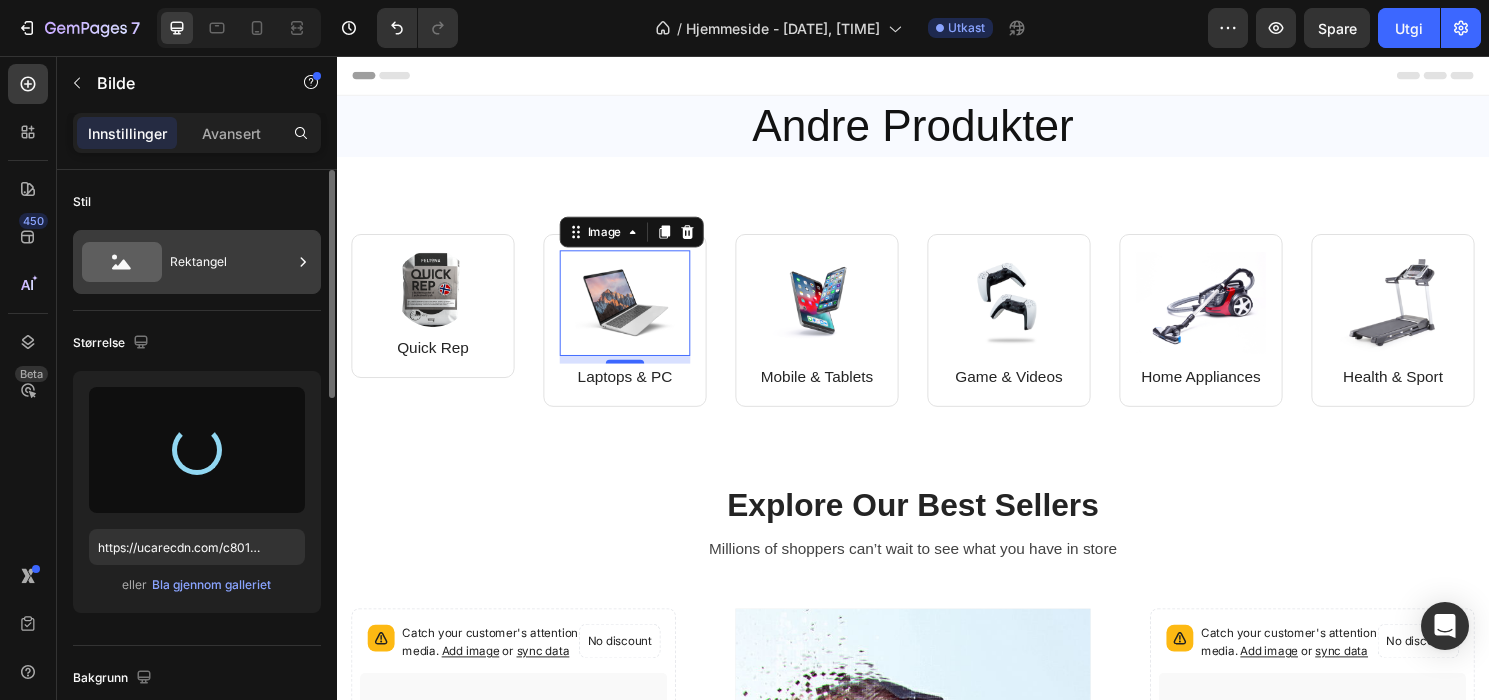 type on "https://cdn.shopify.com/s/files/1/0641/4739/0602/files/gempages_574251025586717465-78b2eeed-d60a-4db5-8916-c58d8f9251aa.png" 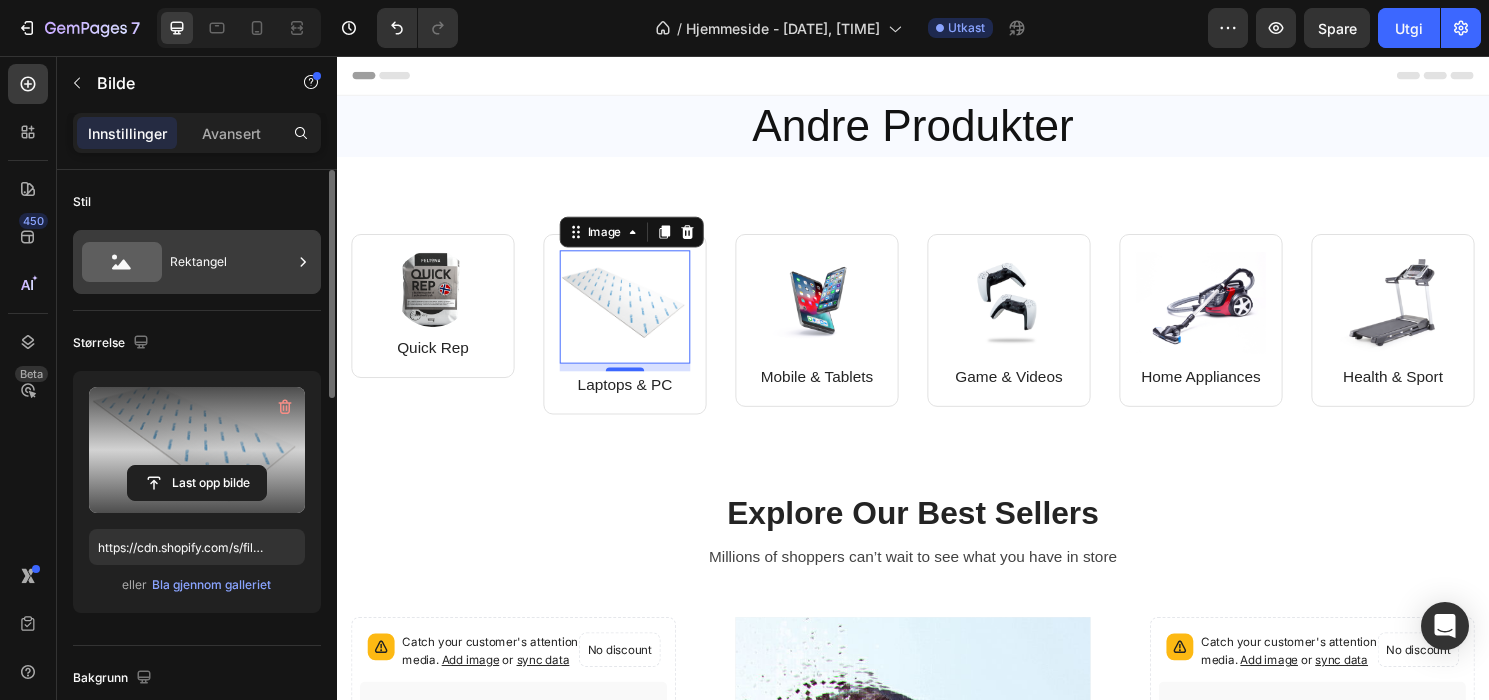 click on "Rektangel" at bounding box center [231, 262] 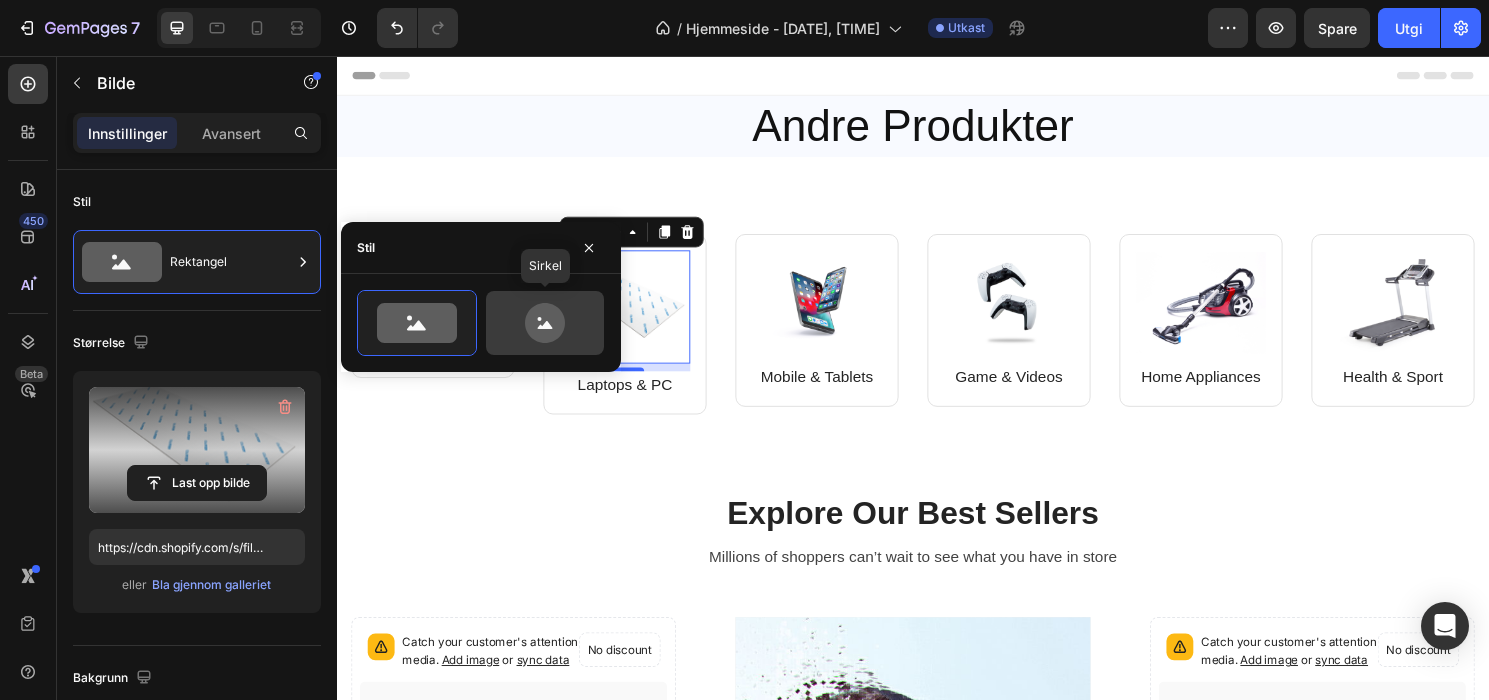 click 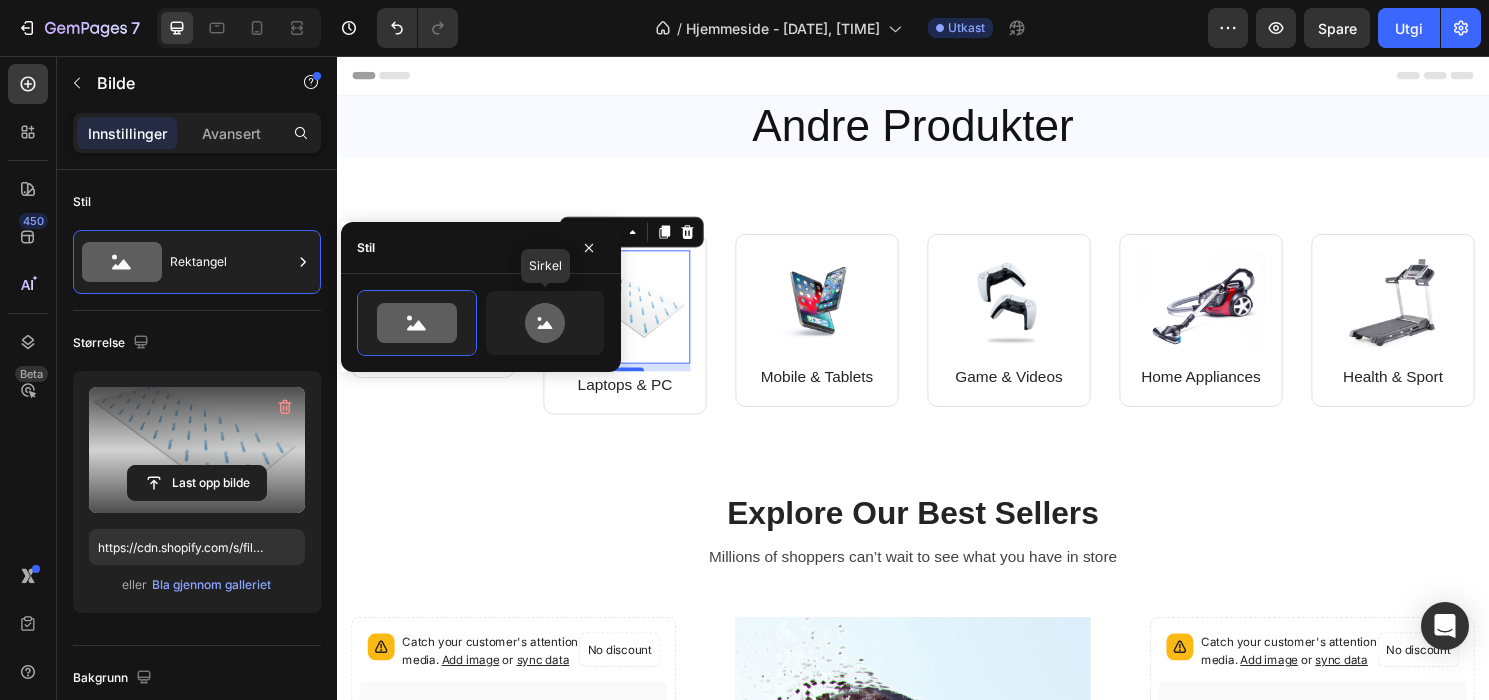 type on "80" 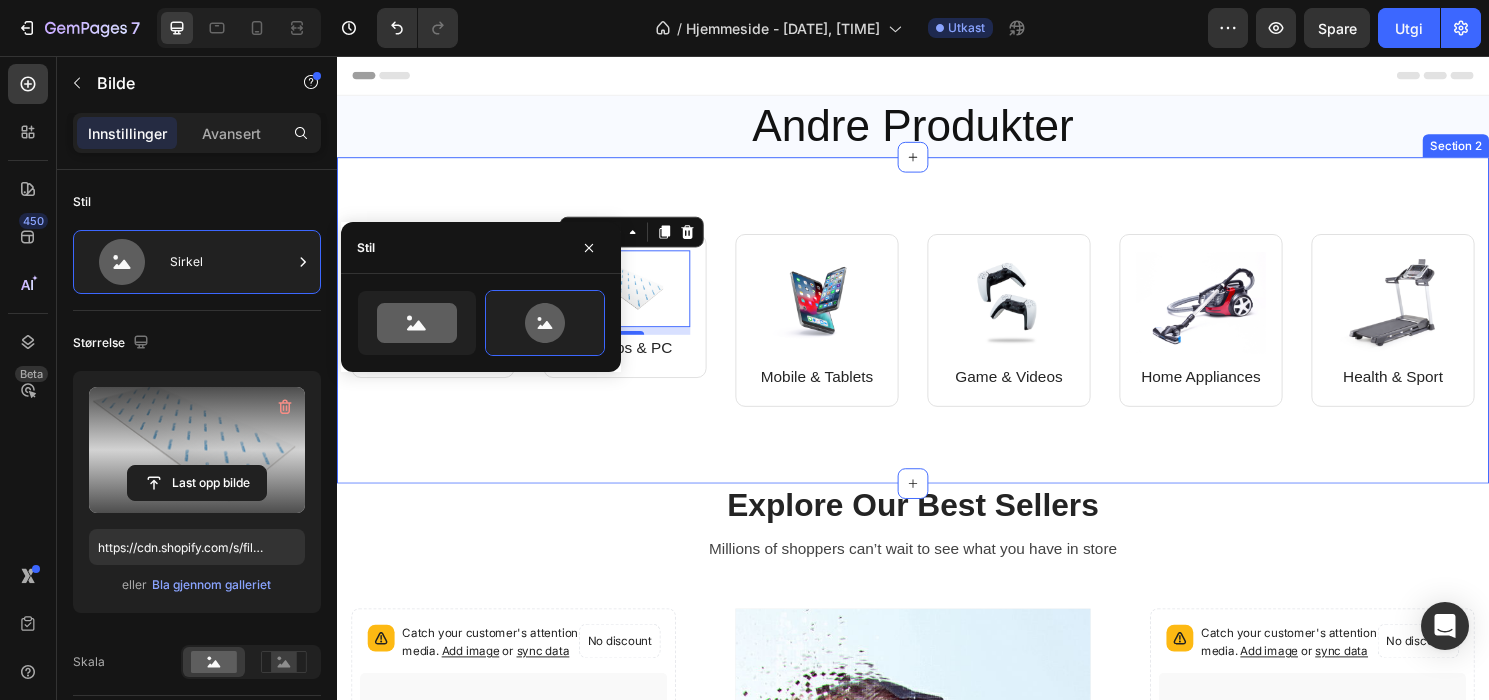click on "Image Quick Rep Text block Row Image   8 Laptops & PC Text block Row Row Image Mobile & Tablets Text block Row Image Game & Videos Text block Row Row Image Home Appliances Text block Row Image Health & Sport Text block Row Row Row Section 2" at bounding box center [937, 331] 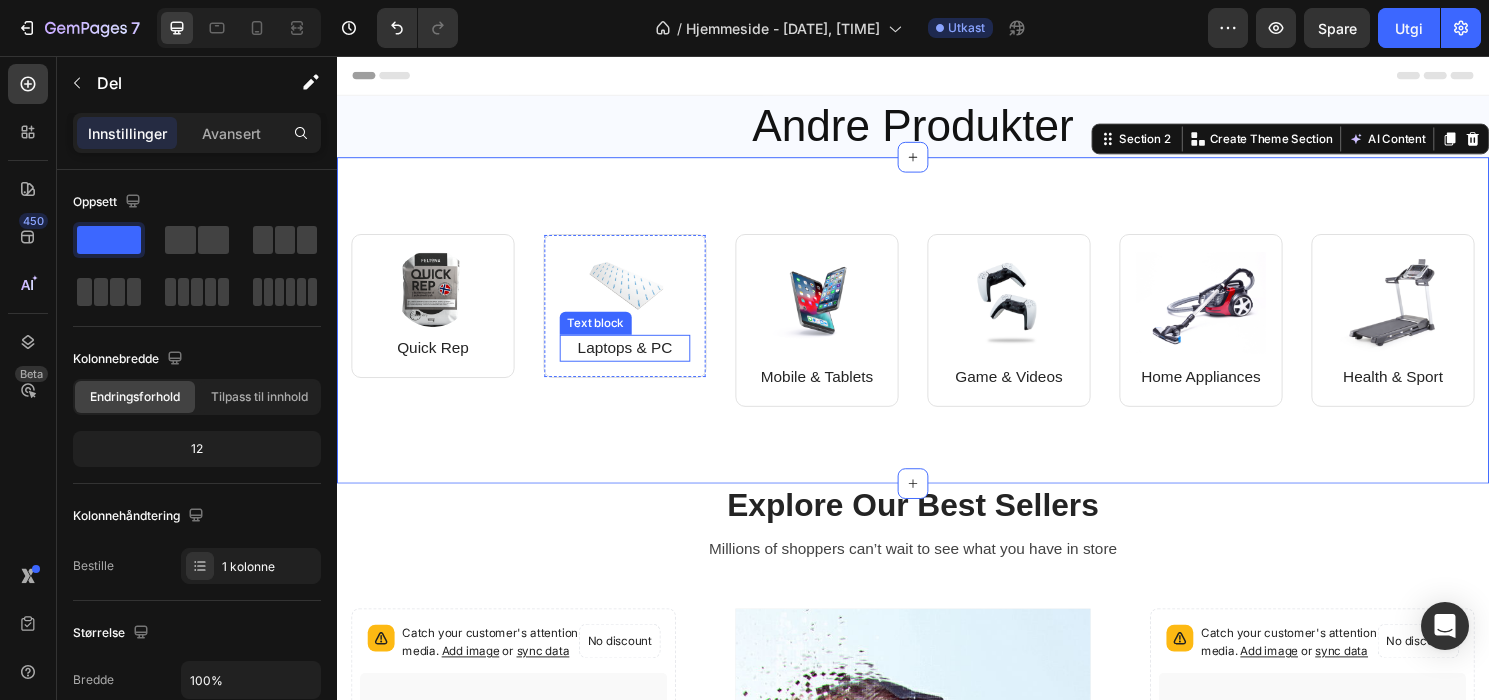 click on "Laptops & PC" at bounding box center (637, 360) 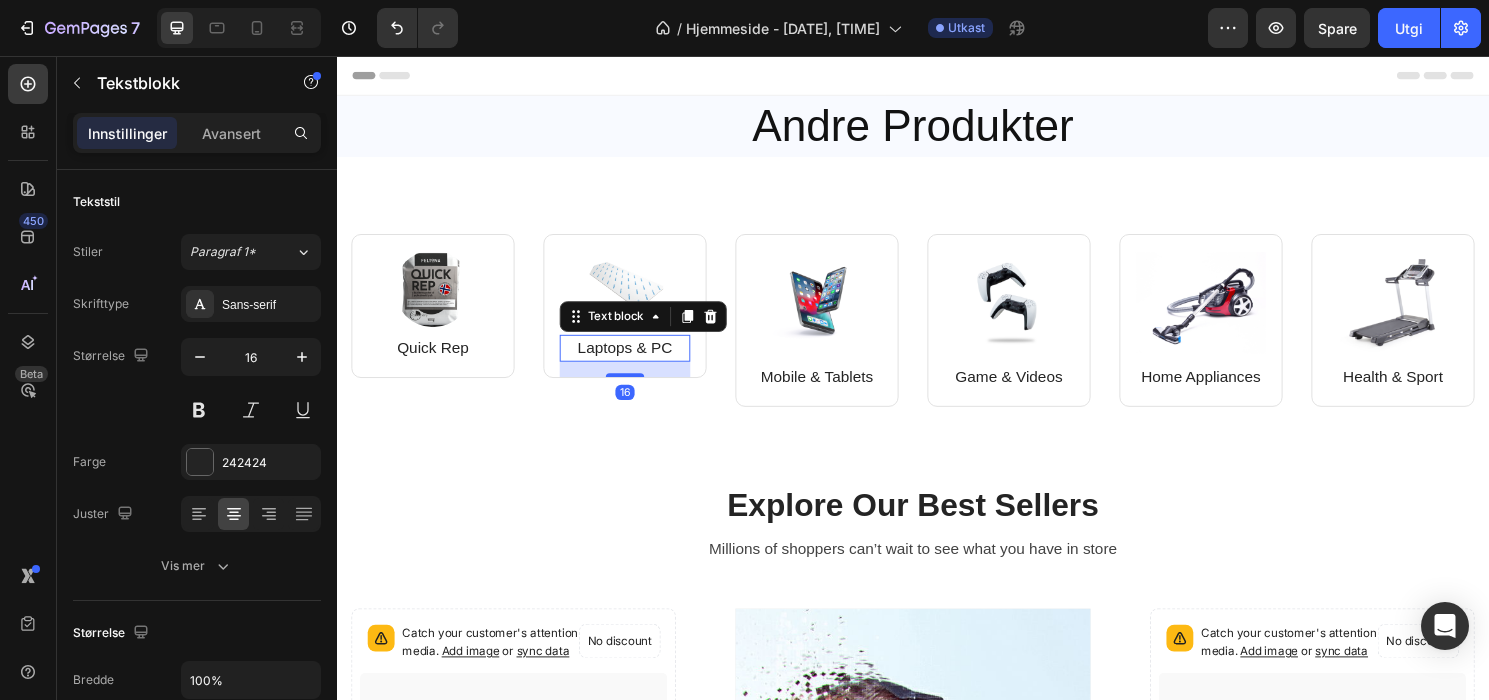 click on "Laptops & PC" at bounding box center [637, 360] 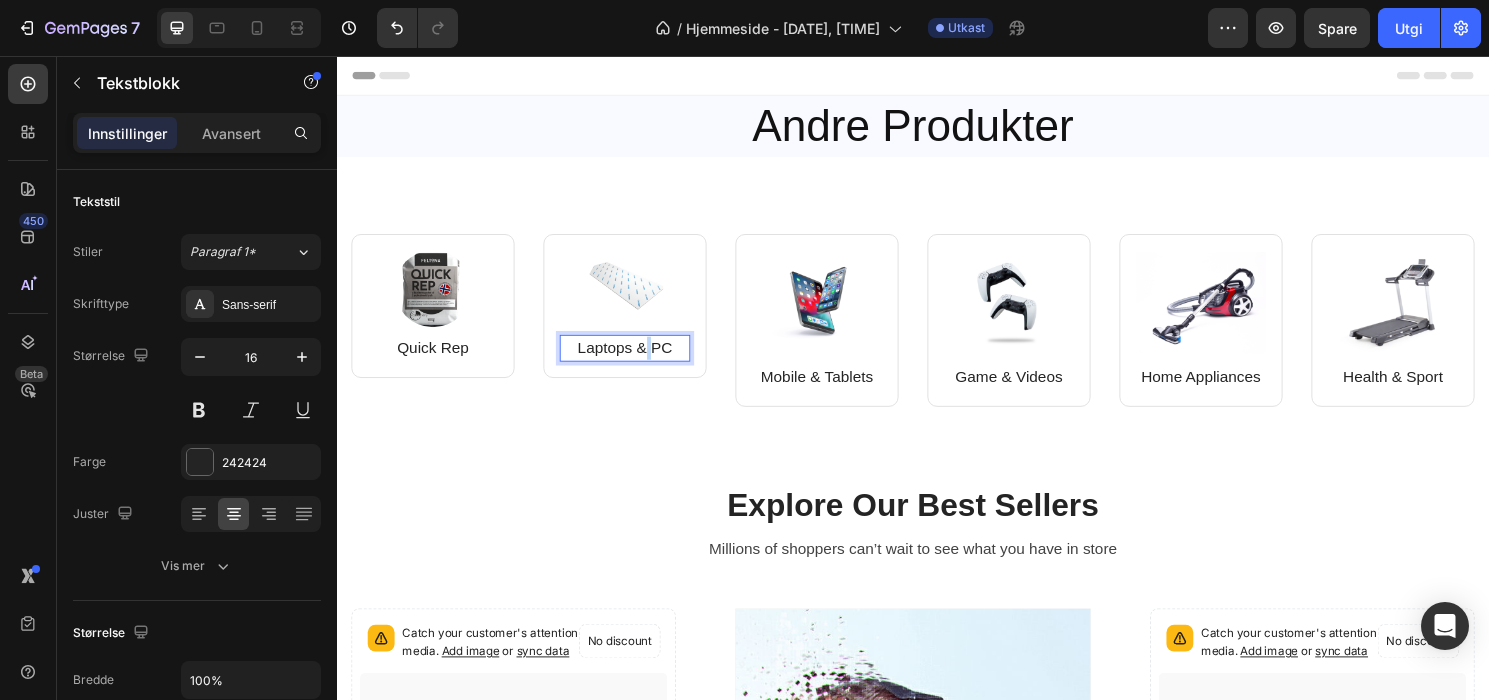 click on "Laptops & PC" at bounding box center (637, 360) 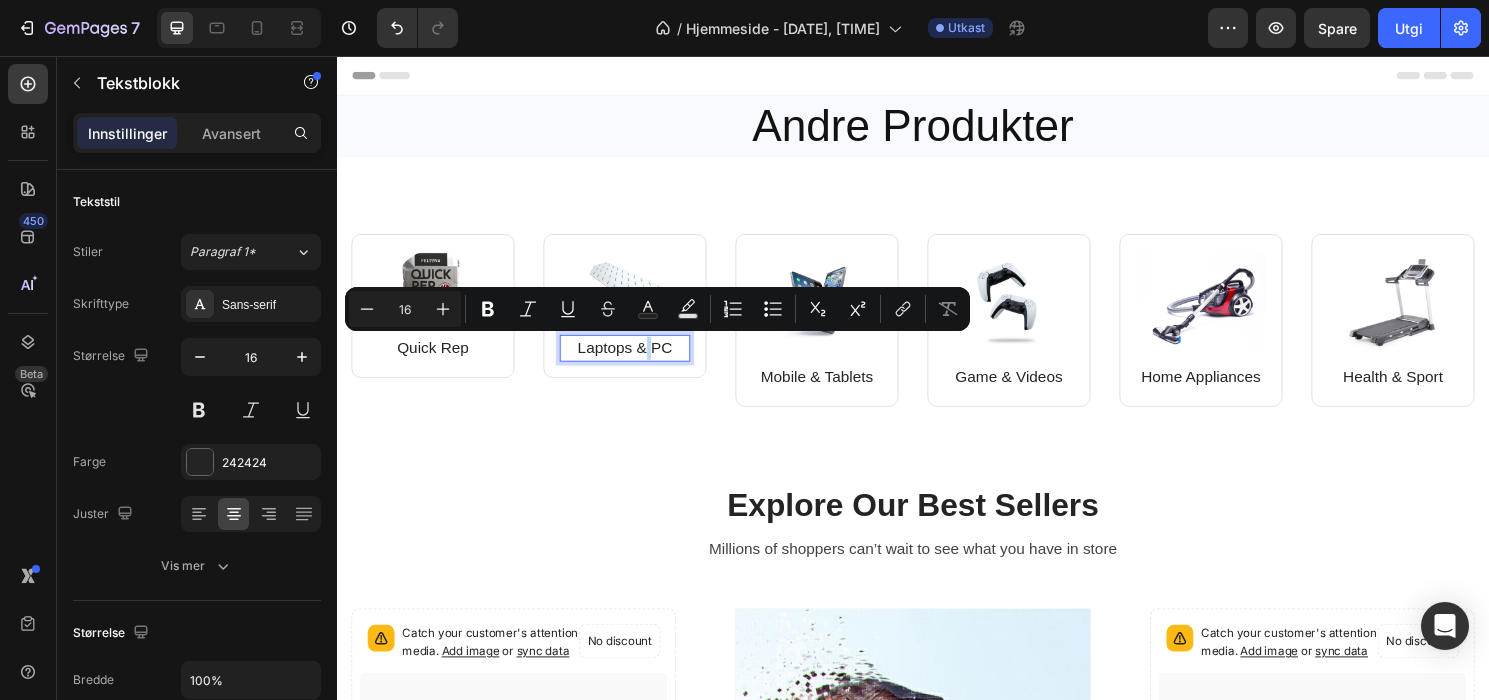 click on "Laptops & PC" at bounding box center (637, 360) 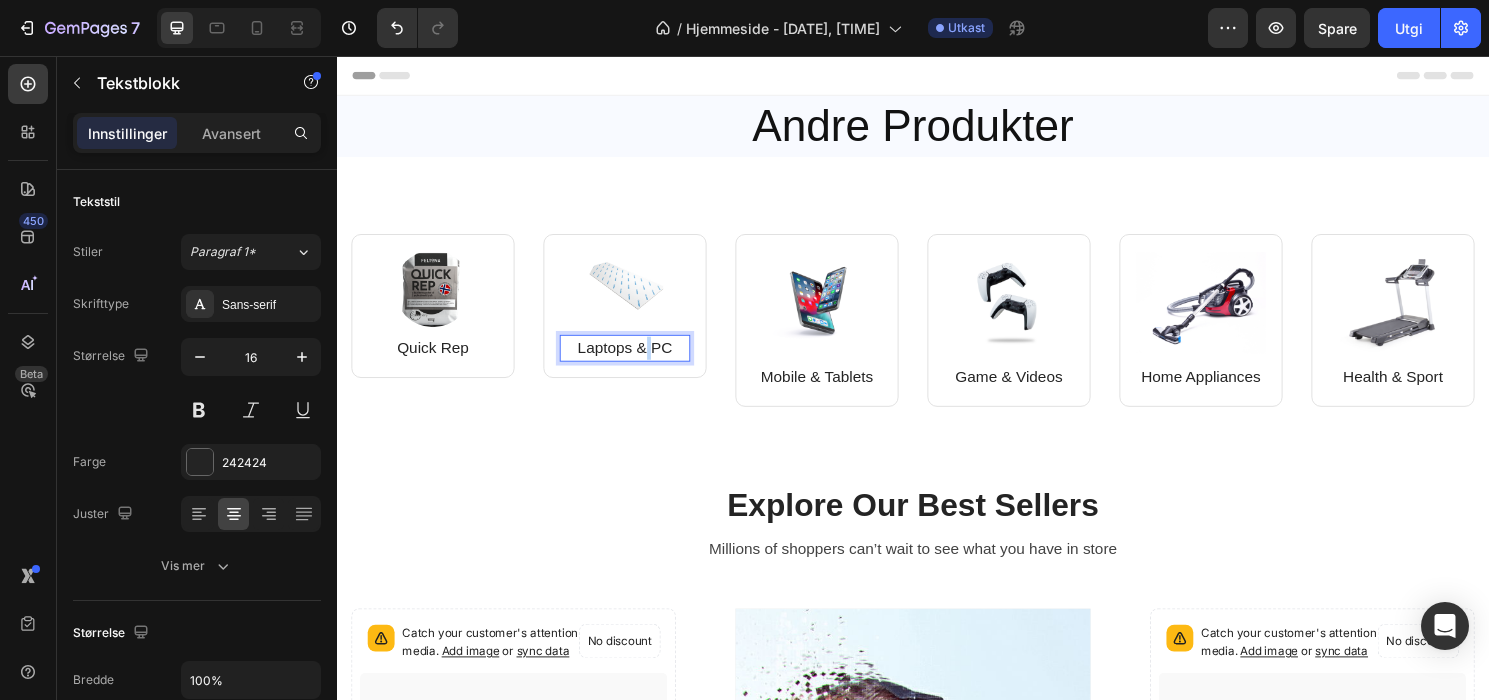 click on "Laptops & PC" at bounding box center [637, 360] 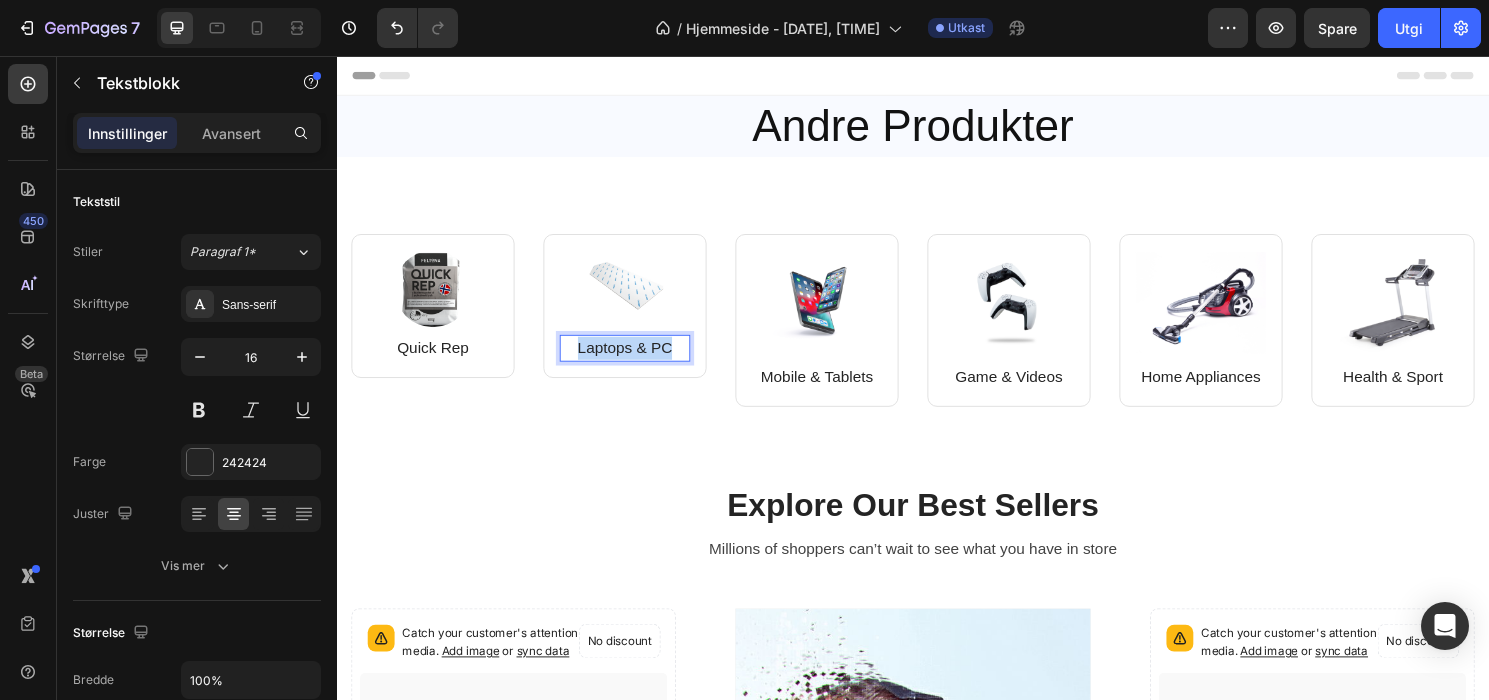 click on "Laptops & PC" at bounding box center (637, 360) 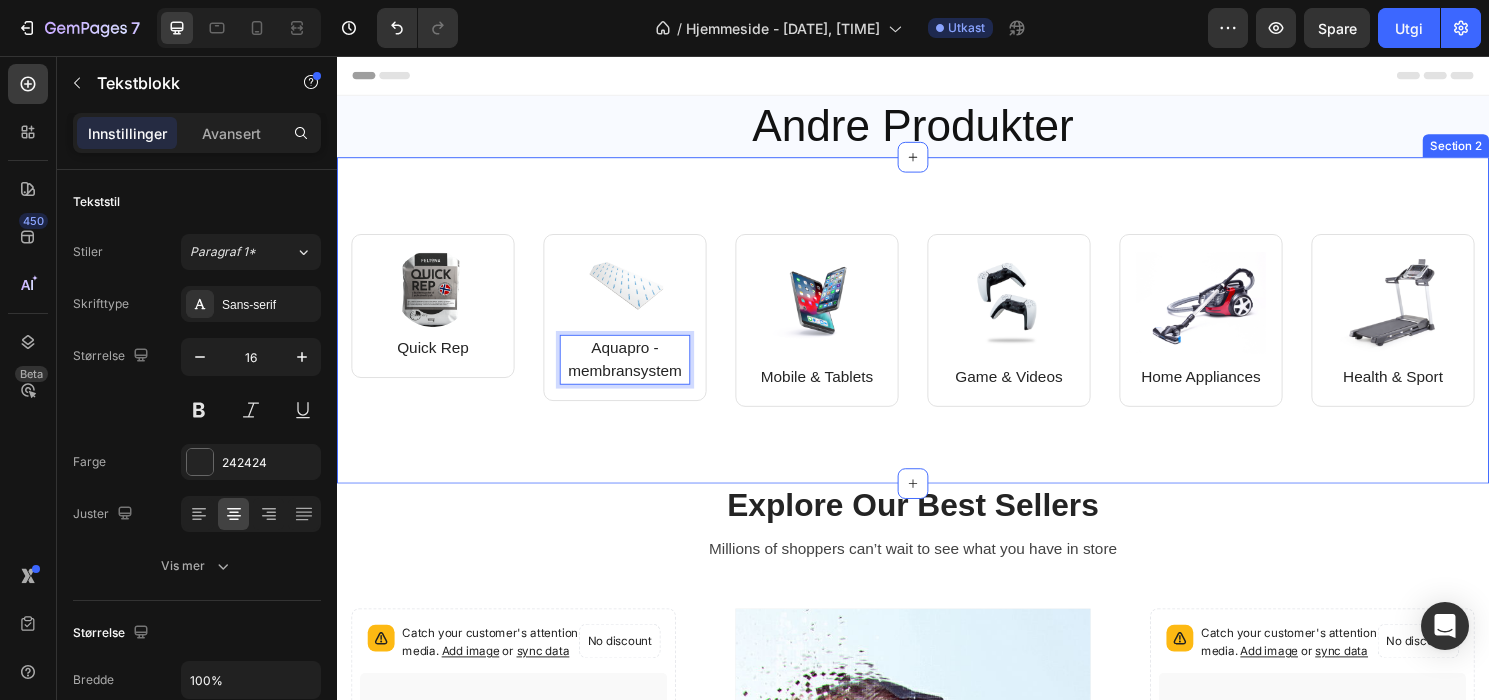 click on "Image Quick Rep Text block Row Image Aquapro - membransystem Text block   16 Row Row Image Mobile & Tablets Text block Row Image Game & Videos Text block Row Row Image Home Appliances Text block Row Image Health & Sport Text block Row Row Row Section 2" at bounding box center [937, 331] 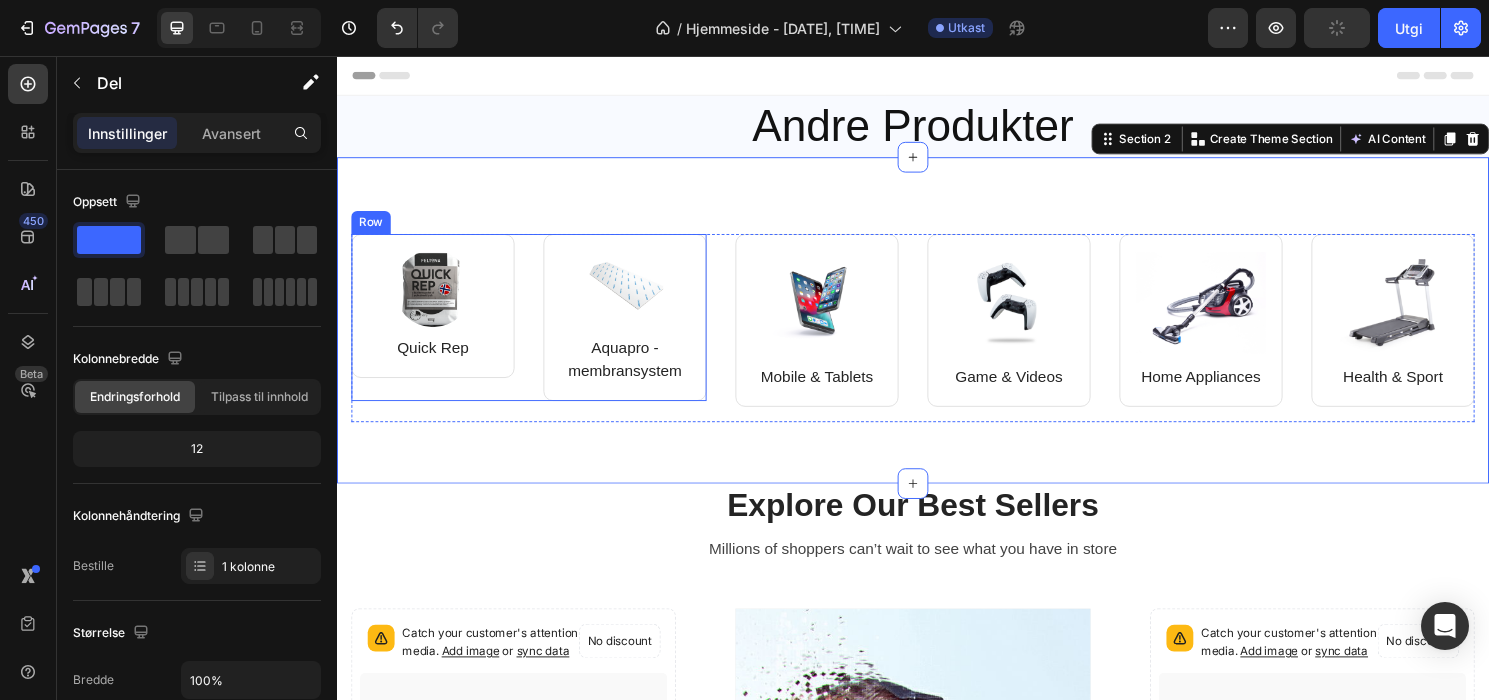 click on "Image Quick Rep Text block Row" at bounding box center [437, 316] 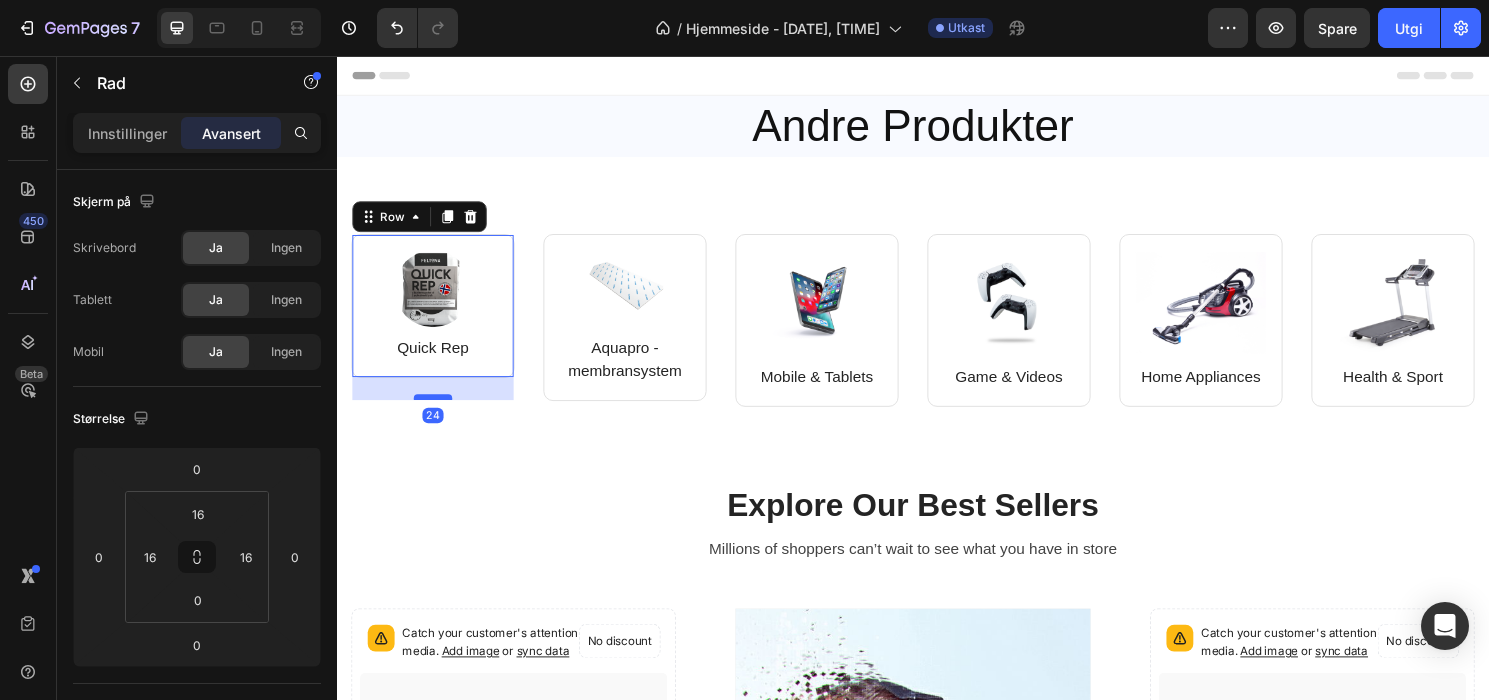 drag, startPoint x: 449, startPoint y: 388, endPoint x: 447, endPoint y: 412, distance: 24.083189 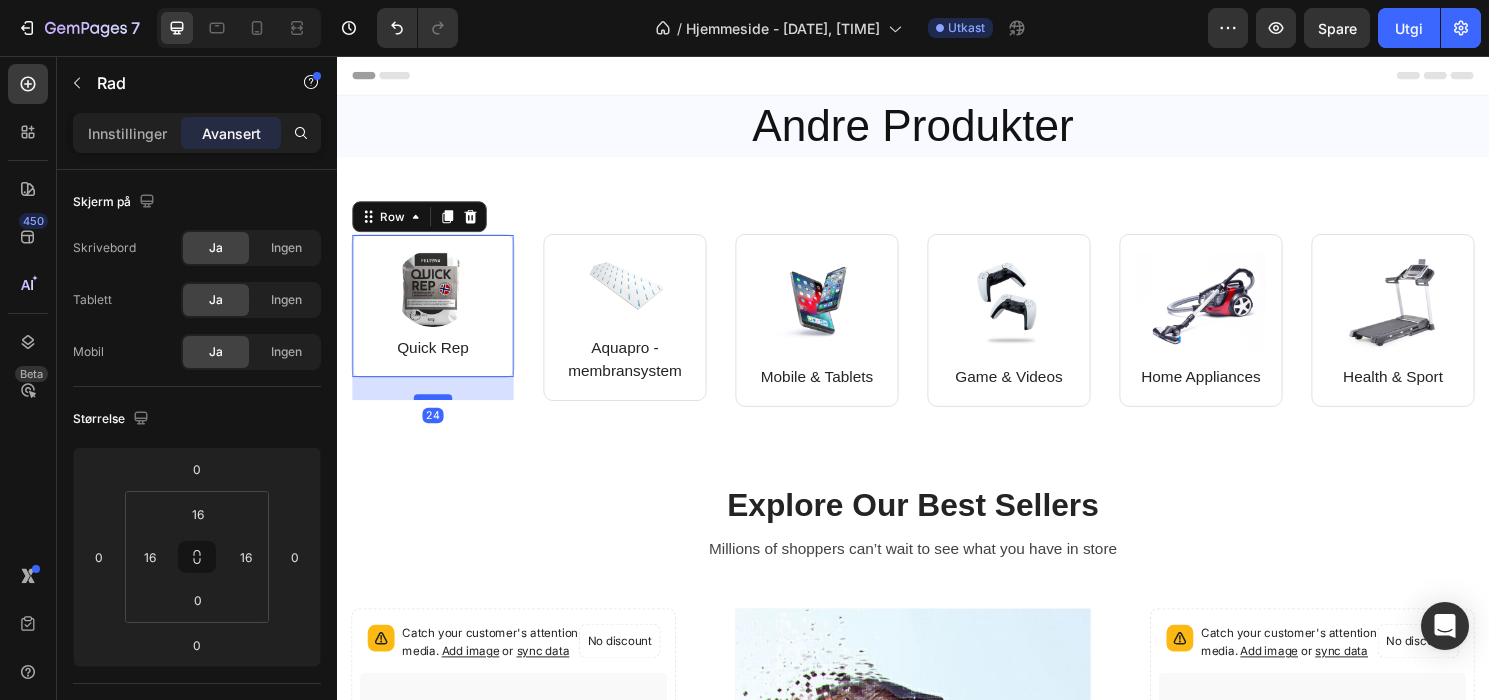 click at bounding box center [437, 411] 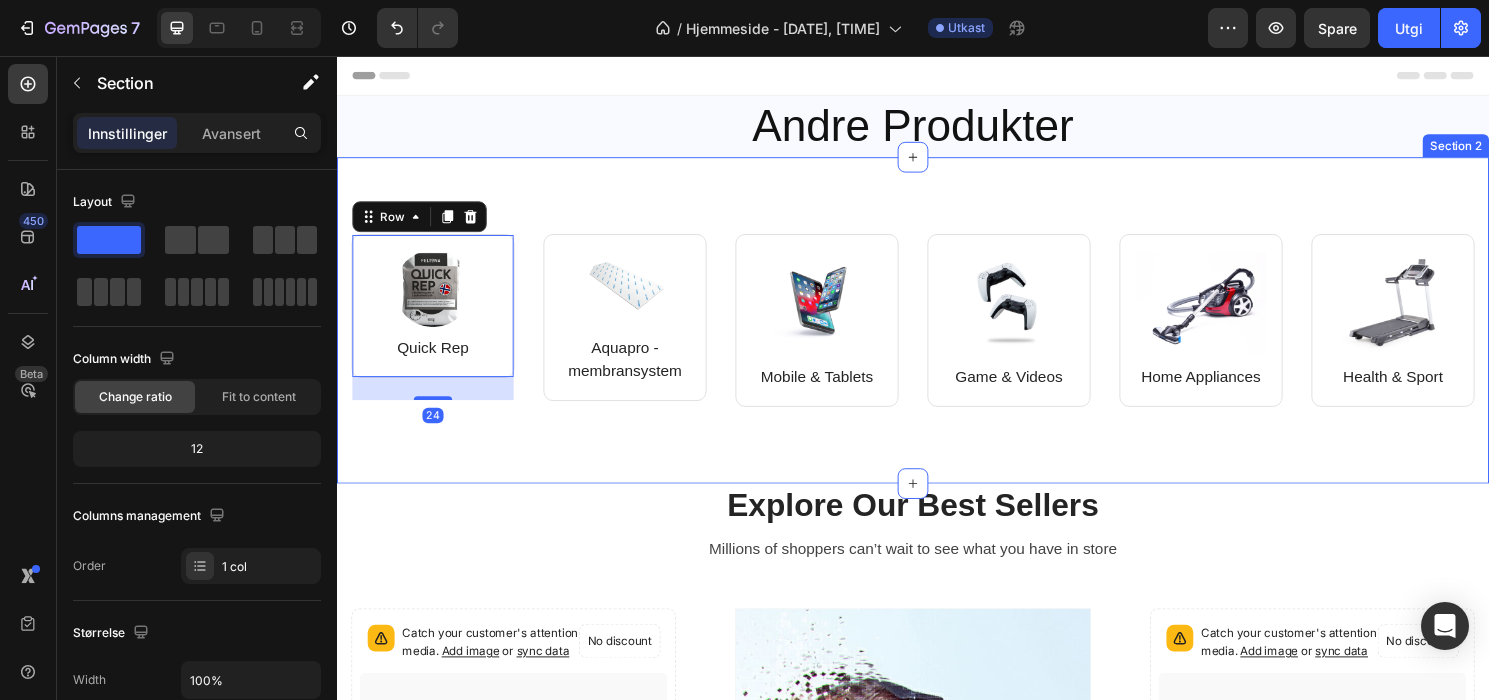 click on "Image Quick Rep Text block Row   24 Image Aquapro - membransystem Text block Row Row Image Mobile & Tablets Text block Row Image Game & Videos Text block Row Row Image Home Appliances Text block Row Image Health & Sport Text block Row Row Row Section 2" at bounding box center [937, 331] 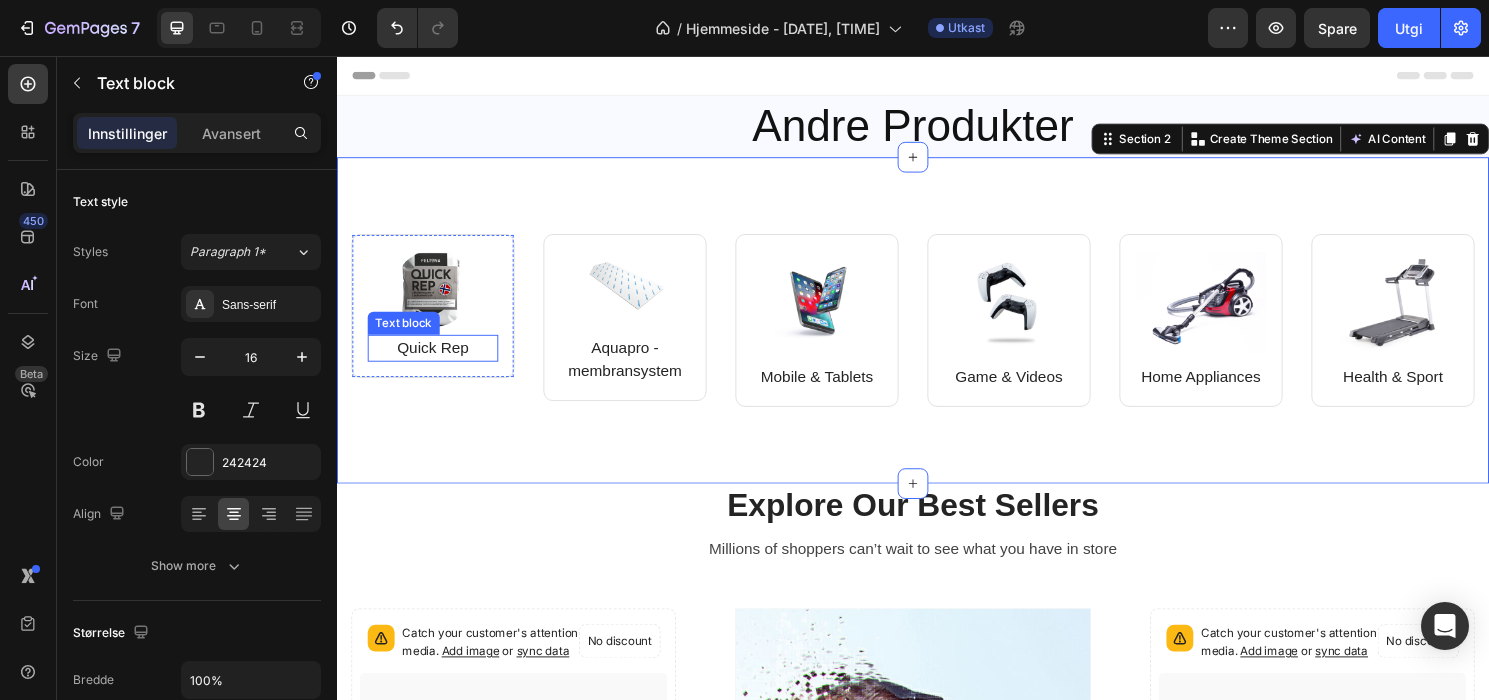 click on "Quick Rep" at bounding box center (437, 360) 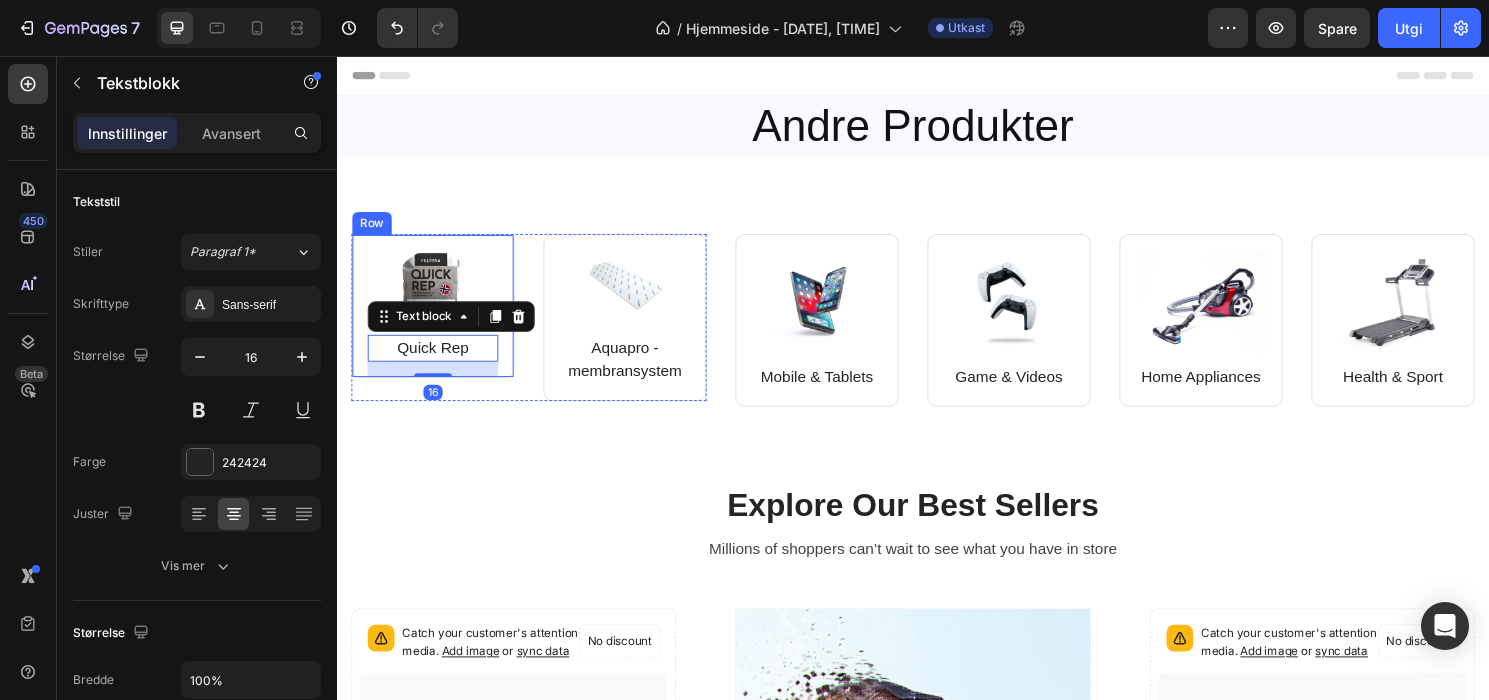click on "Image Quick Rep Text block   16 Row" at bounding box center (437, 316) 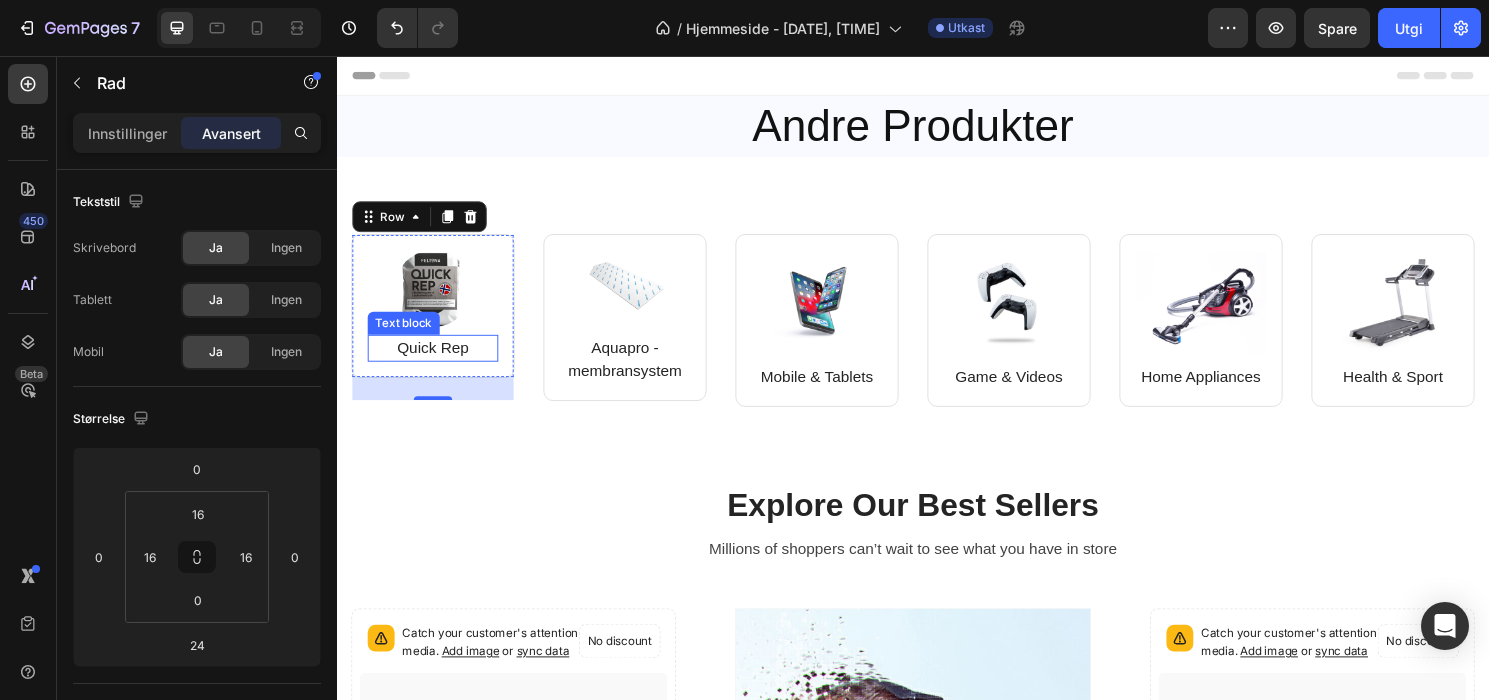 click on "Quick Rep" at bounding box center [437, 360] 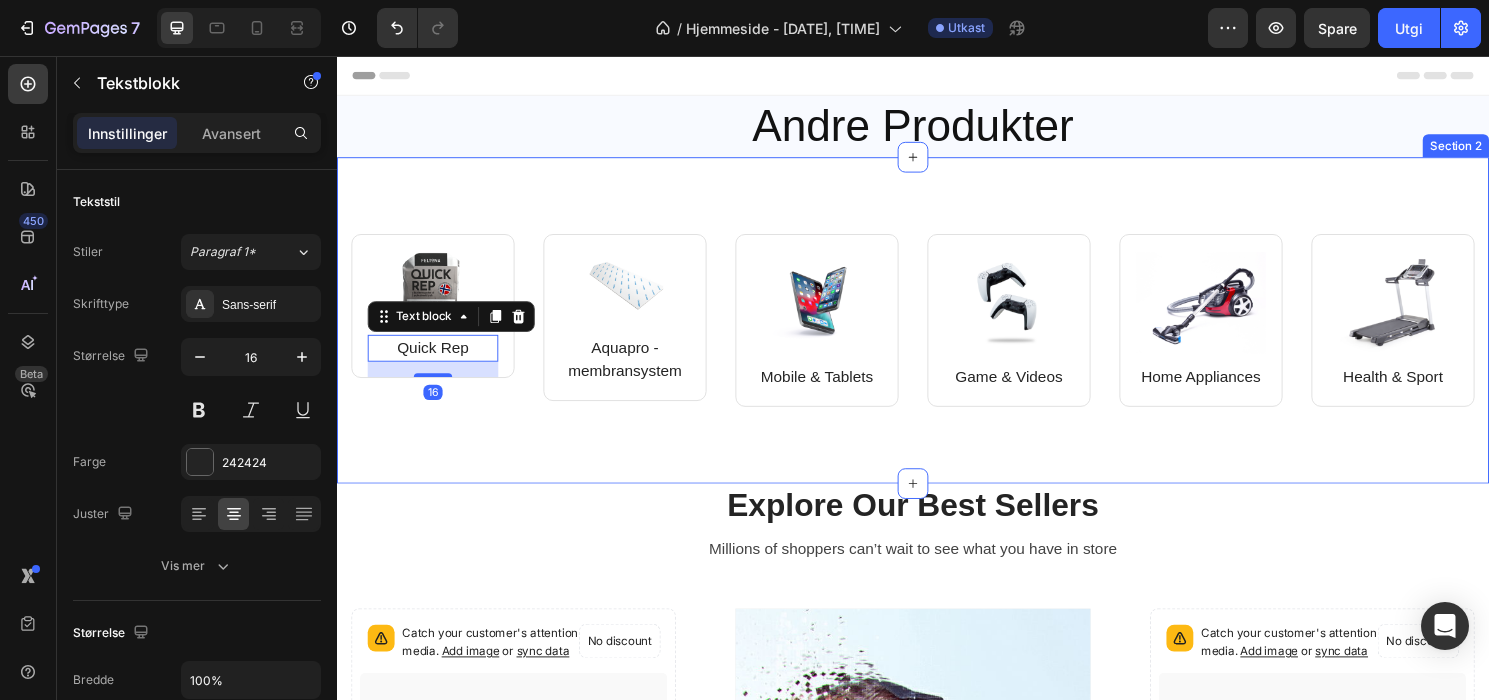 click on "Image Quick Rep Text block   16 Row Image Aquapro - membransystem Text block Row Row Image Mobile & Tablets Text block Row Image Game & Videos Text block Row Row Image Home Appliances Text block Row Image Health & Sport Text block Row Row Row" at bounding box center [937, 347] 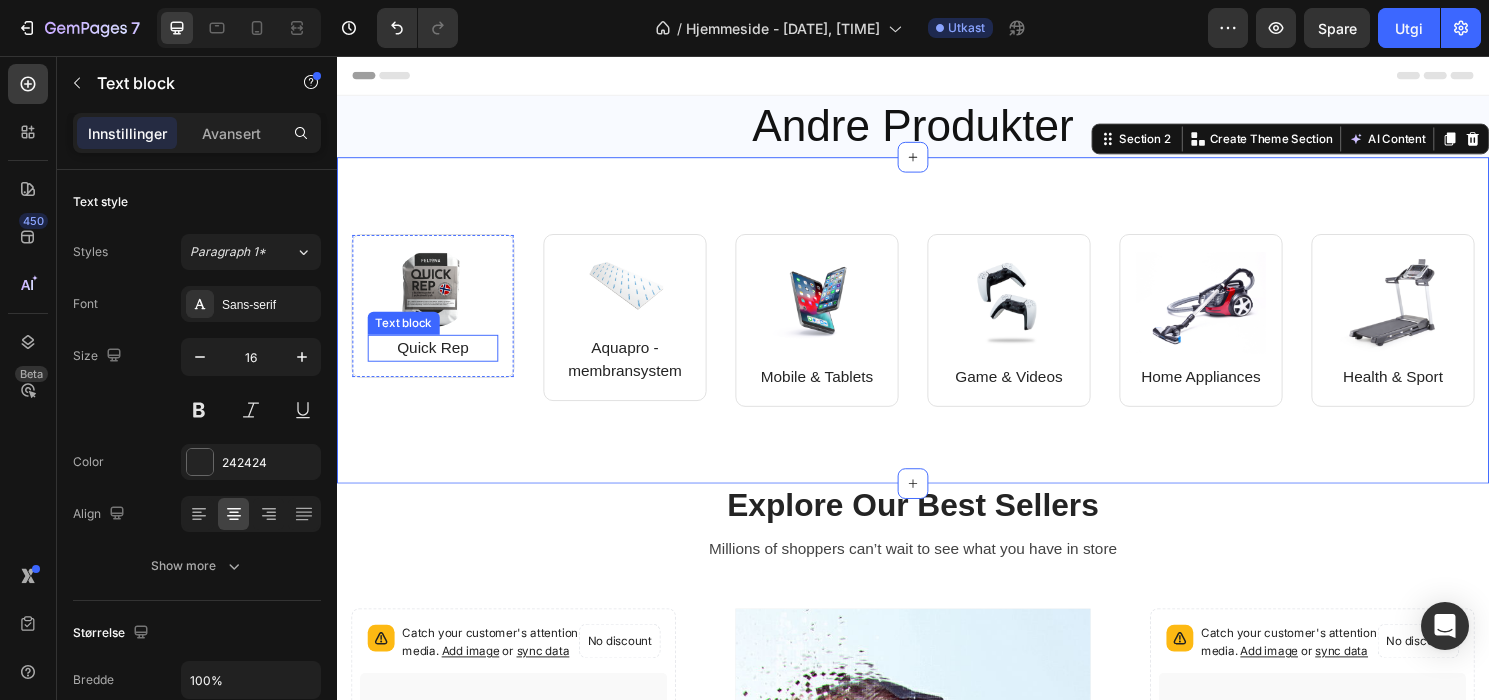 click on "Quick Rep" at bounding box center (437, 360) 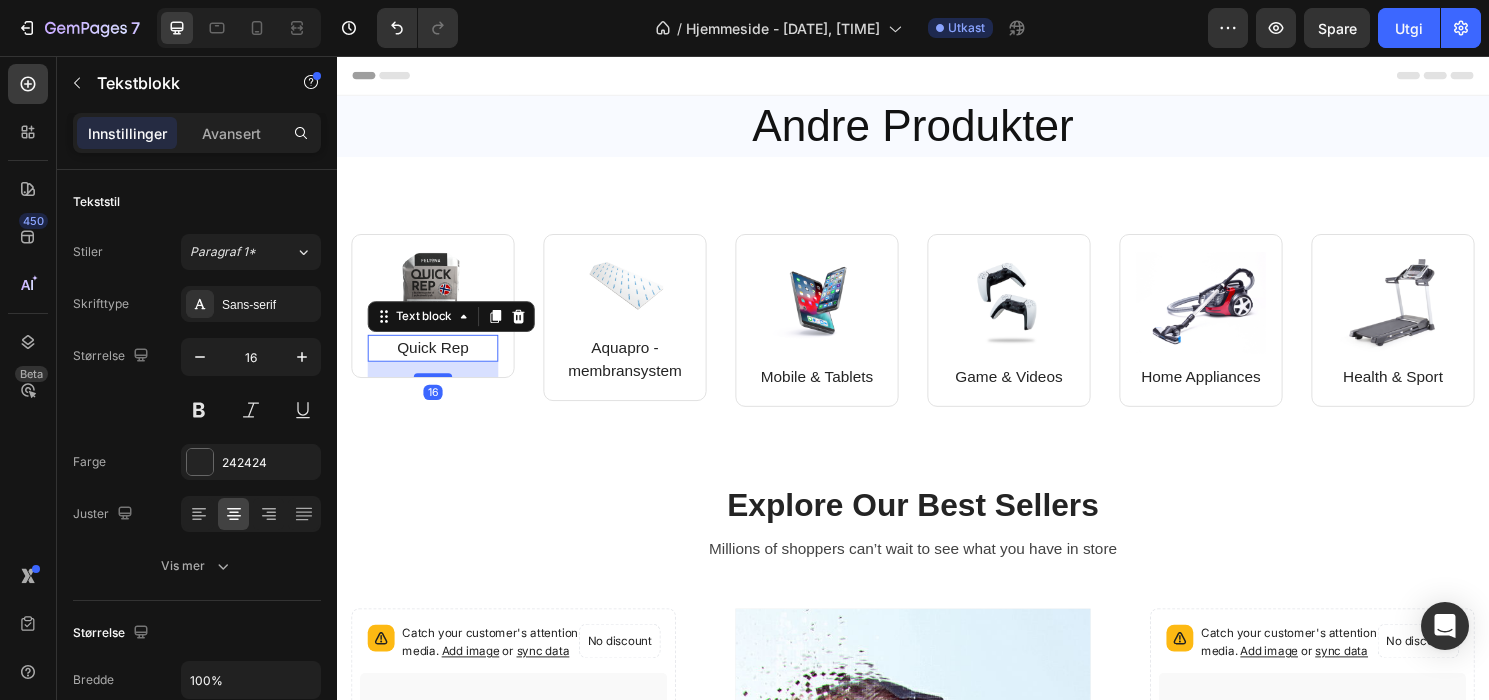 click on "Quick Rep" at bounding box center [437, 360] 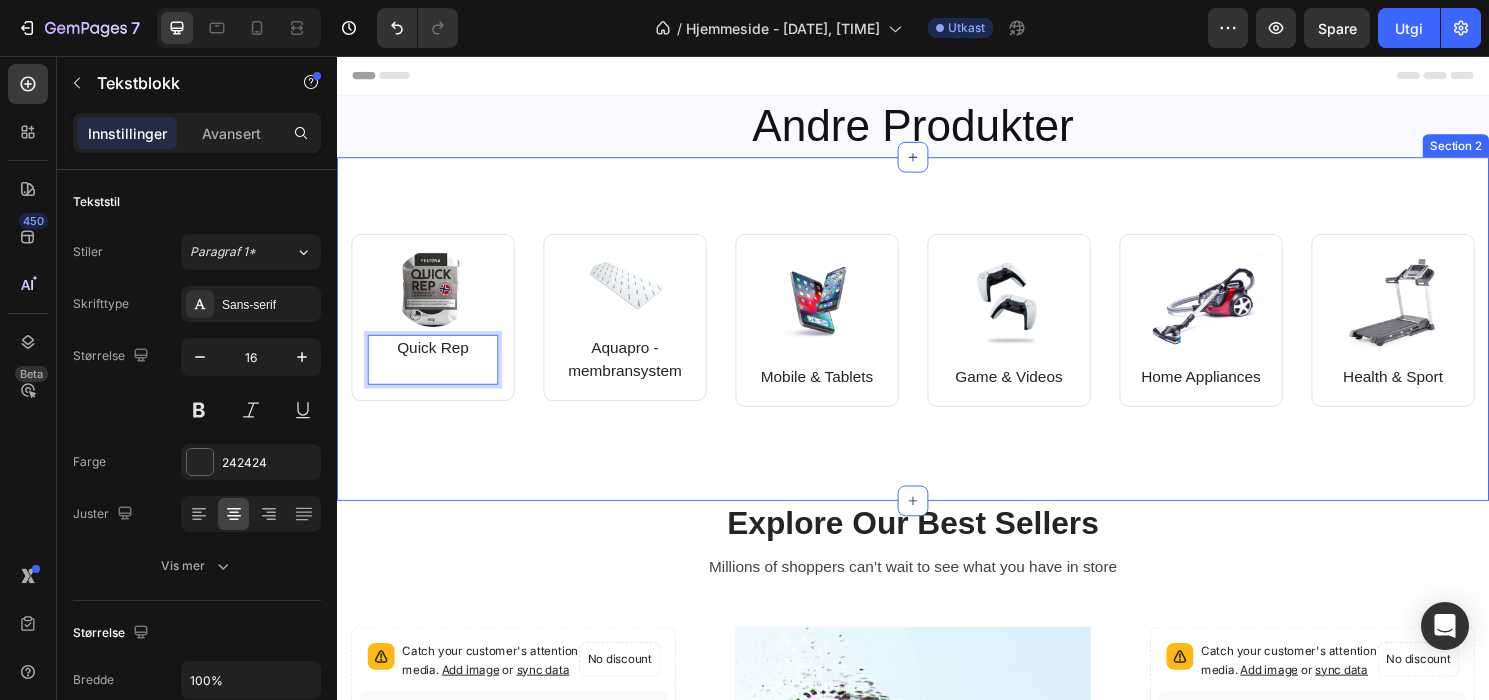 click on "Image Quick Rep Text block   16 Row Image Aquapro - membransystem Text block Row Row Image Mobile & Tablets Text block Row Image Game & Videos Text block Row Row Image Home Appliances Text block Row Image Health & Sport Text block Row Row Row Section 2" at bounding box center (937, 340) 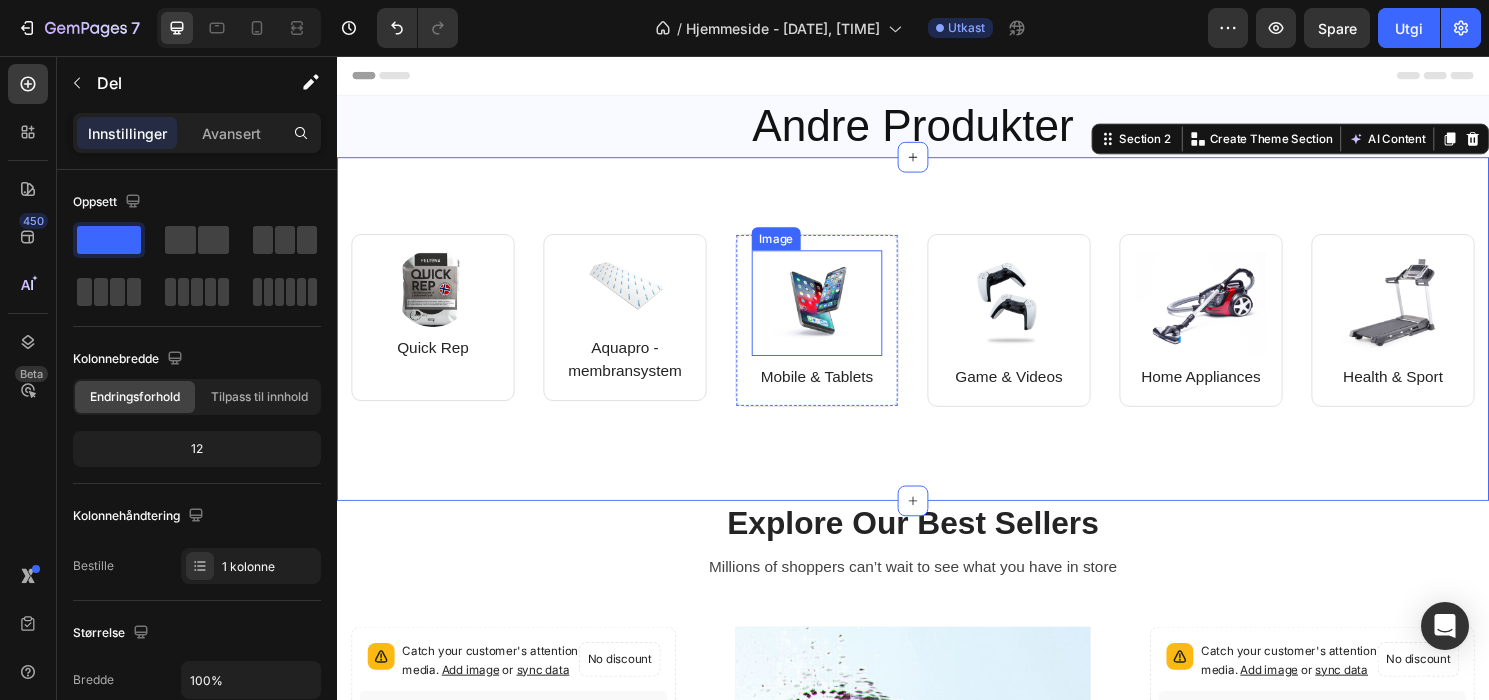 click at bounding box center [837, 313] 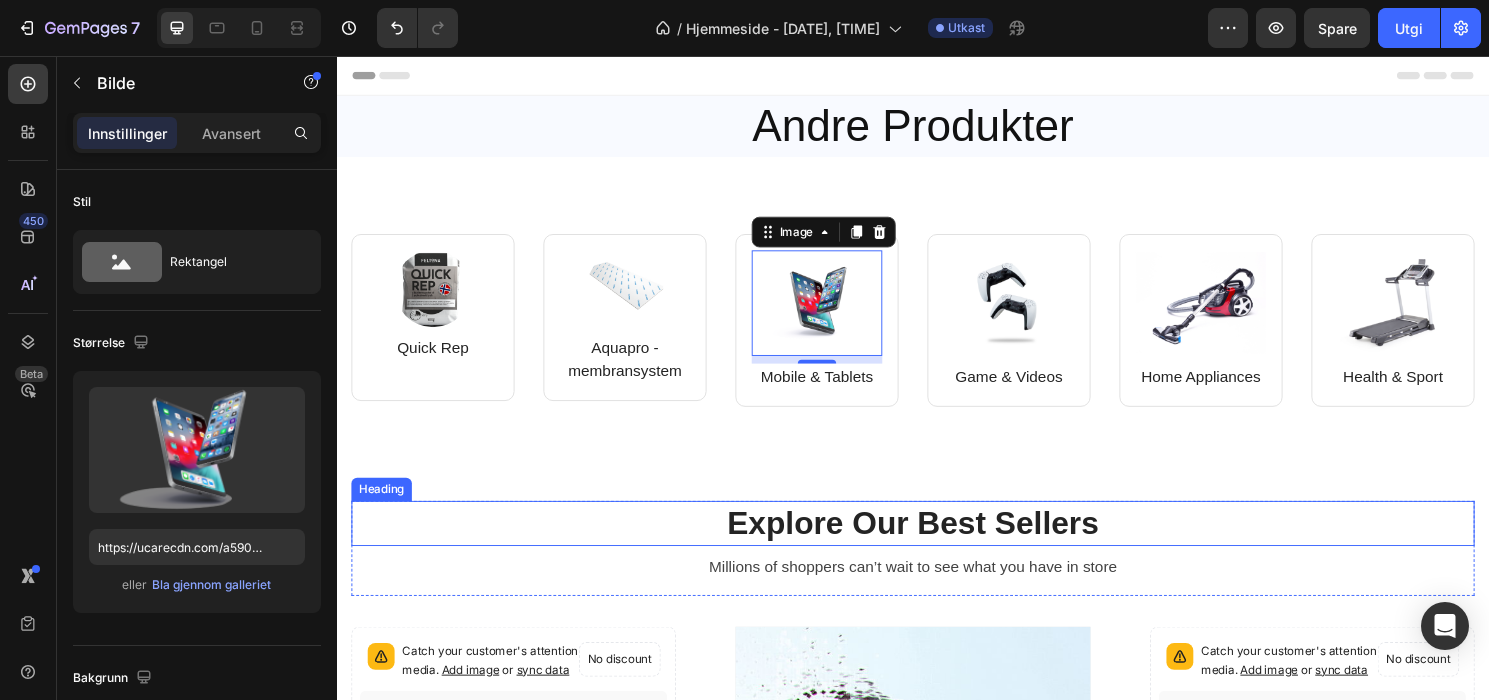 click on "Explore Our Best Sellers" at bounding box center [937, 542] 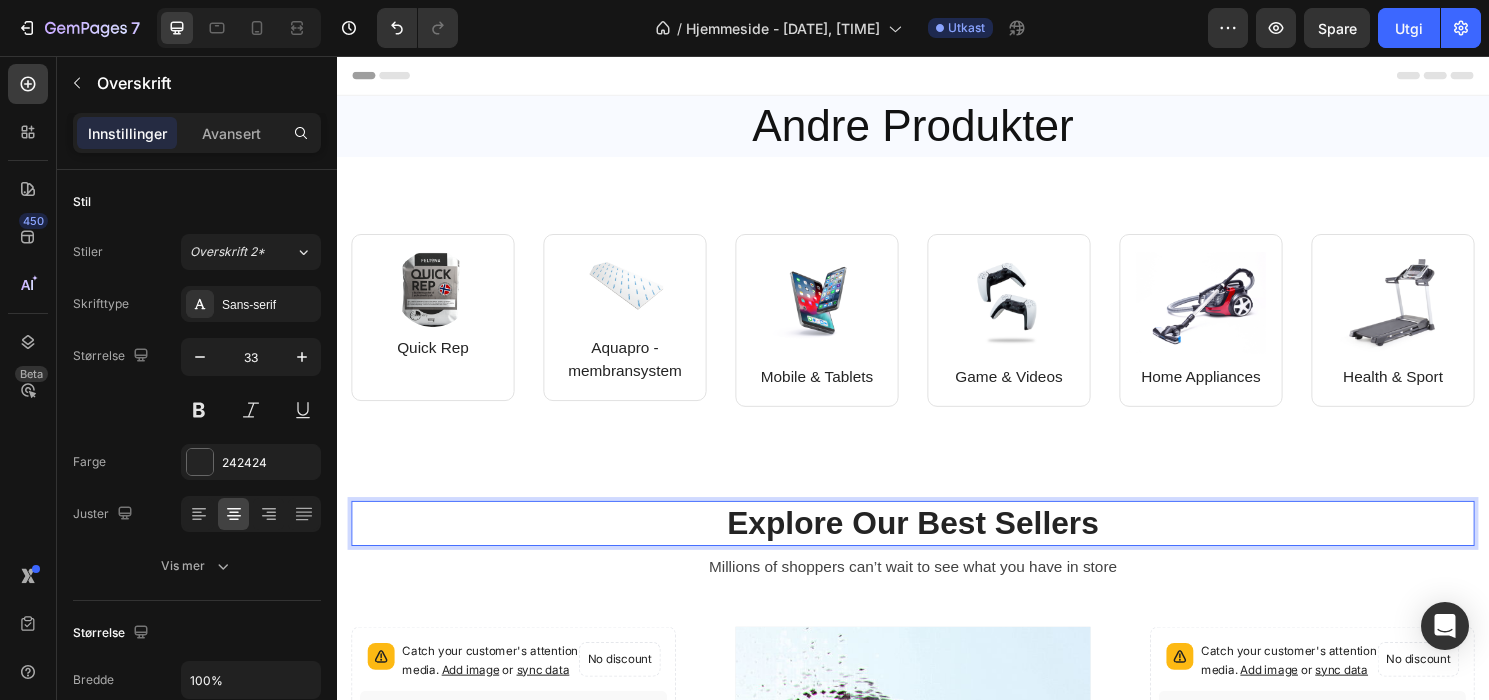 click on "Explore Our Best Sellers" at bounding box center (937, 542) 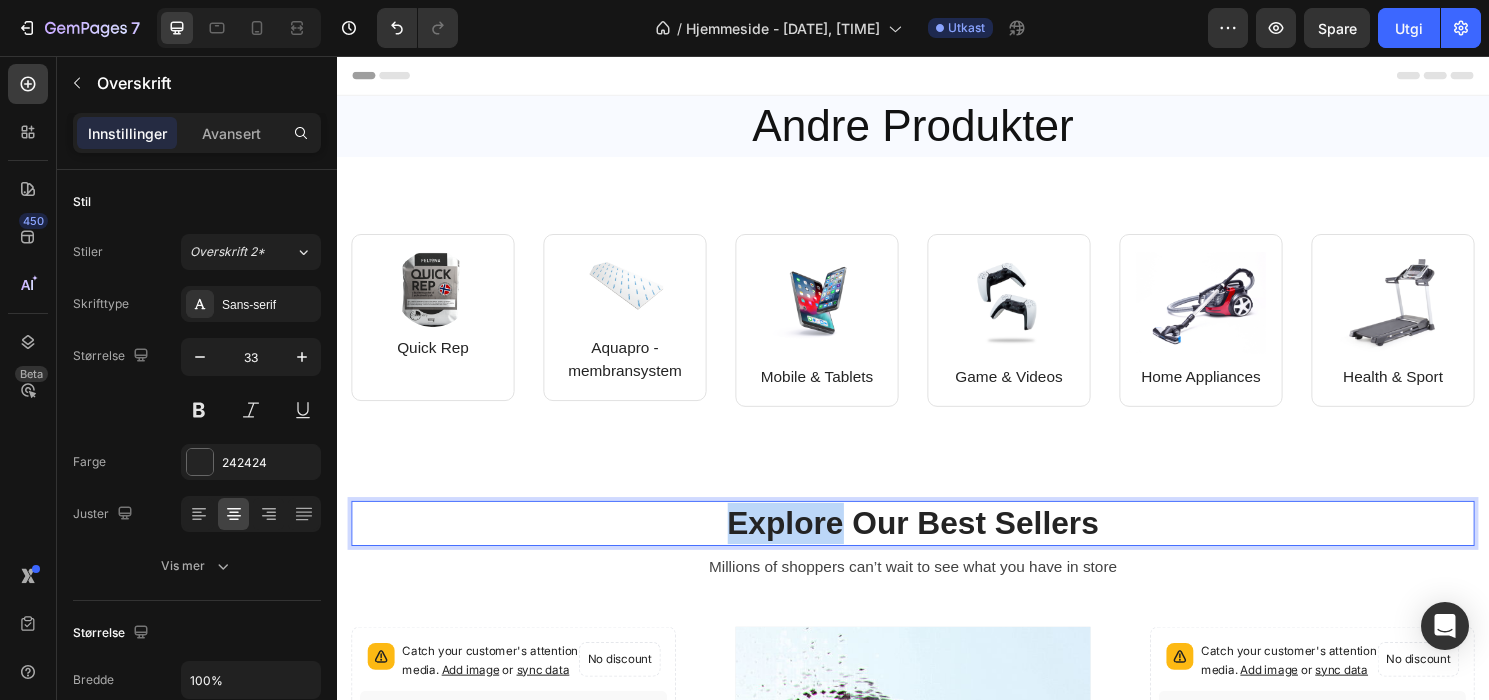 click on "Explore Our Best Sellers" at bounding box center (937, 542) 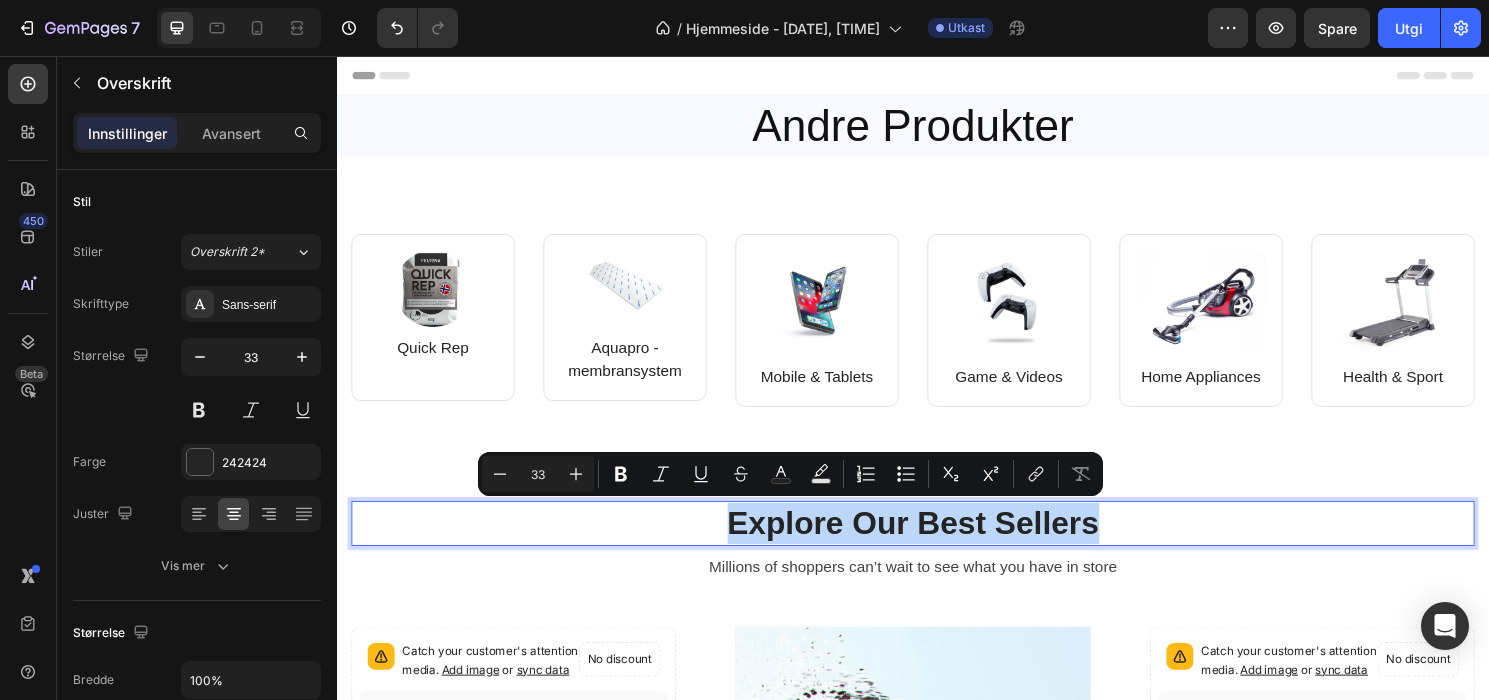 click on "Explore Our Best Sellers" at bounding box center [937, 542] 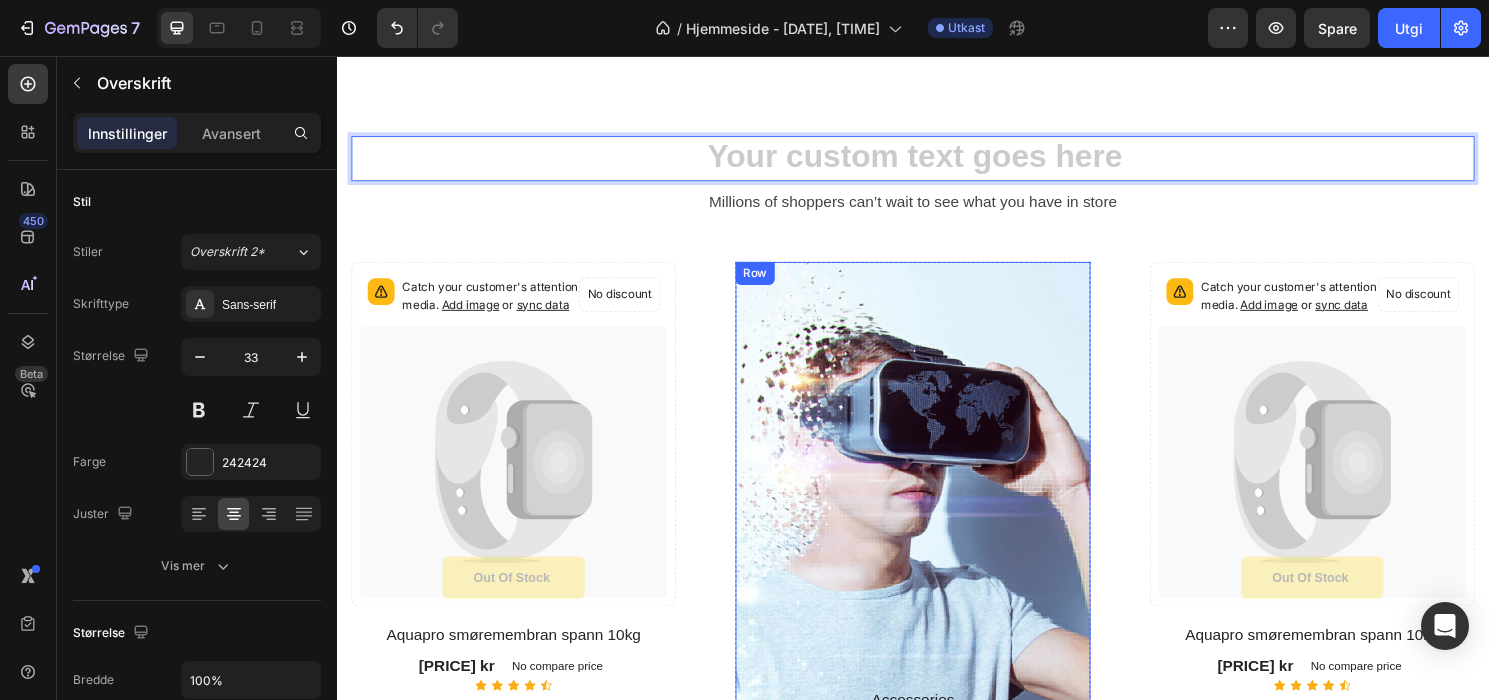 scroll, scrollTop: 381, scrollLeft: 0, axis: vertical 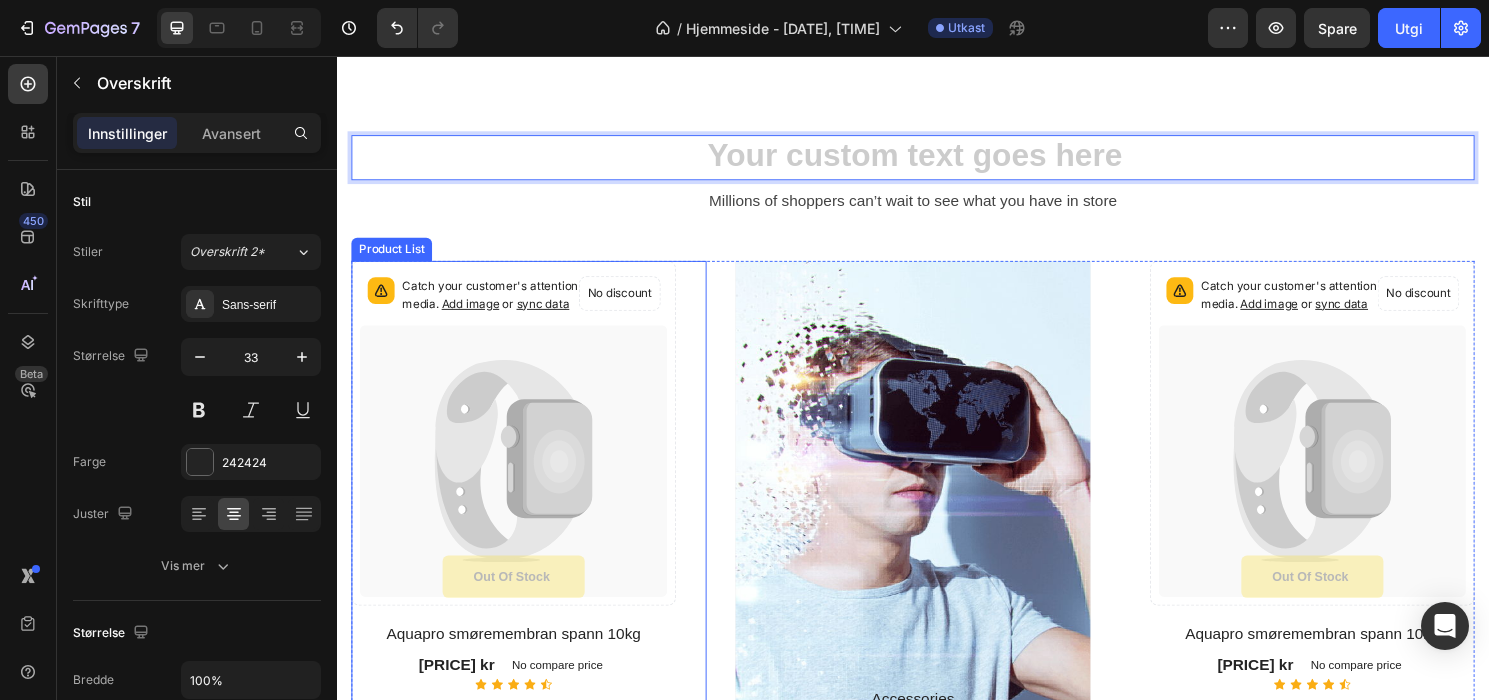 click on "Catch your customer's attention with attracted media. Add image or sync data Product Images & Gallery No discount Not be displayed when published Product Badge Out of stock Product Cart Button Row Row Aquapro smøremembran spann 10kg Product Title 907,50 kr Product Price Product Price No compare price Product Price Row Row Icon Icon Icon Icon Icon Icon Icon List Hoz Product List Catch your customer's attention with attracted media. Add image or sync data Row" at bounding box center (537, 1211) 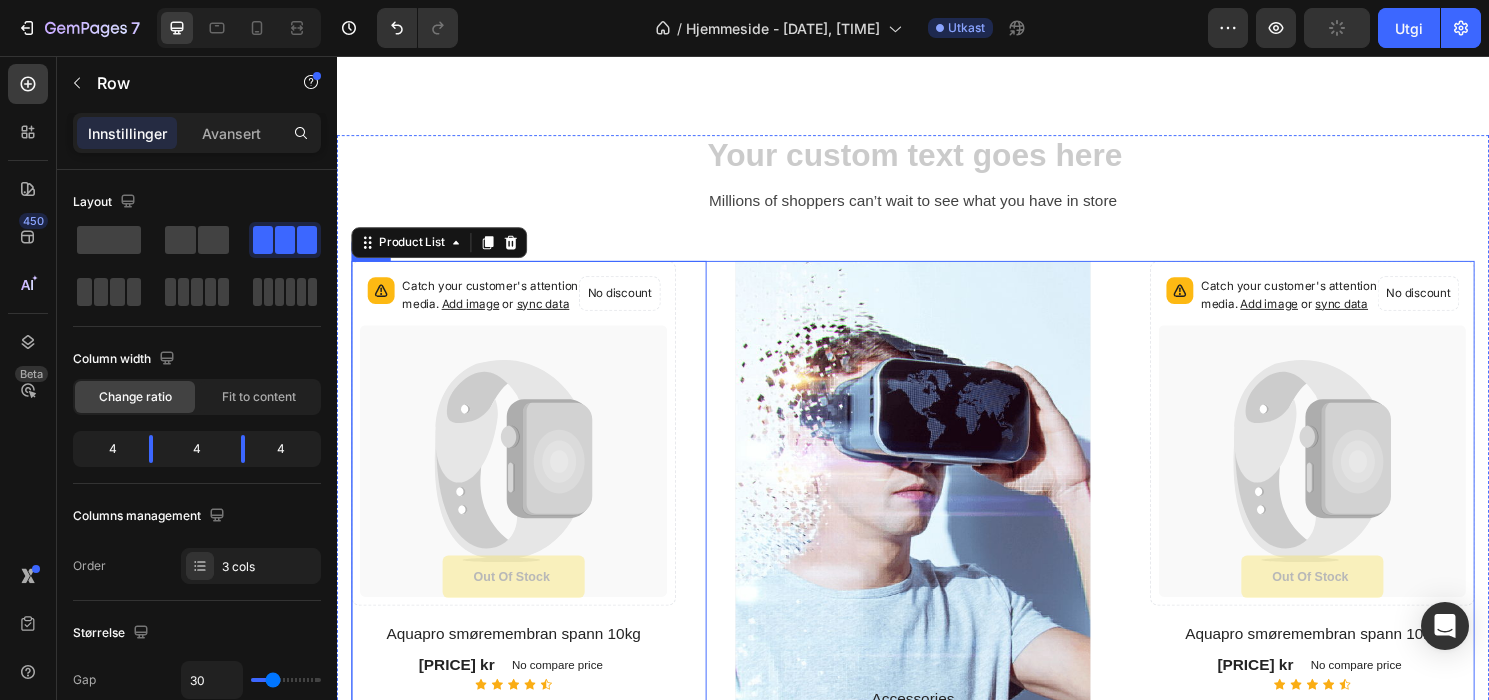click on "Catch your customer's attention with attracted media.       Add image   or   sync data
Product Images & Gallery No discount   Not be displayed when published Product Badge Out of stock Product Cart Button Row Row Aquapro smøremembran spann 10kg Product Title [PRICE] kr Product Price Product Price No compare price Product Price Row Row                Icon                Icon                Icon                Icon
Icon Icon List Hoz Product List   16 Catch your customer's attention with attracted media.       Add image   or   sync data" at bounding box center (937, 1219) 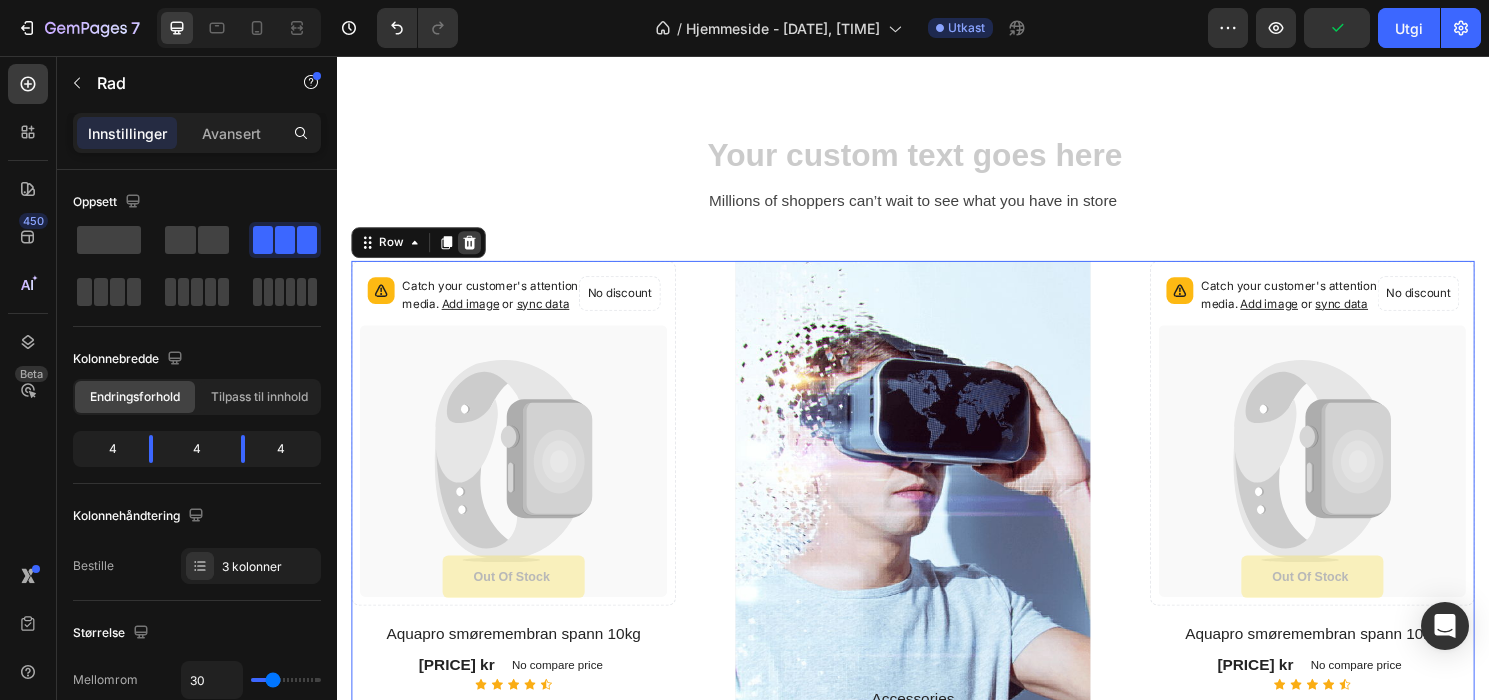 click 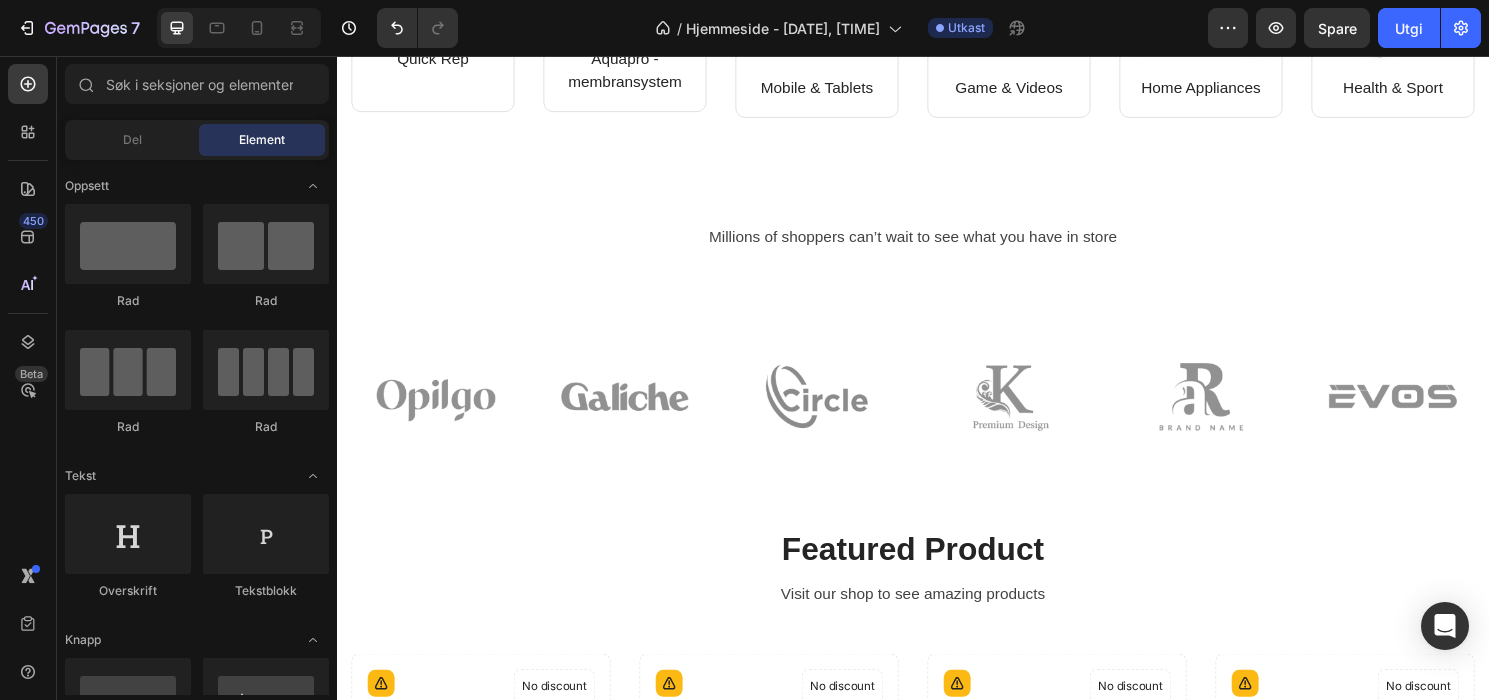 scroll, scrollTop: 301, scrollLeft: 0, axis: vertical 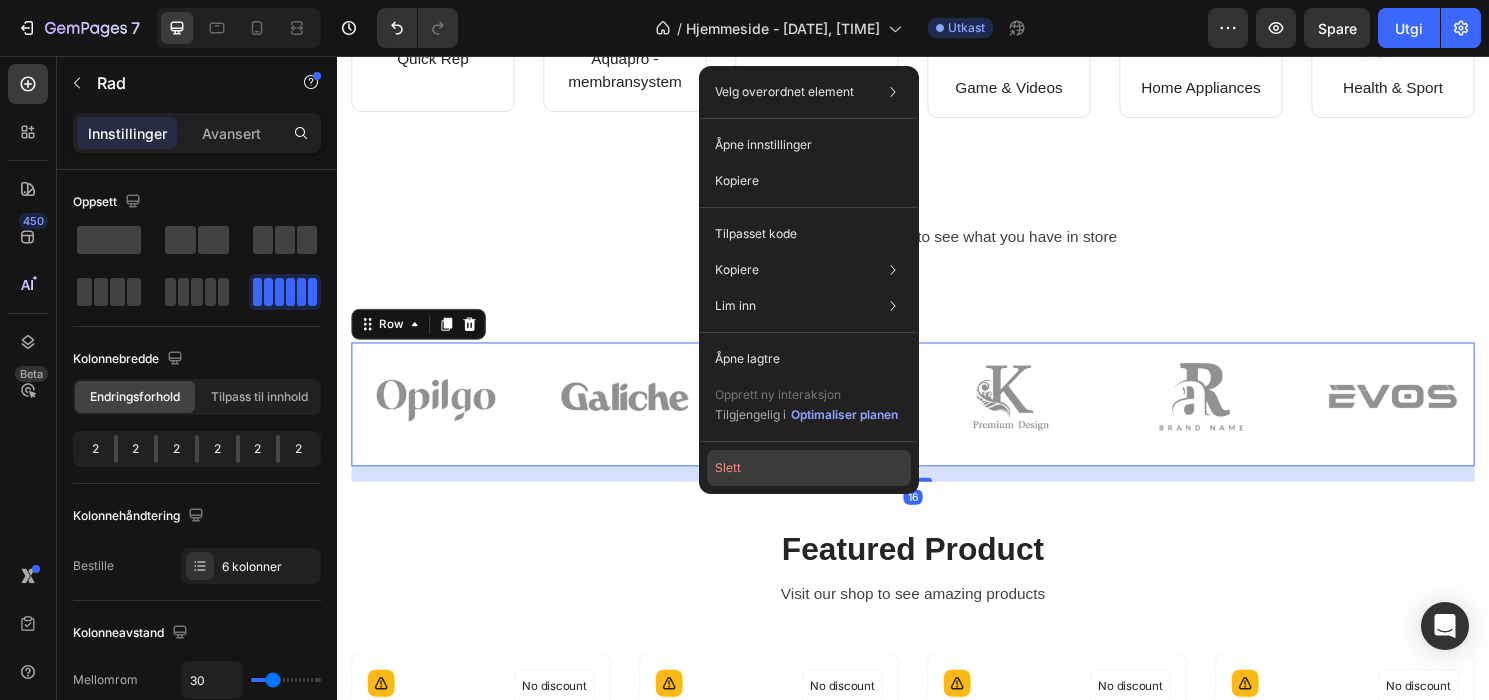 click on "Slett" 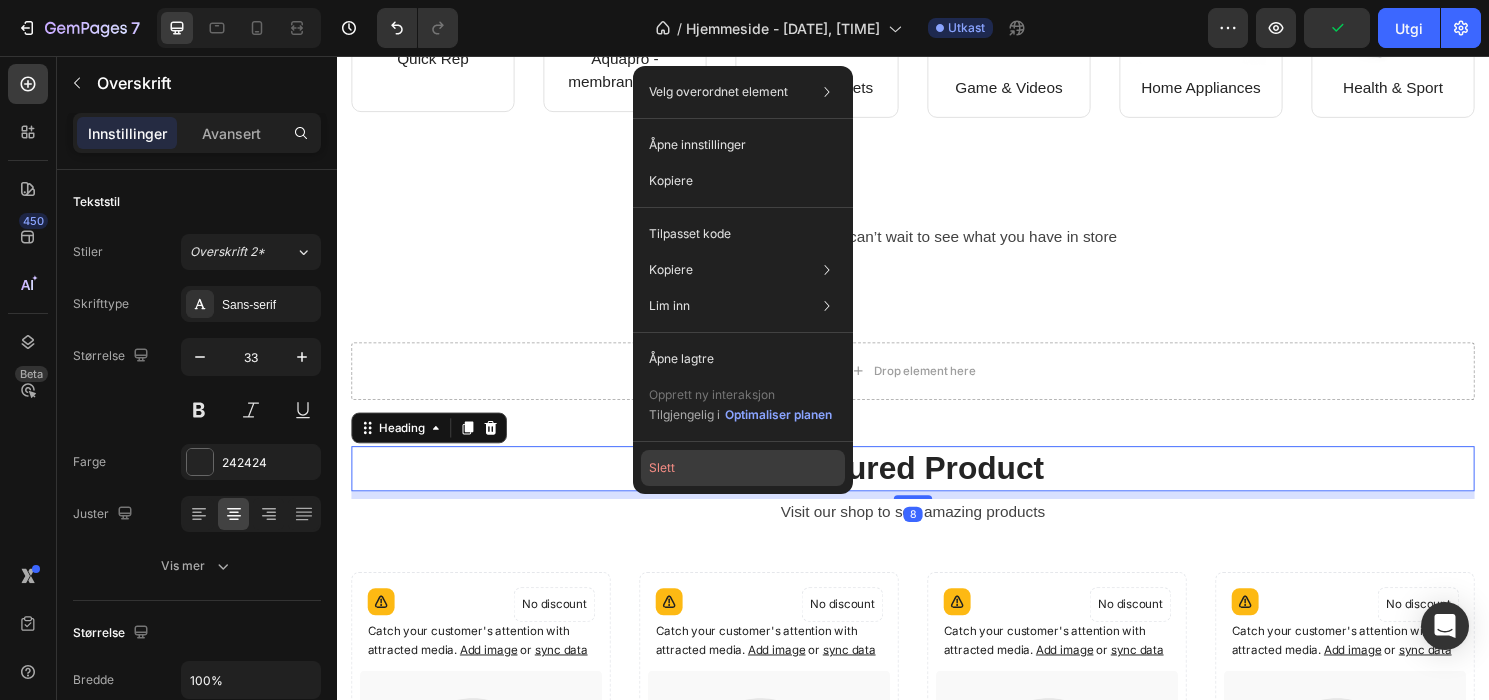 click on "Slett" at bounding box center [662, 467] 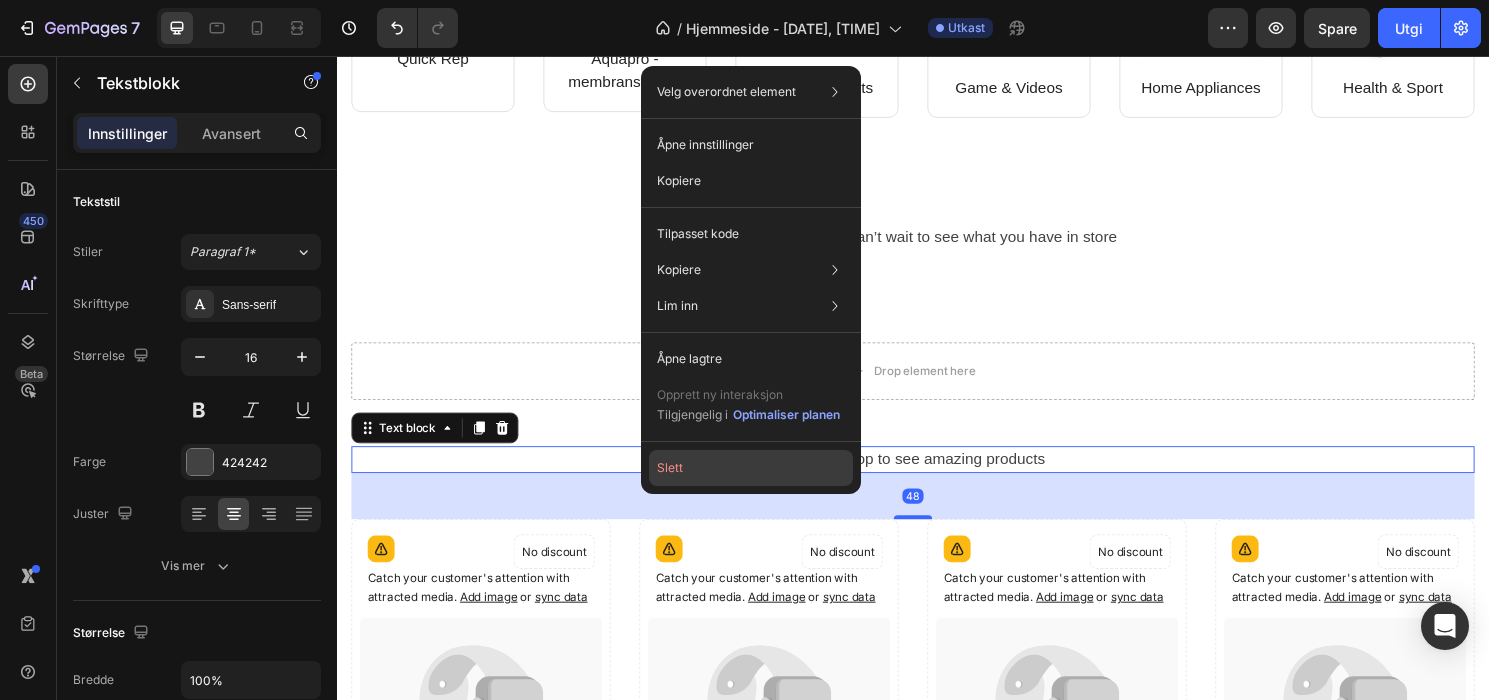 click on "Slett" 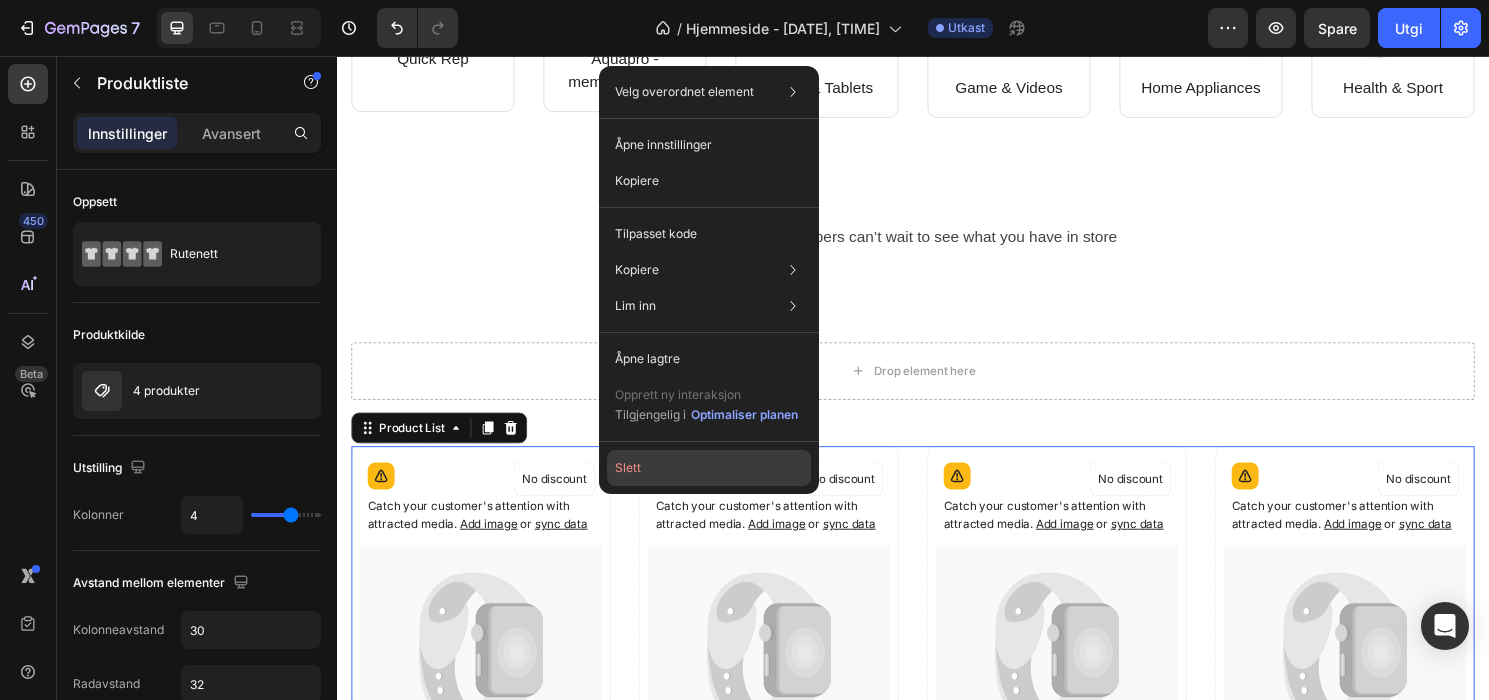 click on "Slett" at bounding box center [628, 467] 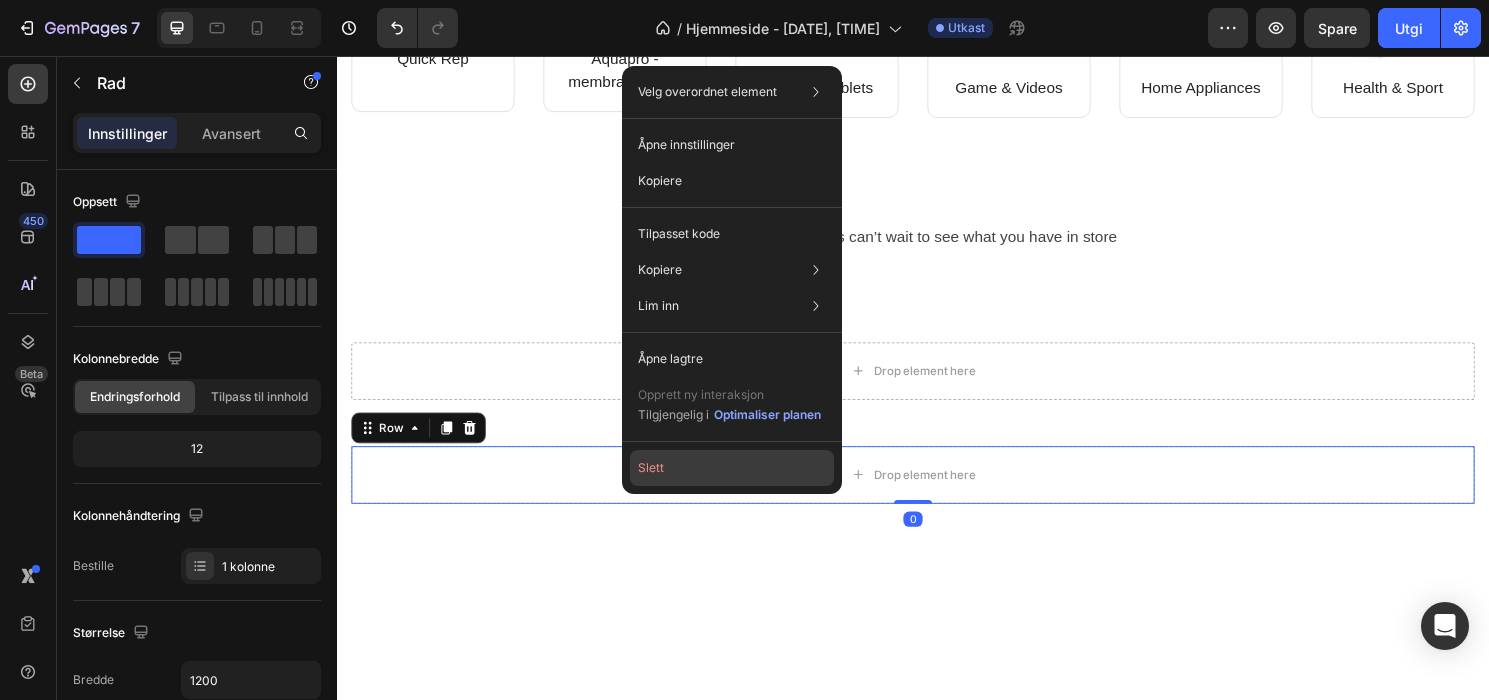 click on "Slett" 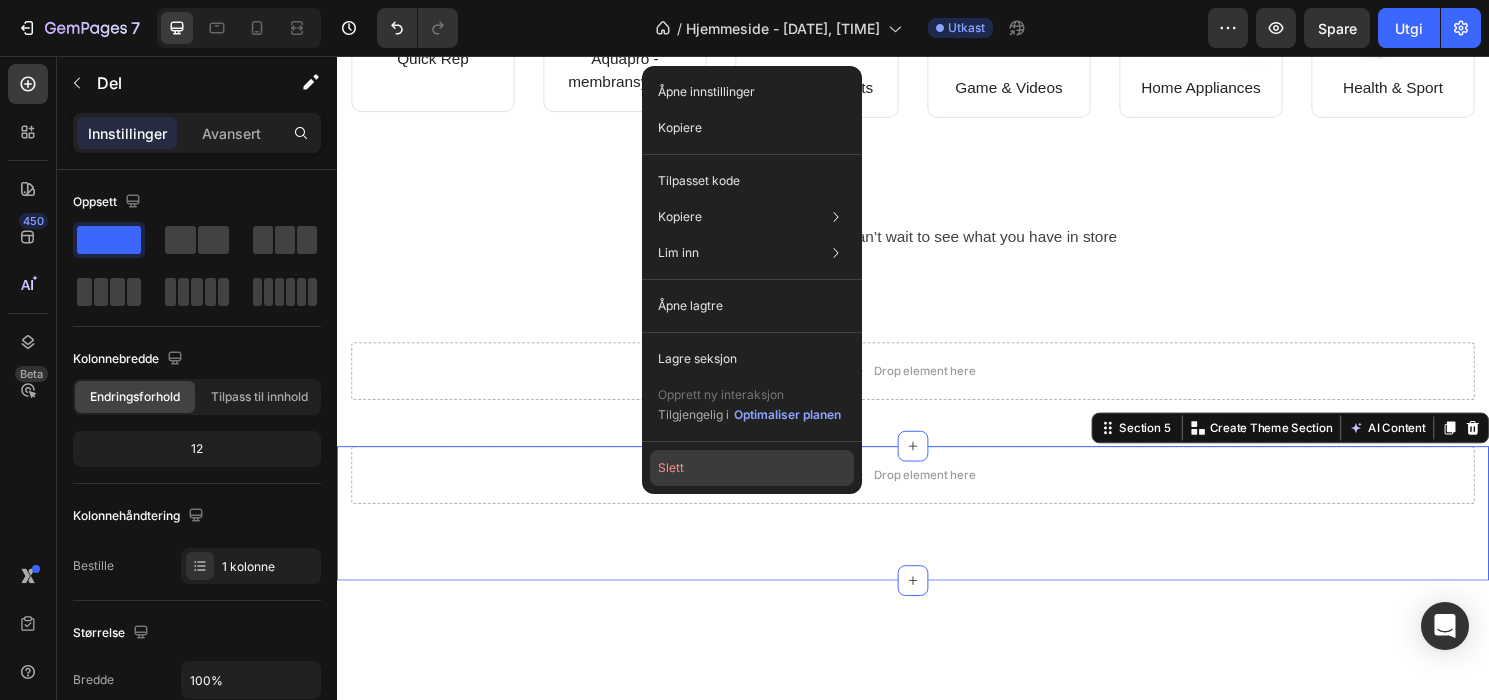 click on "Slett" at bounding box center (671, 467) 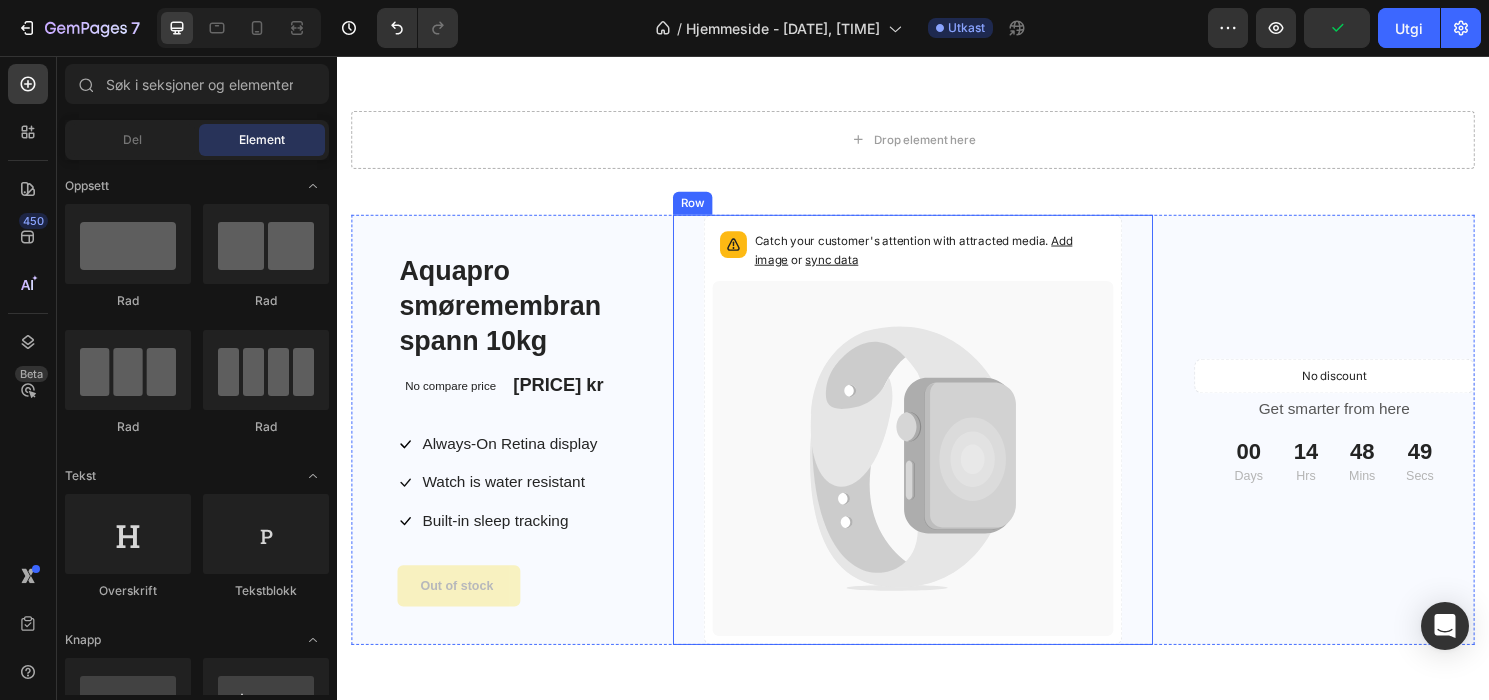 scroll, scrollTop: 541, scrollLeft: 0, axis: vertical 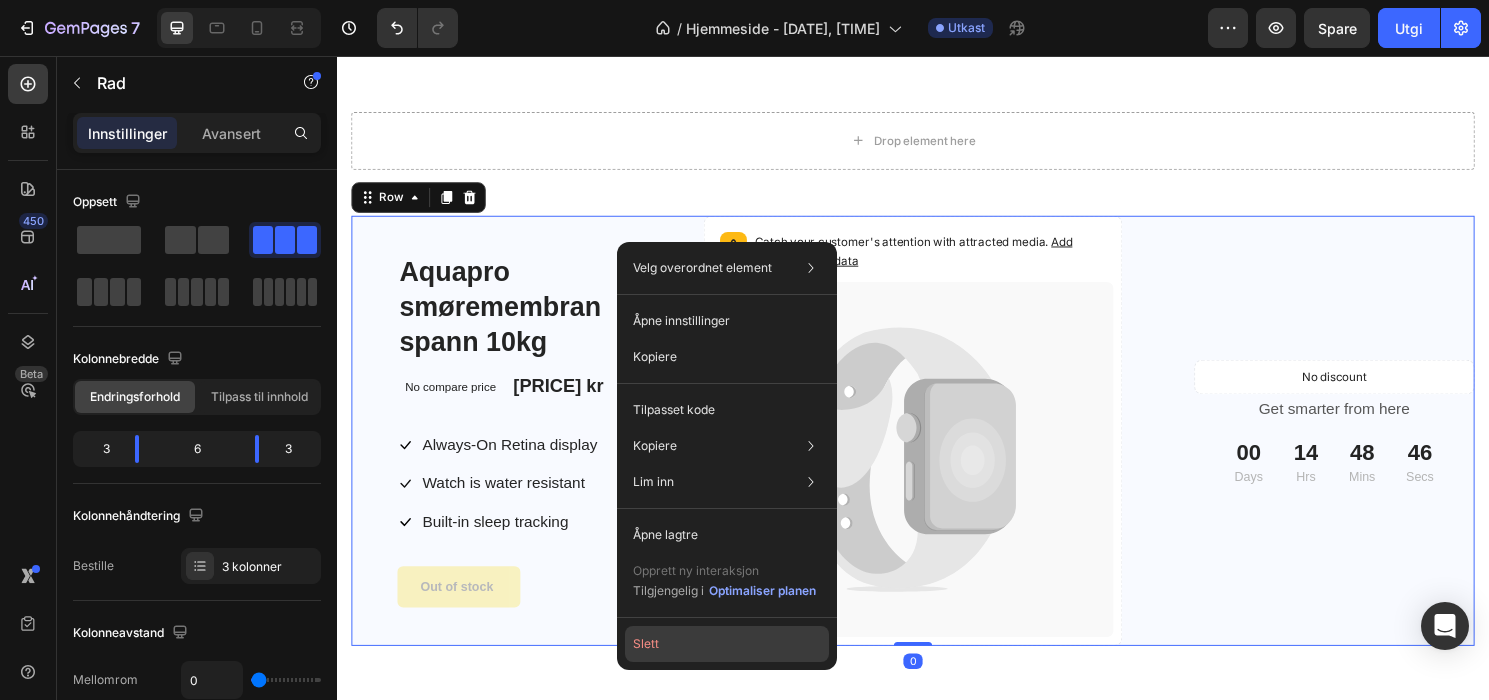click on "Slett" at bounding box center [646, 644] 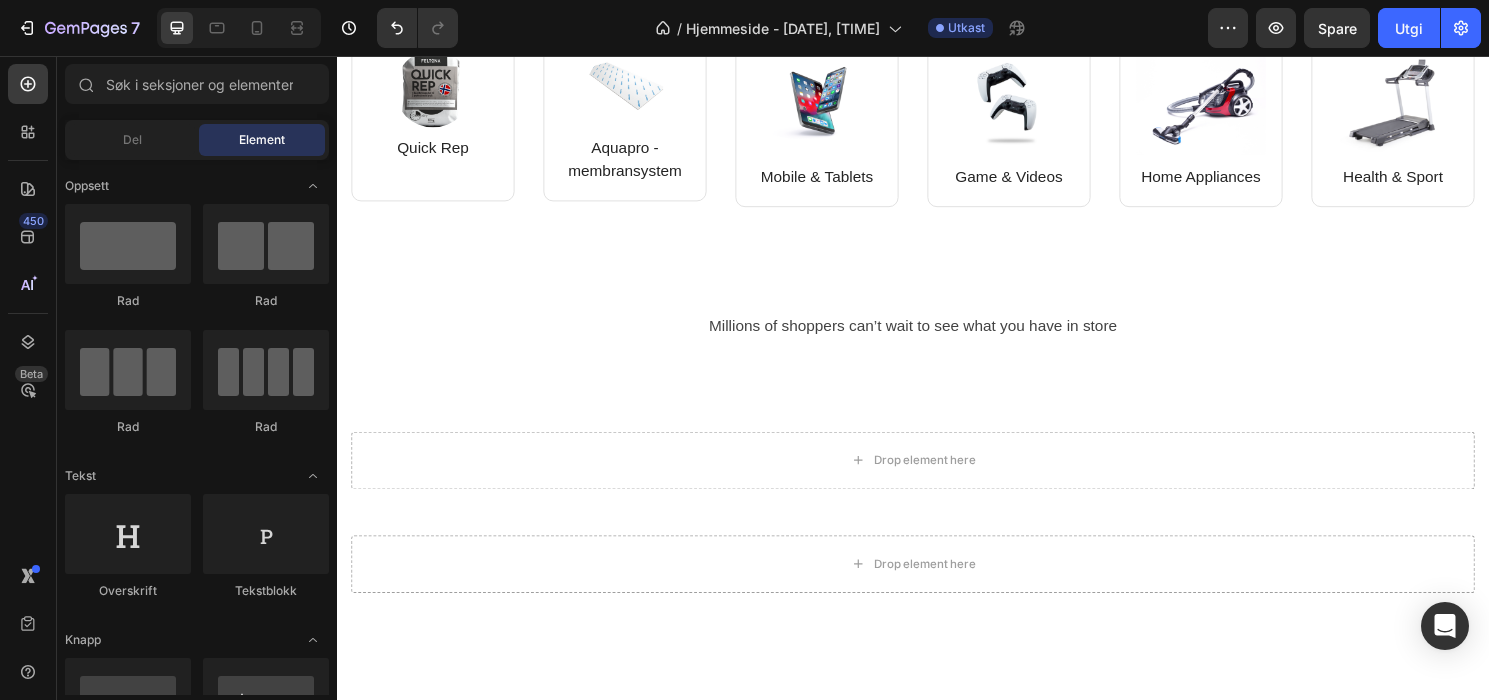 scroll, scrollTop: 201, scrollLeft: 0, axis: vertical 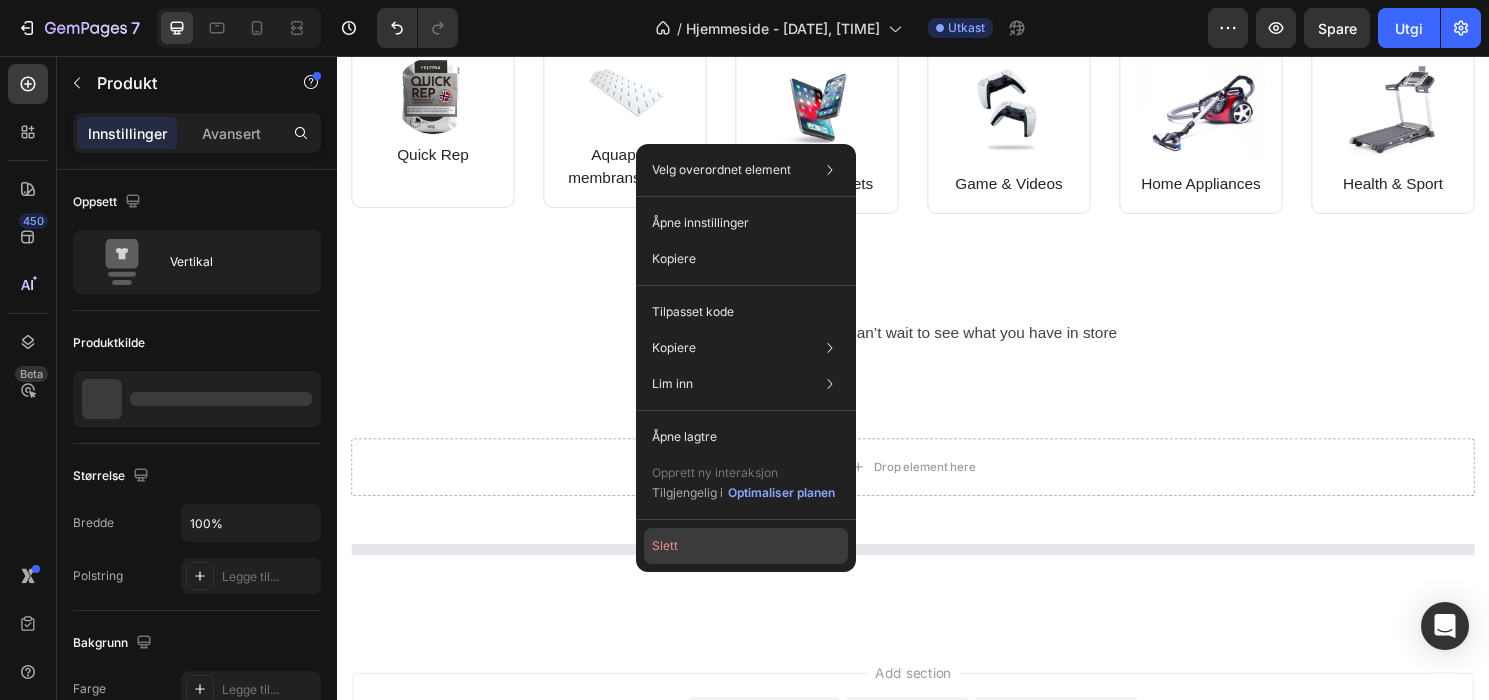 click on "Slett" at bounding box center (665, 545) 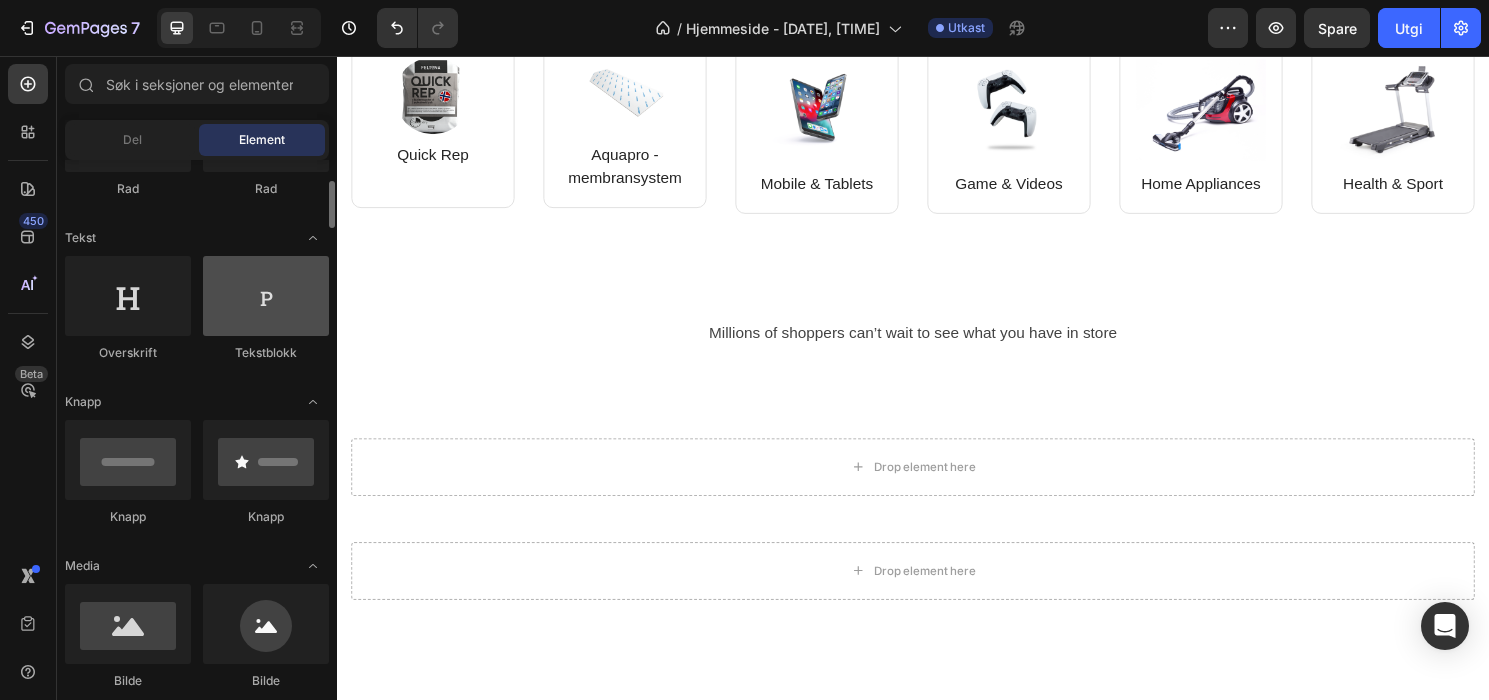 scroll, scrollTop: 286, scrollLeft: 0, axis: vertical 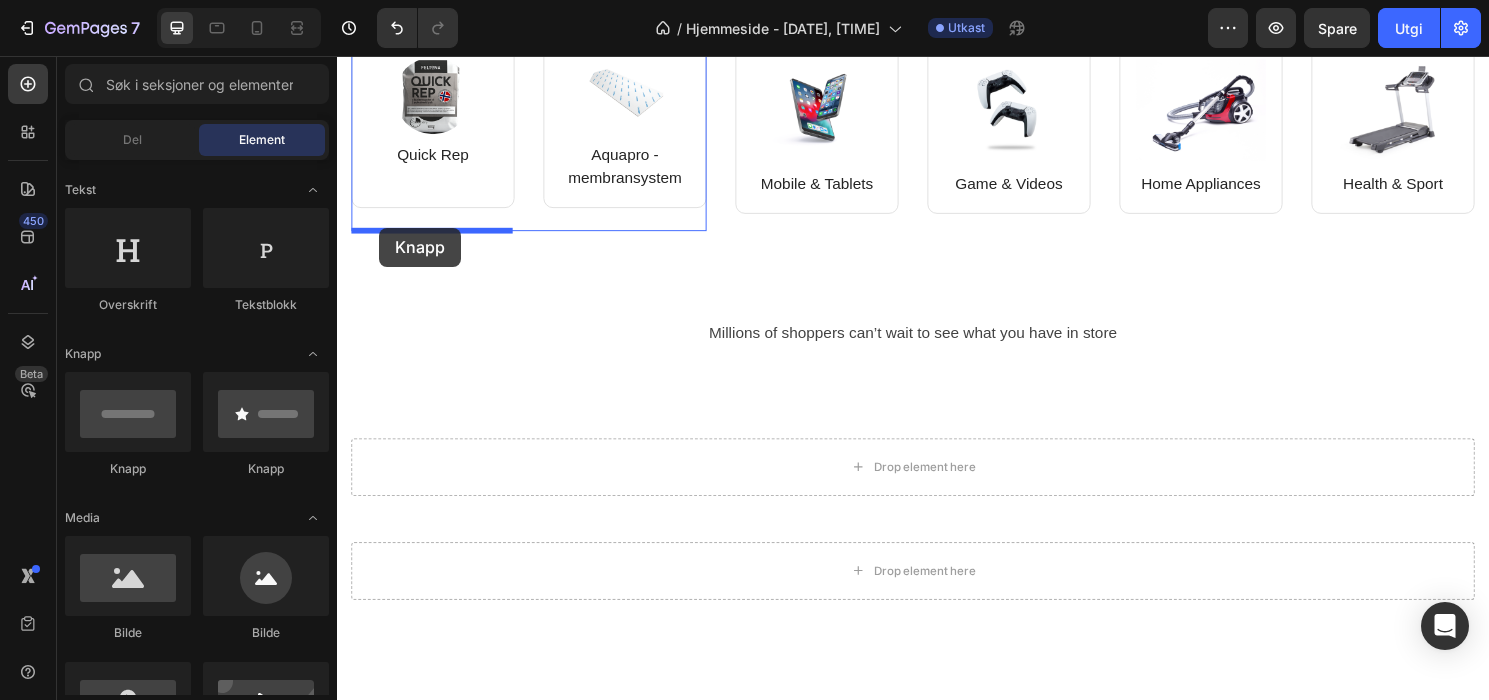 drag, startPoint x: 591, startPoint y: 475, endPoint x: 381, endPoint y: 235, distance: 318.9044 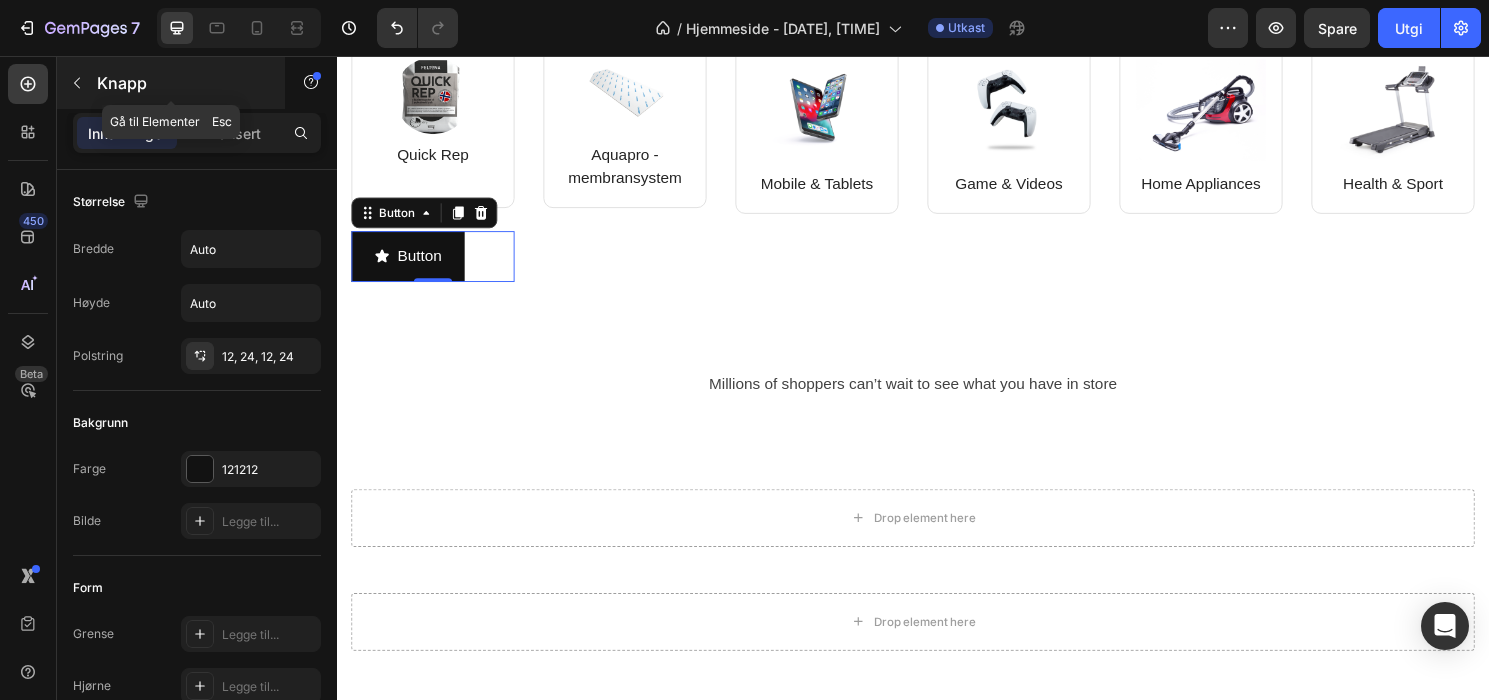 click at bounding box center [77, 83] 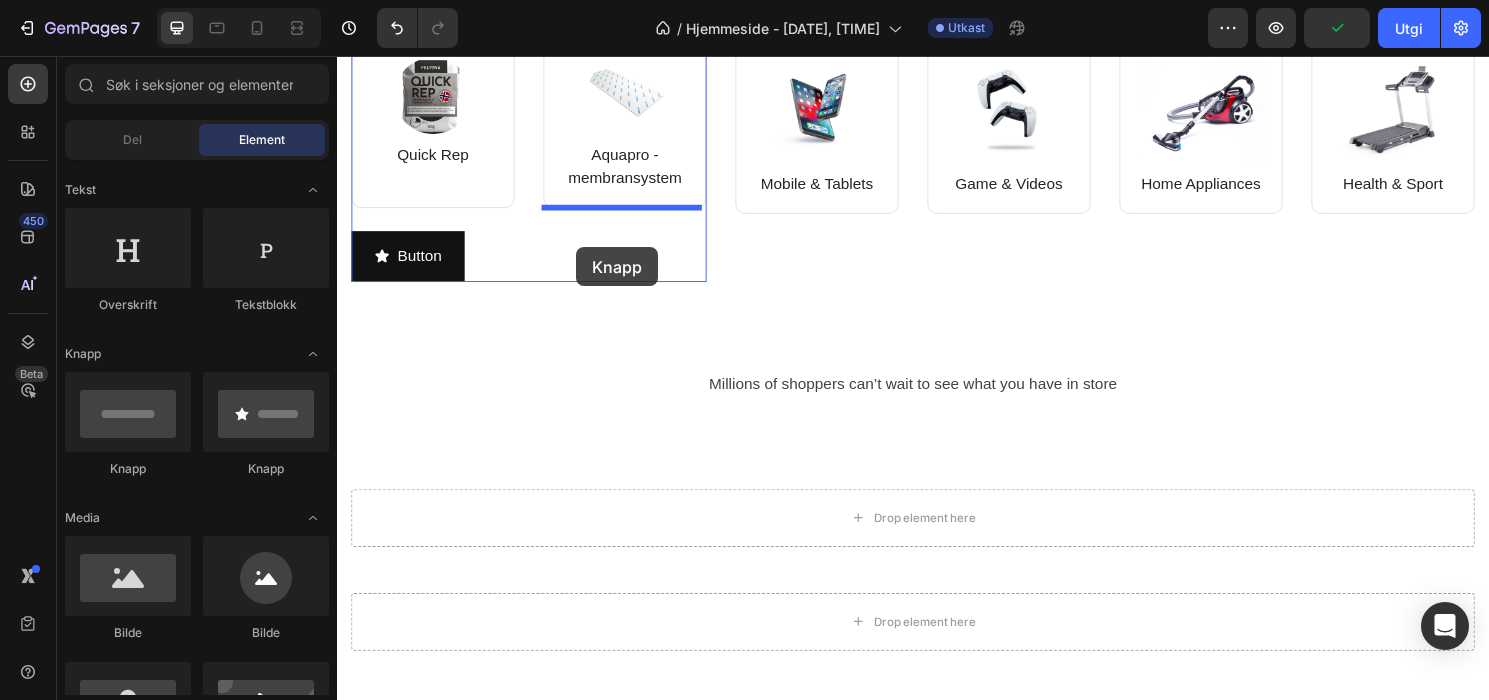 drag, startPoint x: 461, startPoint y: 498, endPoint x: 586, endPoint y: 255, distance: 273.26544 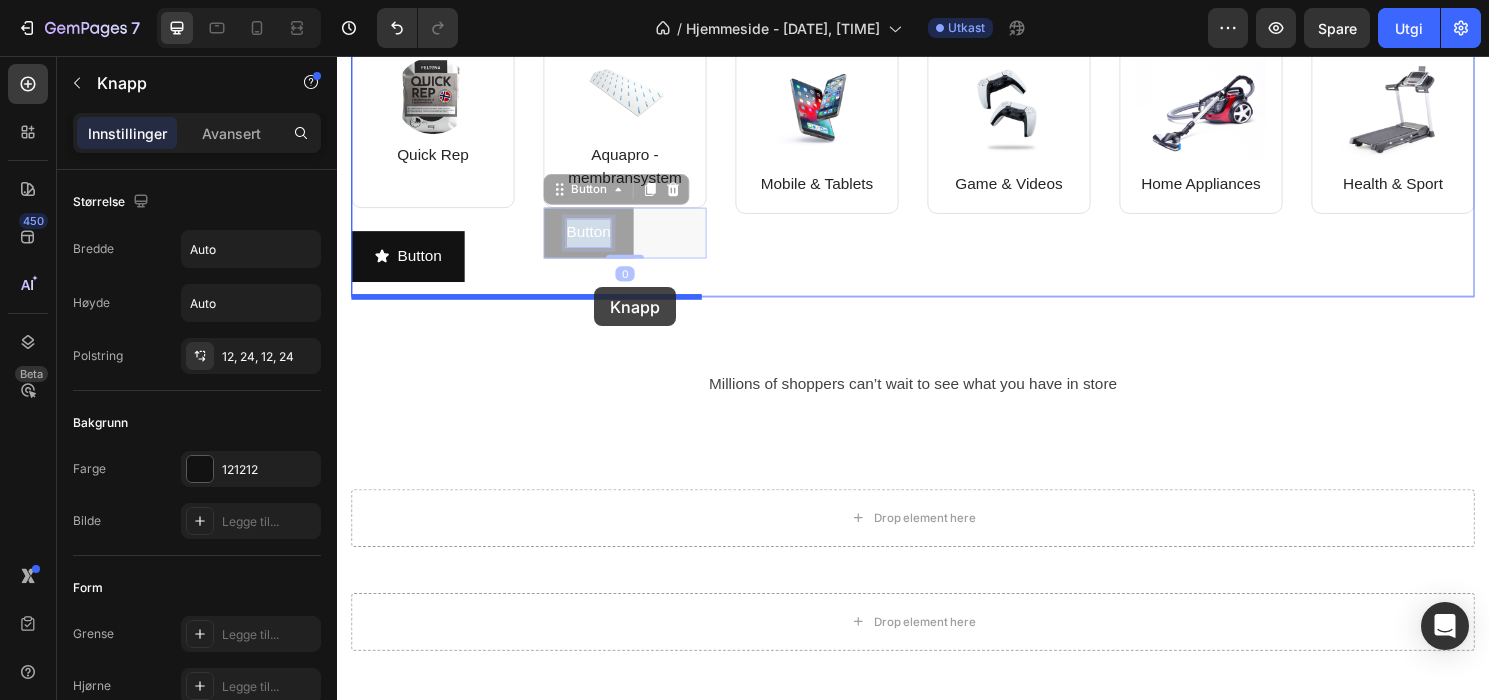 drag, startPoint x: 587, startPoint y: 245, endPoint x: 605, endPoint y: 297, distance: 55.027267 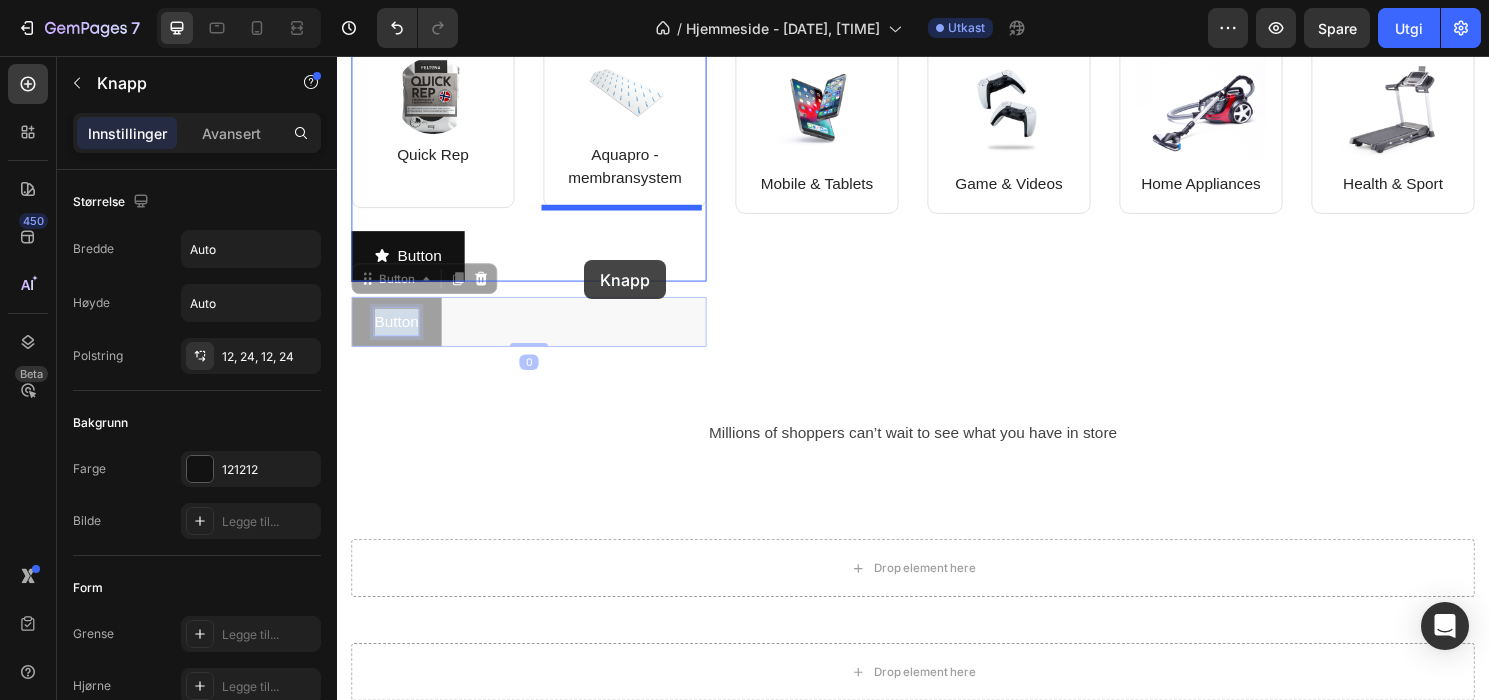 drag, startPoint x: 412, startPoint y: 325, endPoint x: 594, endPoint y: 269, distance: 190.4206 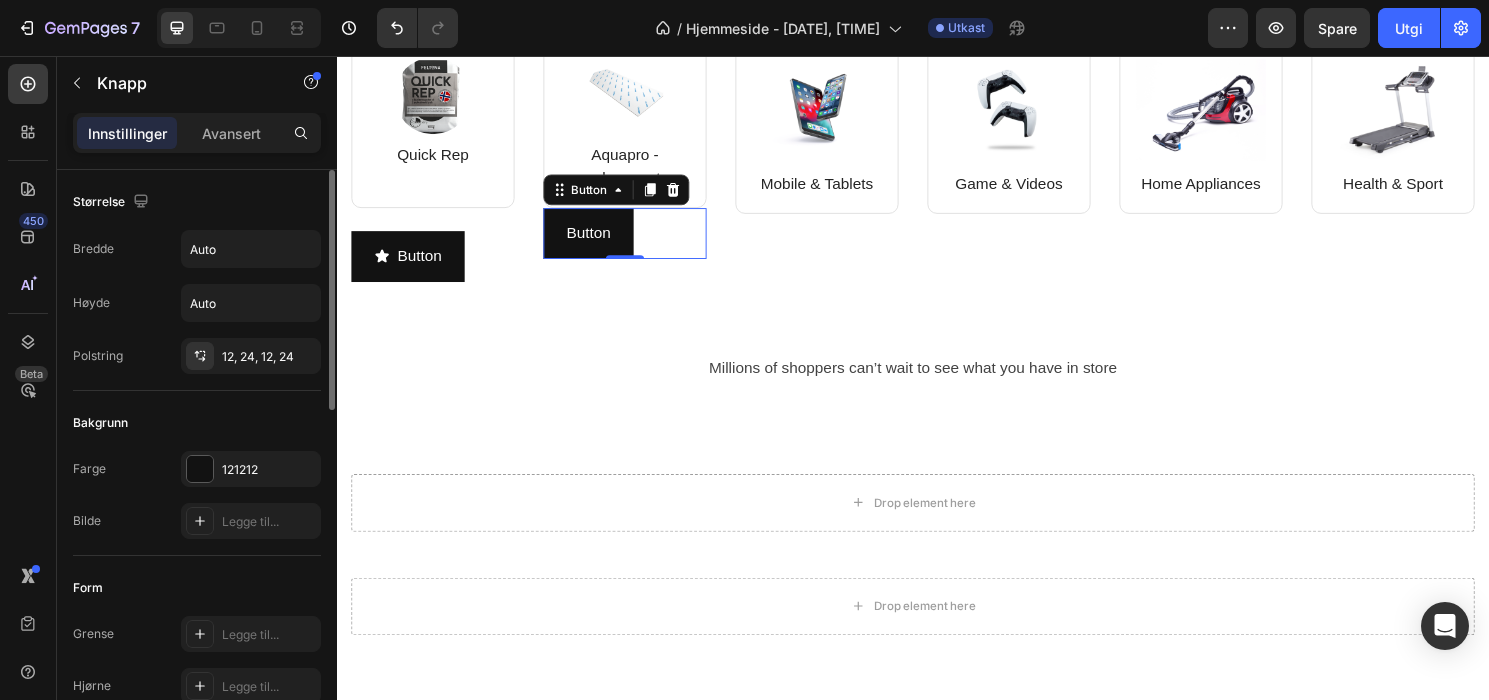 scroll, scrollTop: 4, scrollLeft: 0, axis: vertical 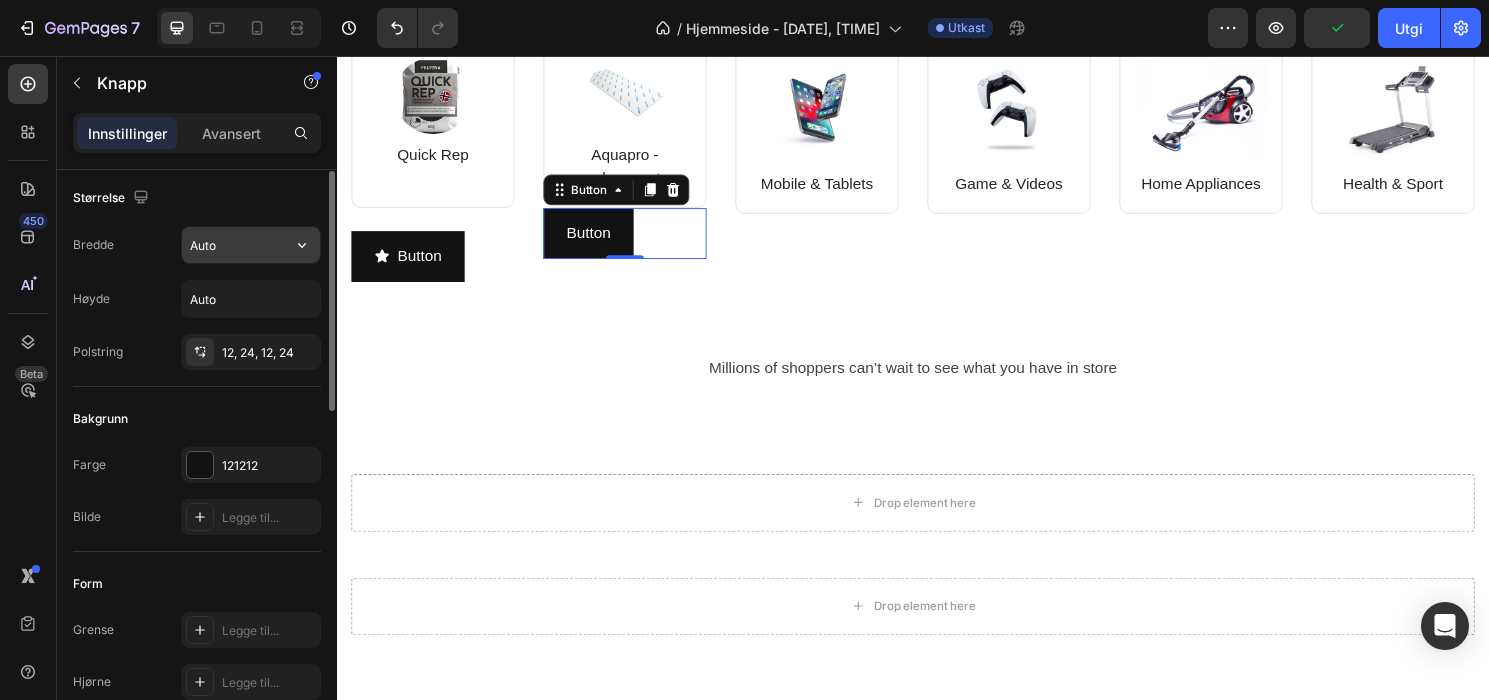 click on "Auto" at bounding box center [251, 245] 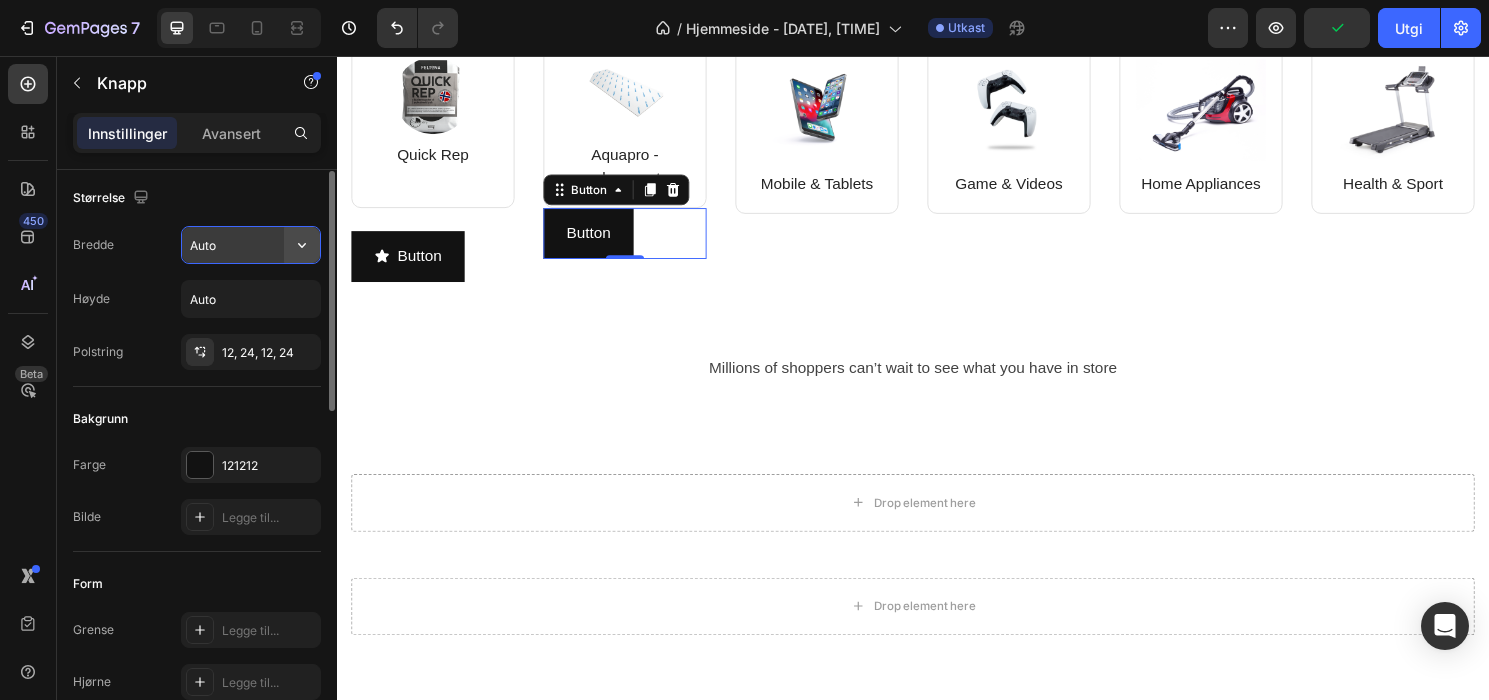 click 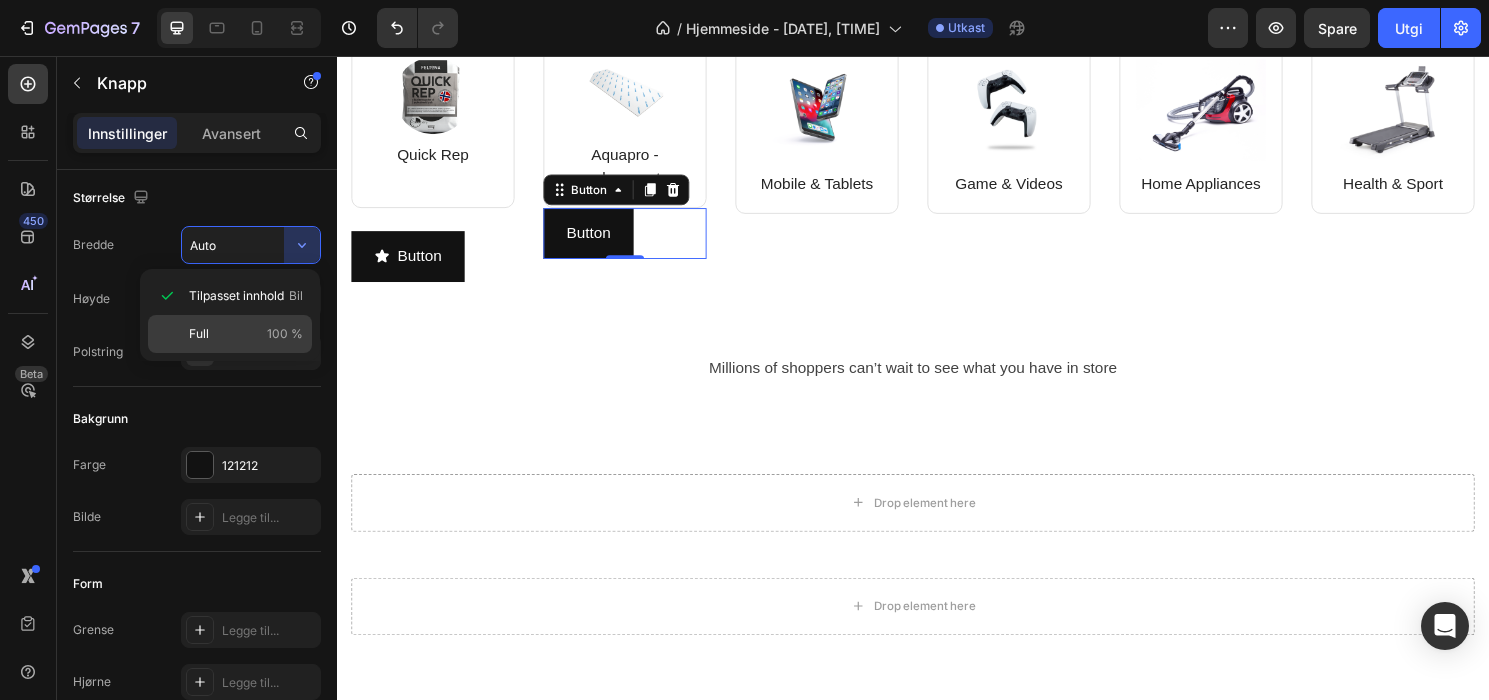 click on "Full 100 %" at bounding box center [246, 334] 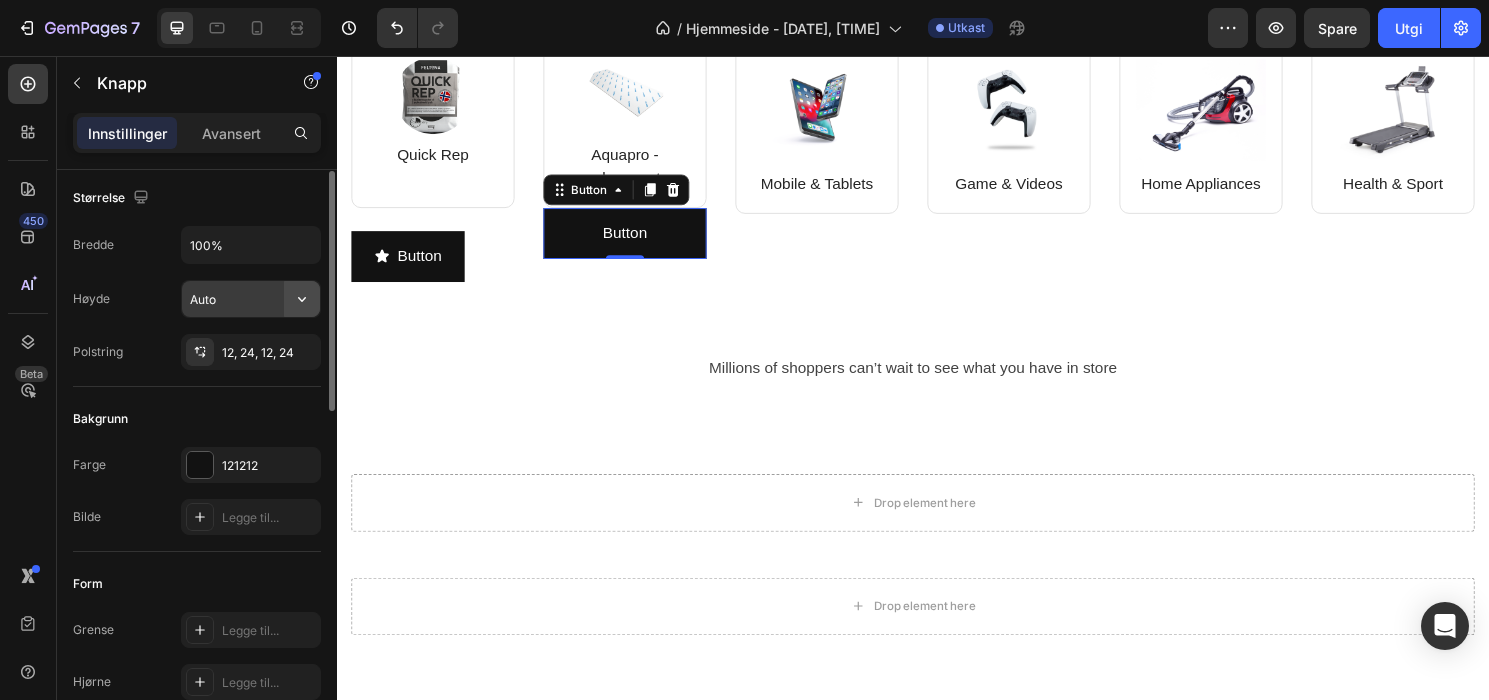 click 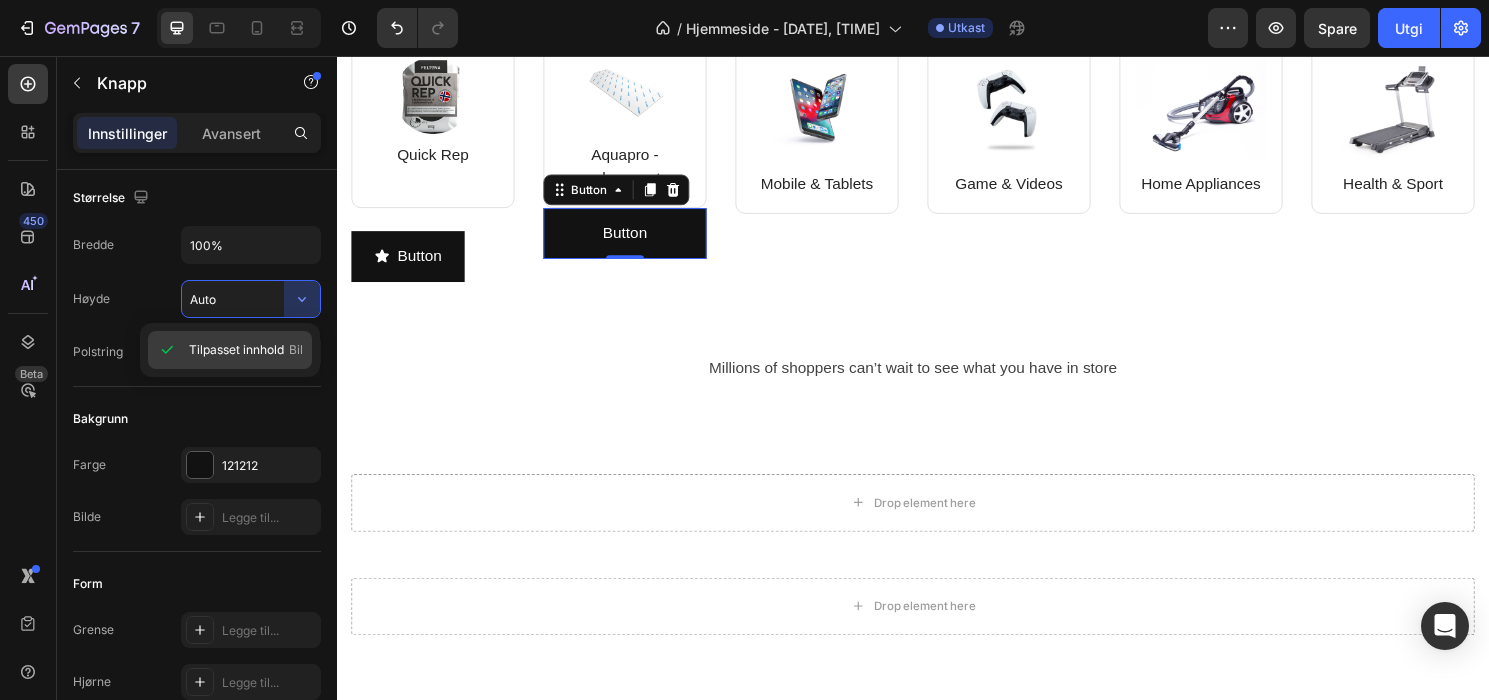 click on "Tilpasset innhold" at bounding box center [236, 349] 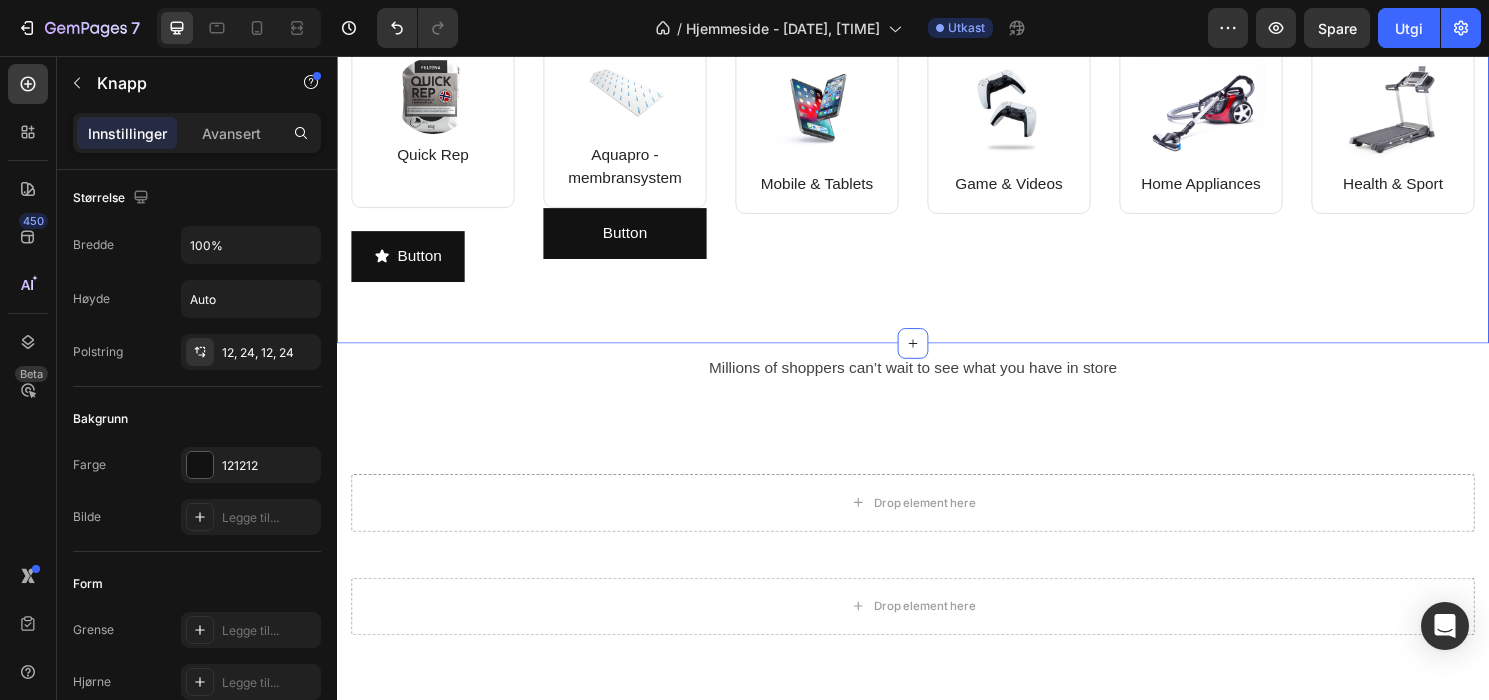 click on "Image Quick Rep   Text block Row Button Button Image Aquapro - membransystem Text block Row Button Button Row Image Mobile & Tablets Text block Row Image Game & Videos Text block Row Row Image Home Appliances Text block Row Image Health & Sport Text block Row Row Row Section 2   Create Theme Section AI Content Write with GemAI What would you like to describe here? Tone and Voice Persuasive Product Show more Generate" at bounding box center [937, 157] 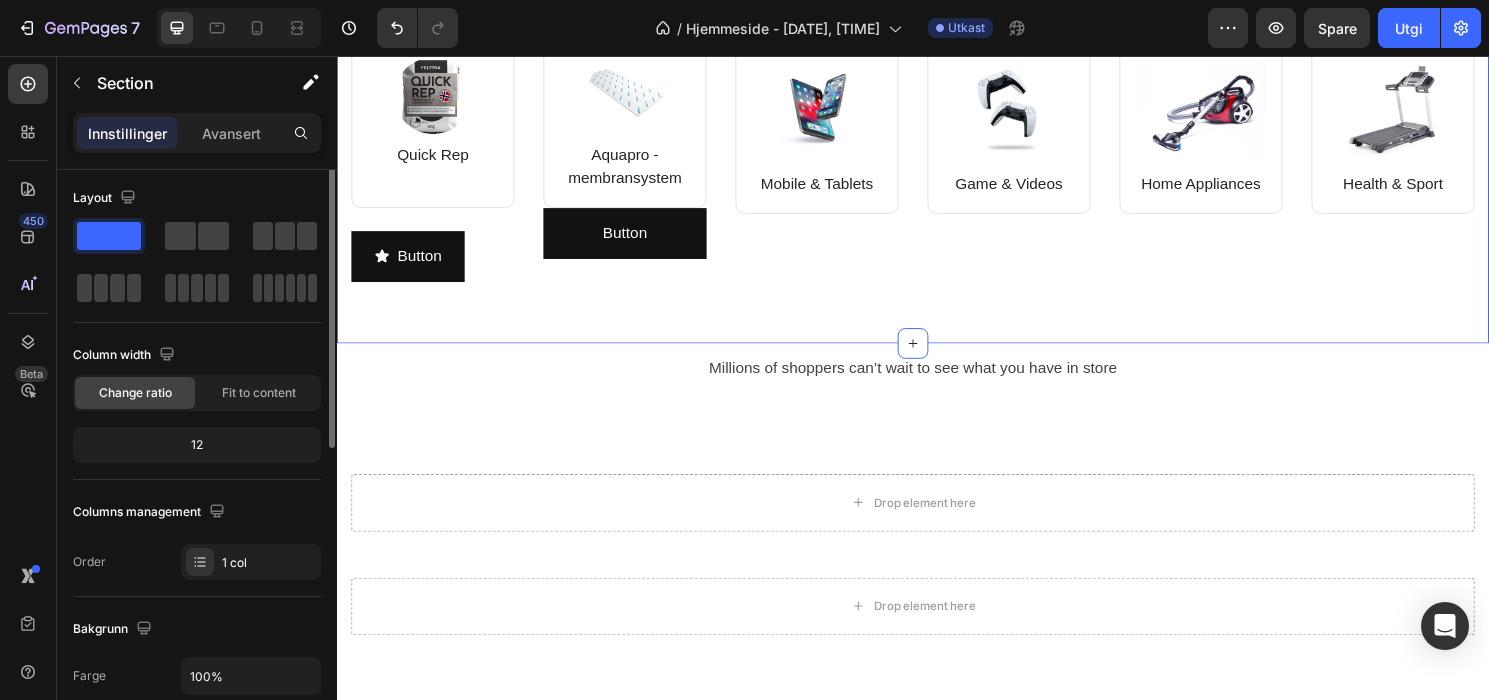 scroll, scrollTop: 0, scrollLeft: 0, axis: both 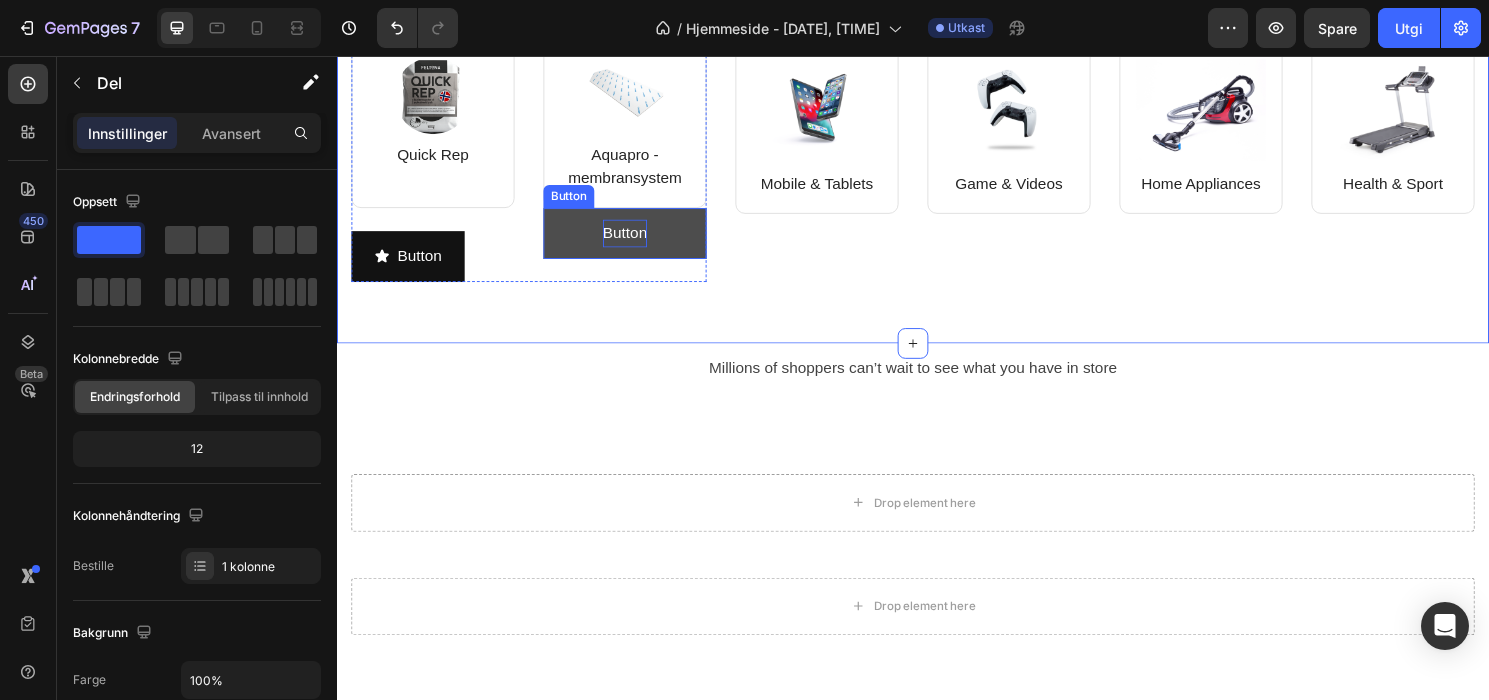 click on "Button" at bounding box center (637, 240) 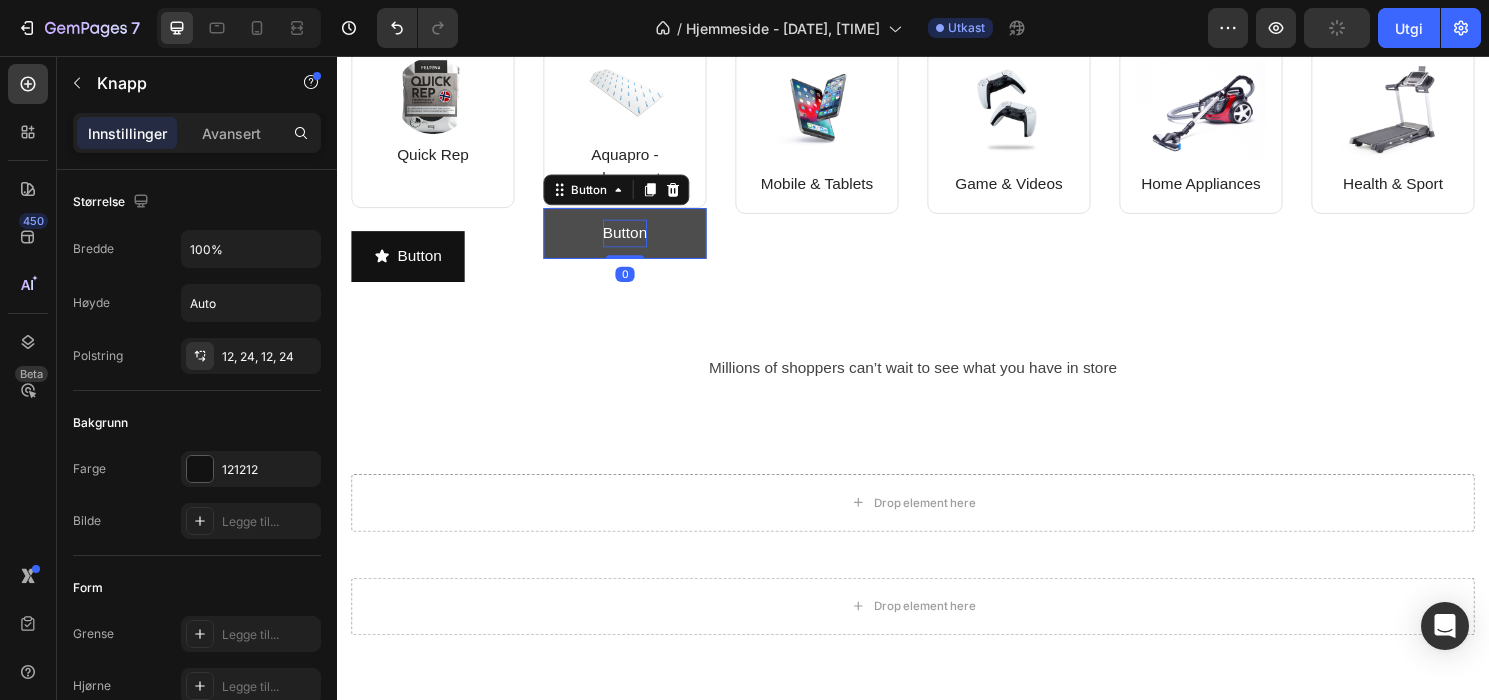 click on "Button" at bounding box center (637, 240) 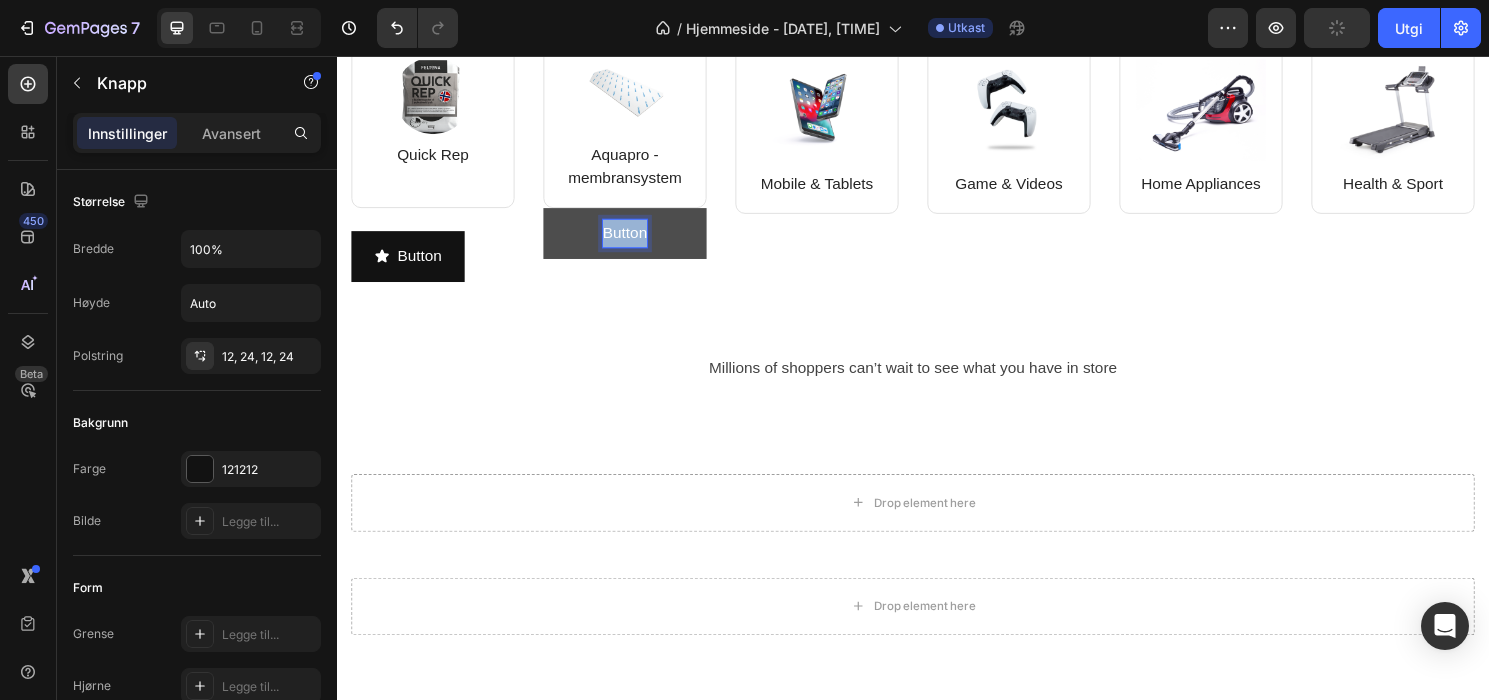 click on "Button" at bounding box center [637, 240] 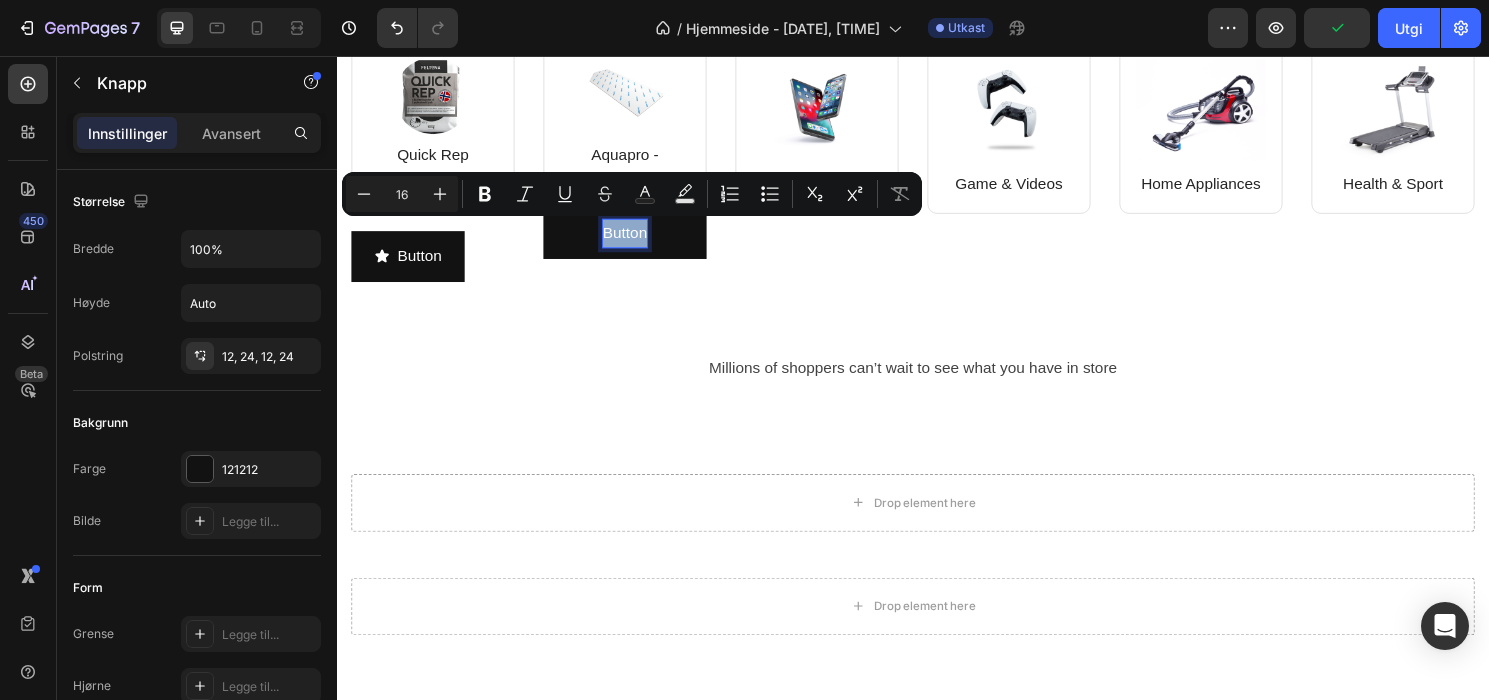 click on "Image Quick Rep   Text block Row Button Button Image Aquapro - membransystem Text block Row Button Button   0 Row Image Mobile & Tablets Text block Row Image Game & Videos Text block Row Row Image Home Appliances Text block Row Image Health & Sport Text block Row Row Row Section 2" at bounding box center [937, 157] 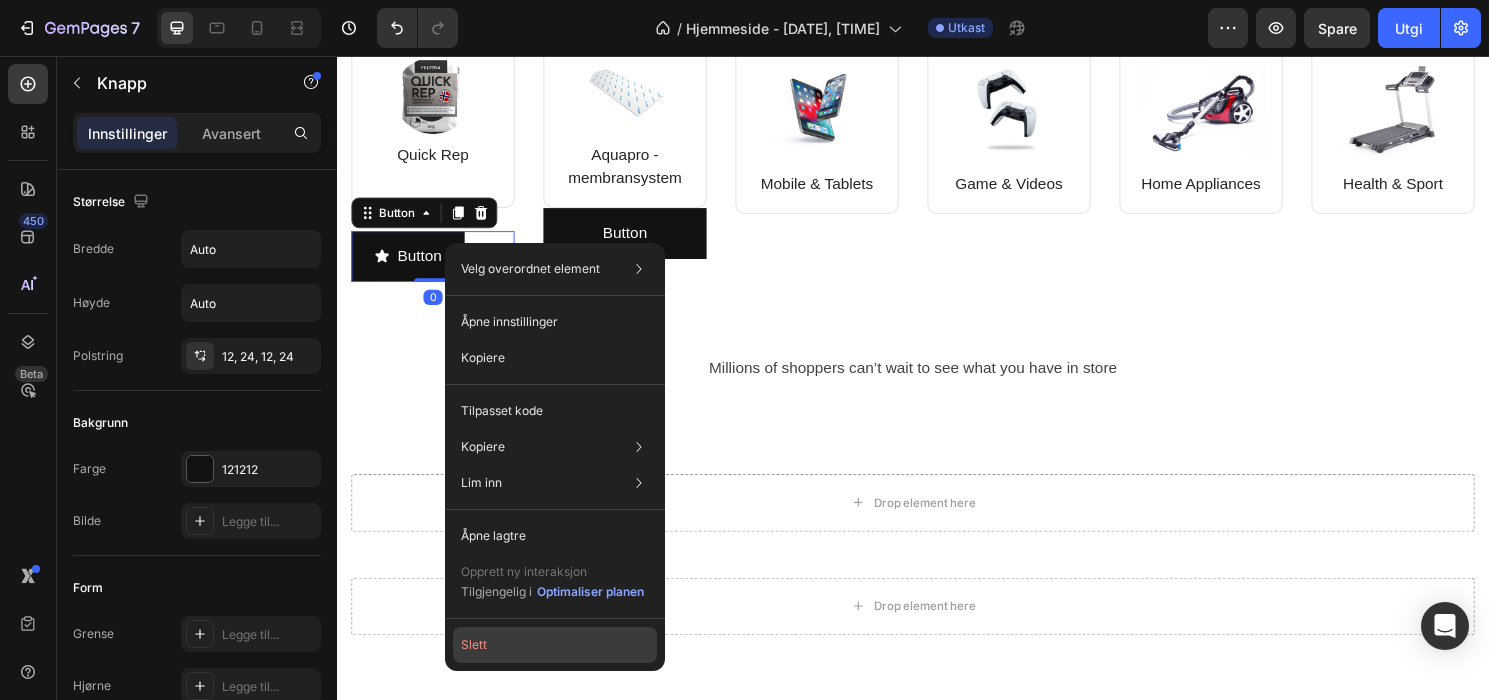 click on "Slett" 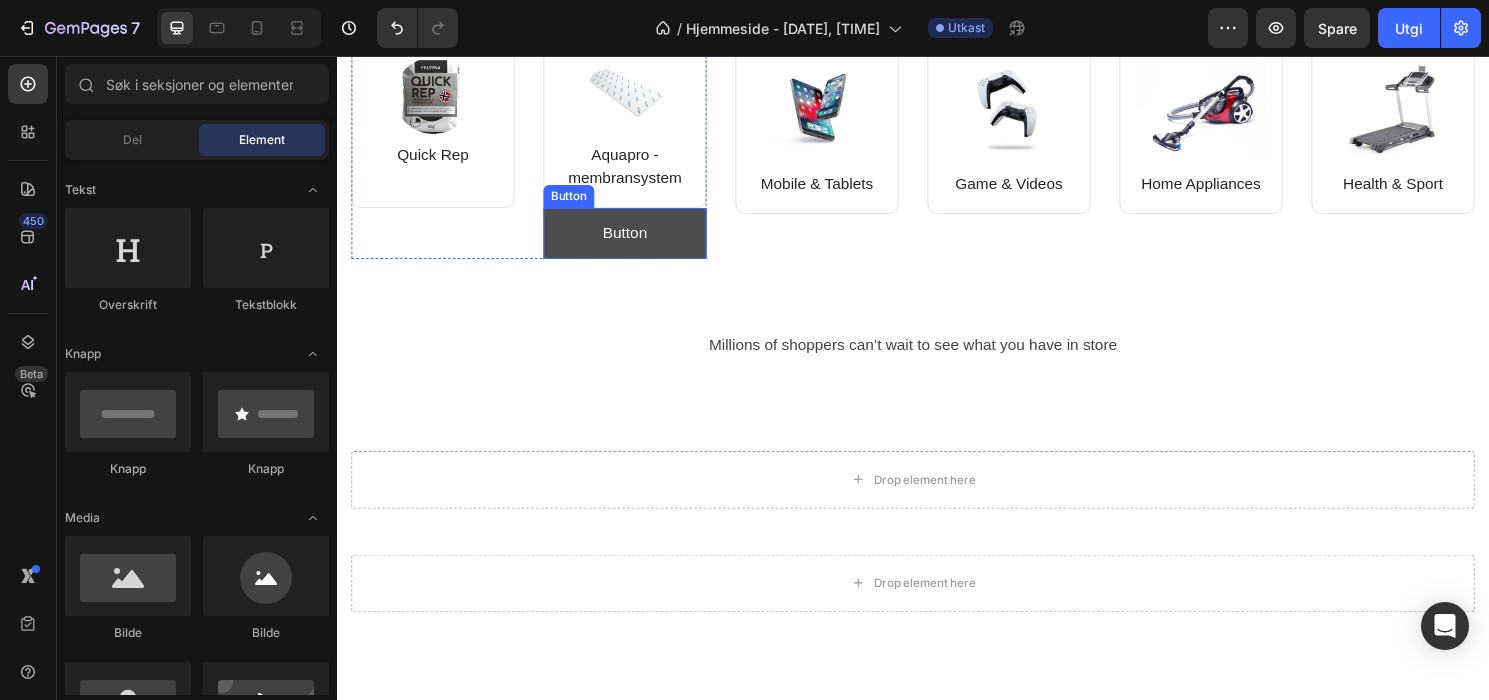 click on "Button" at bounding box center (637, 240) 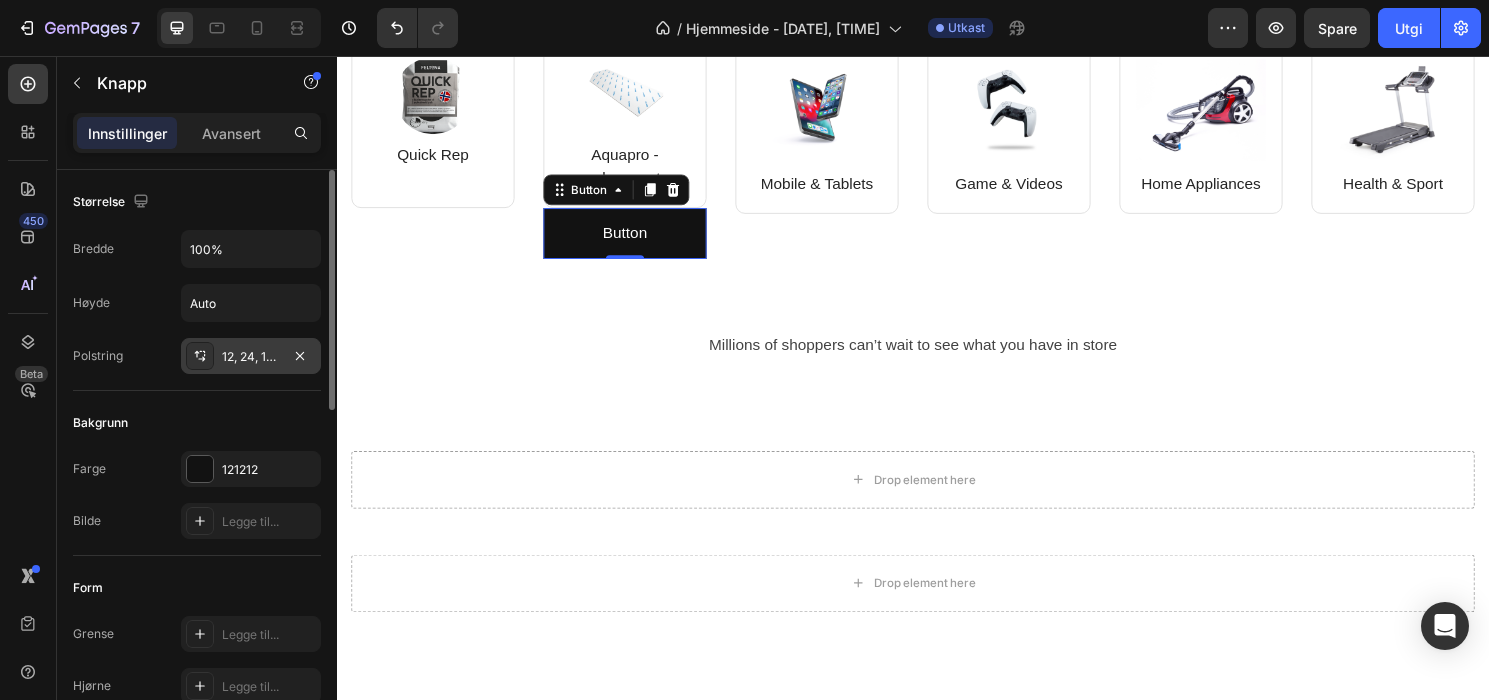 click 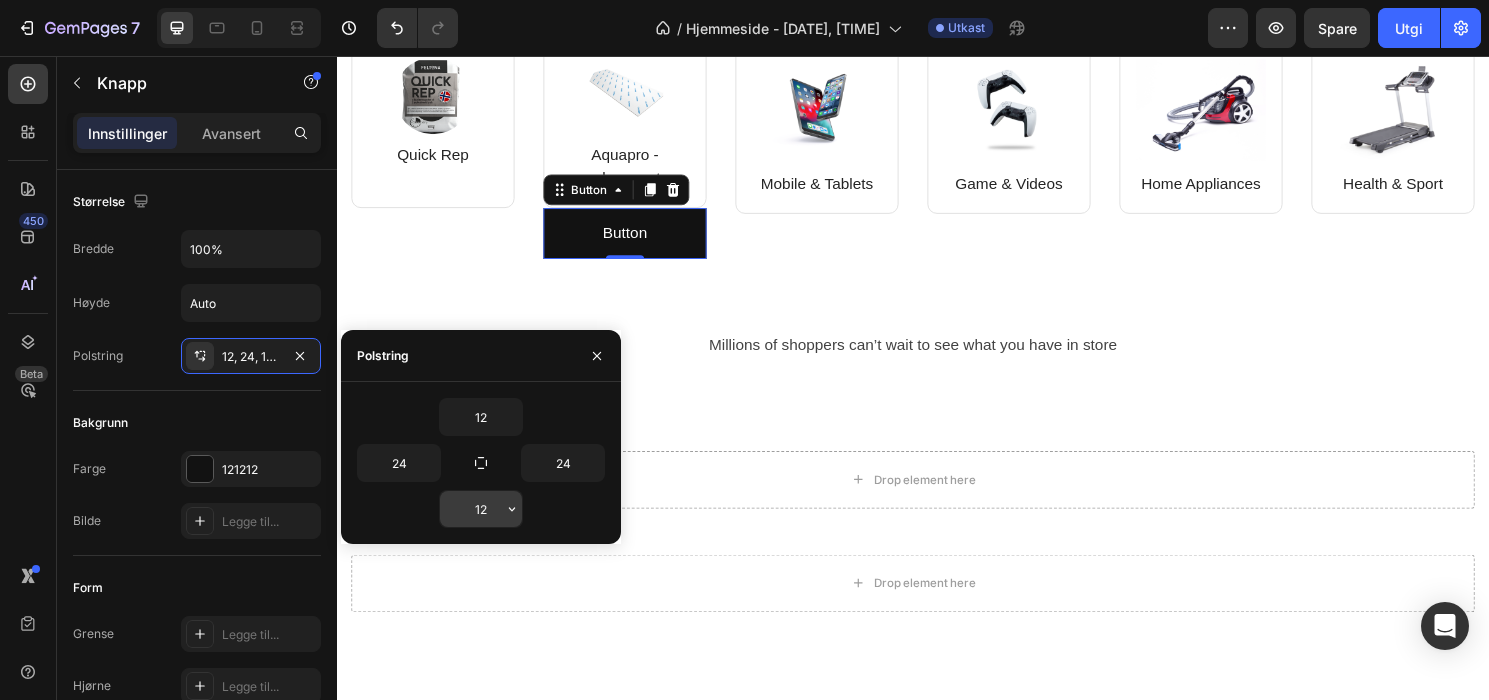click on "12" at bounding box center (481, 509) 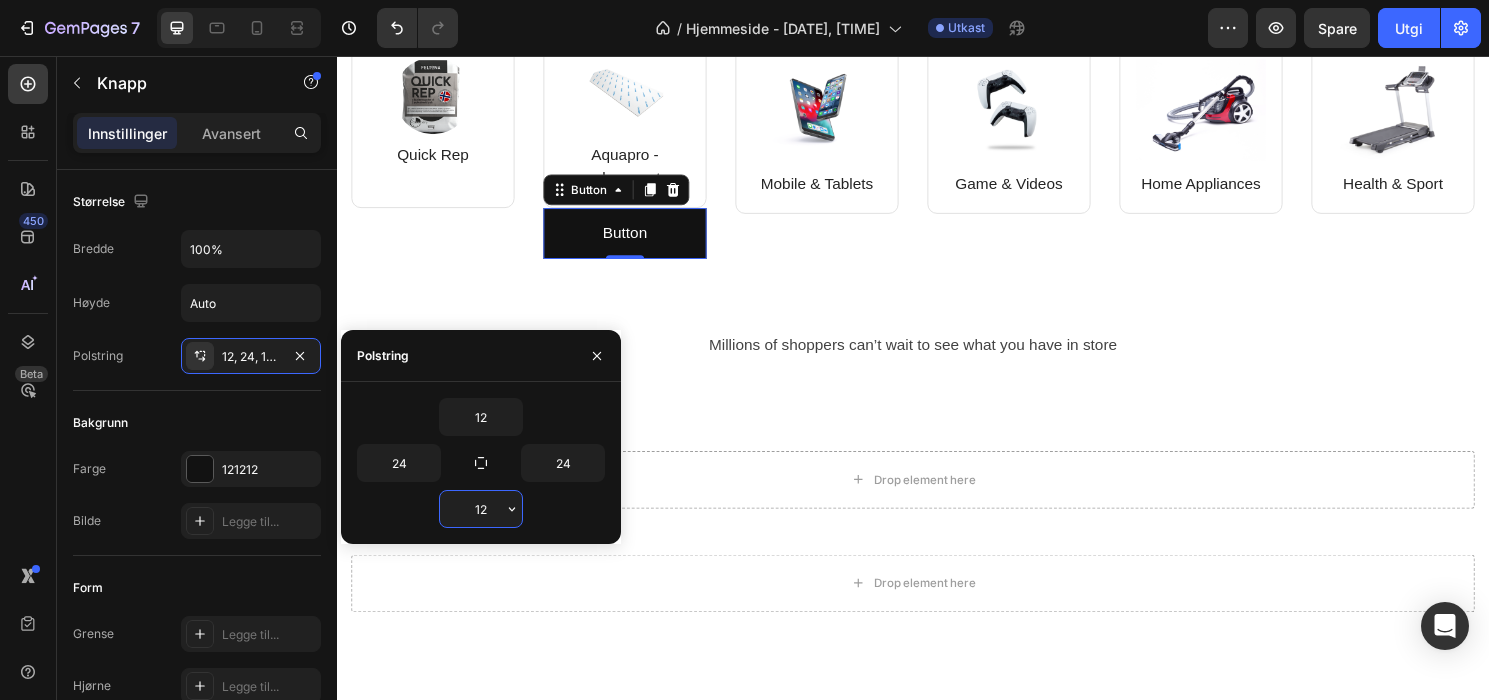 click on "12" at bounding box center (481, 509) 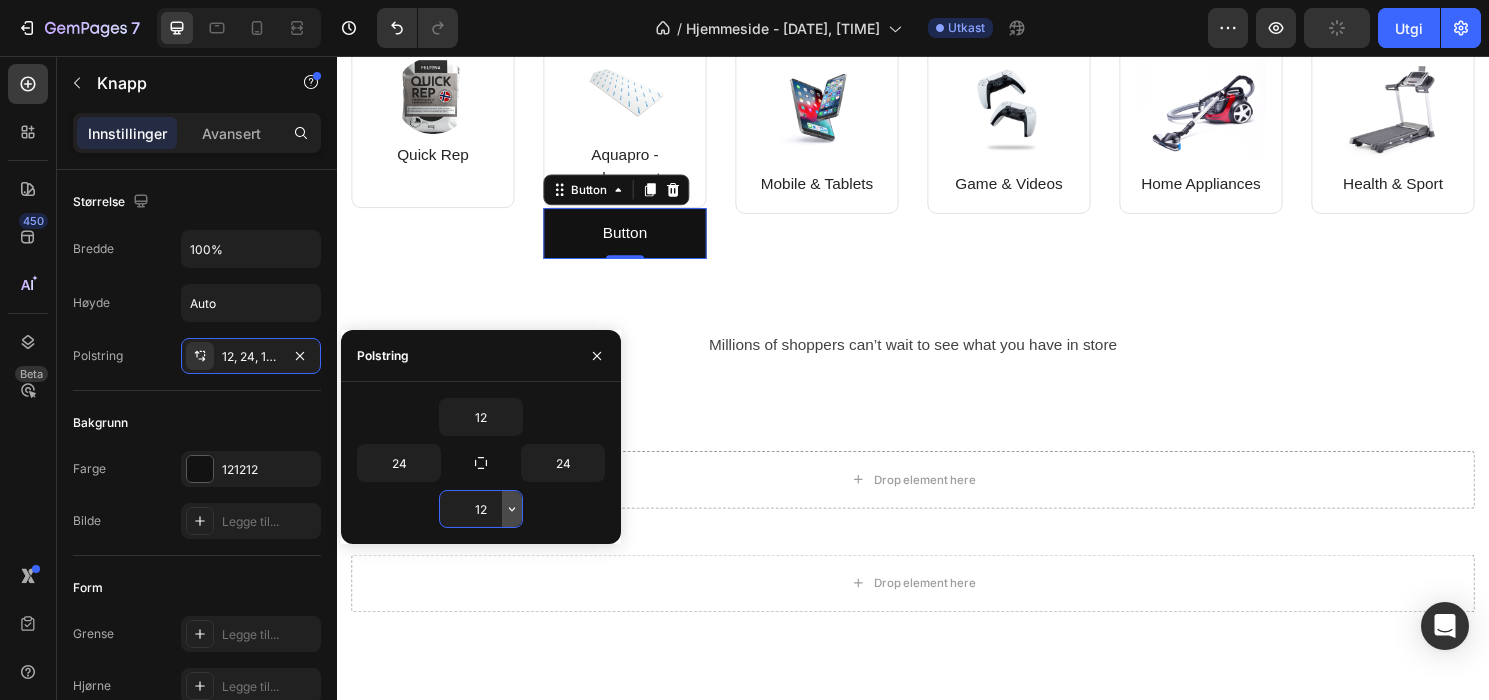 click 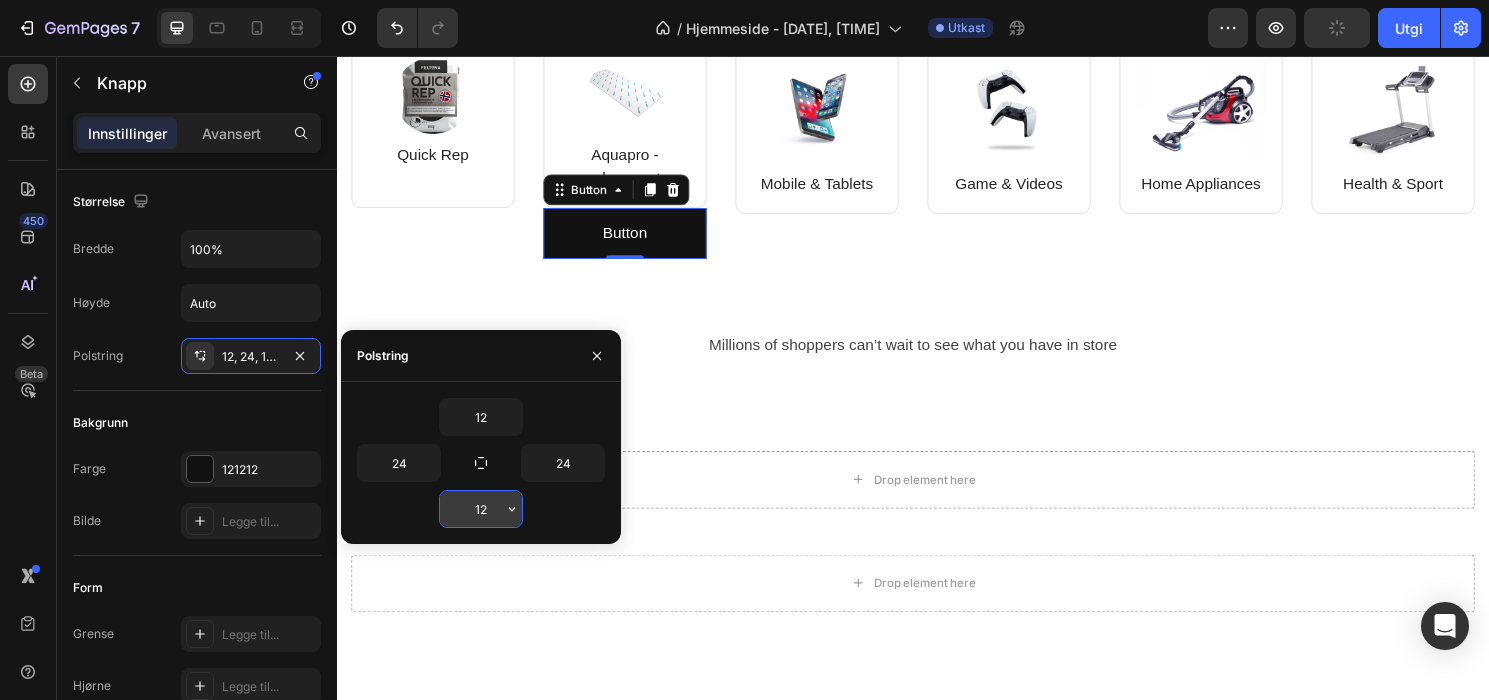 click 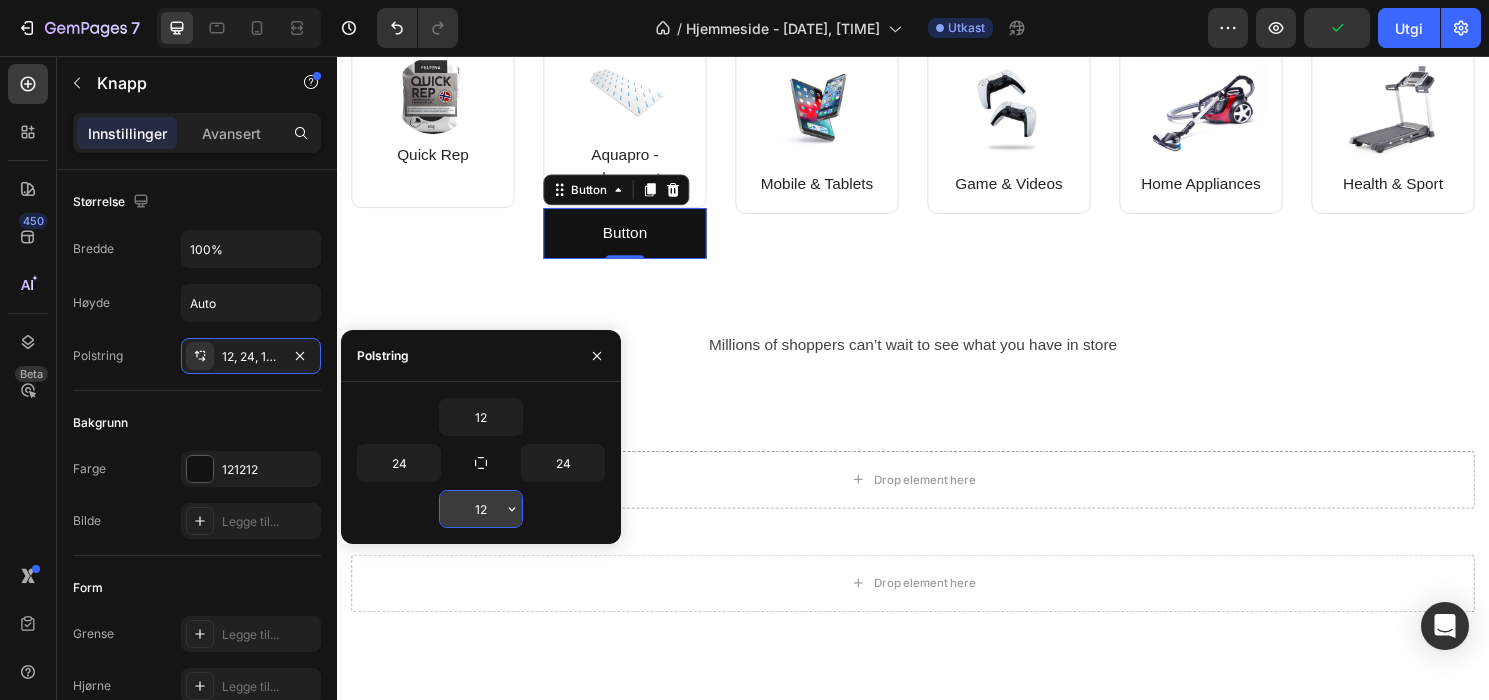 click 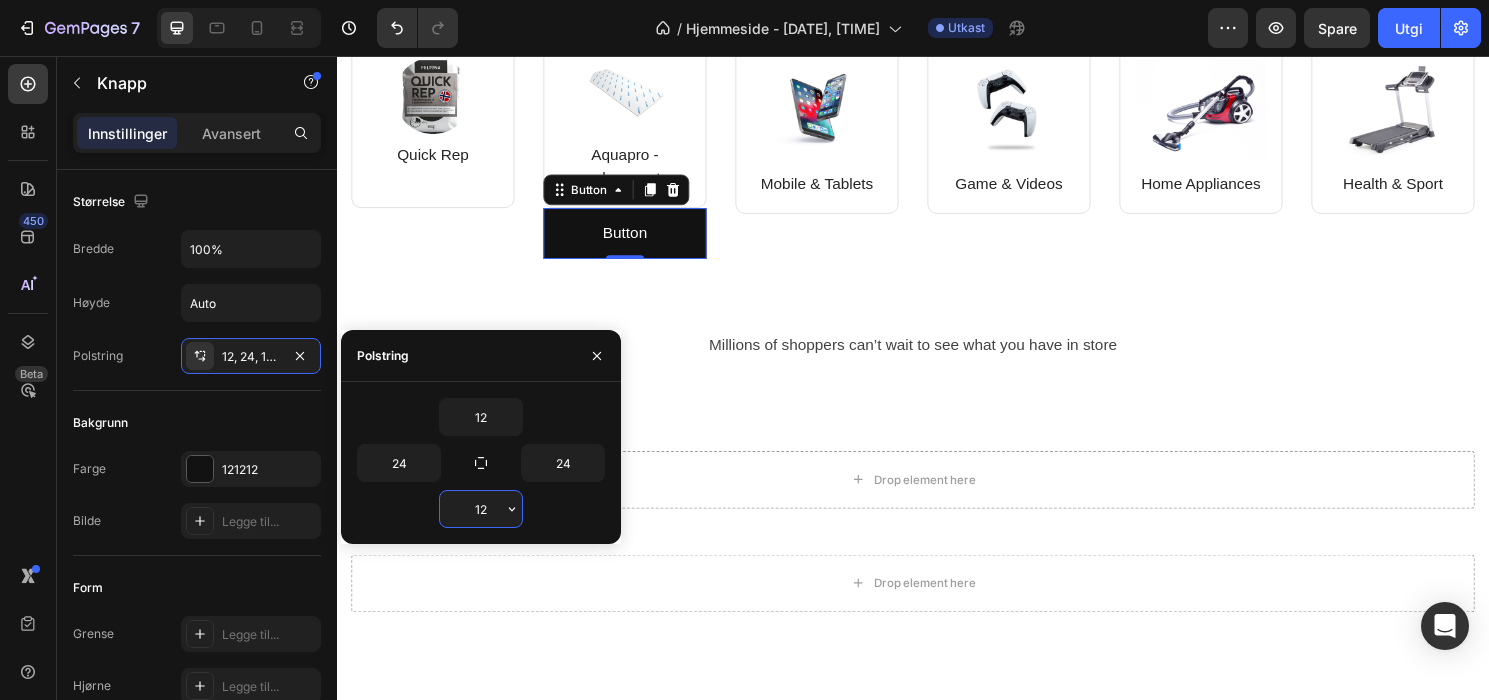 drag, startPoint x: 489, startPoint y: 508, endPoint x: 452, endPoint y: 512, distance: 37.215588 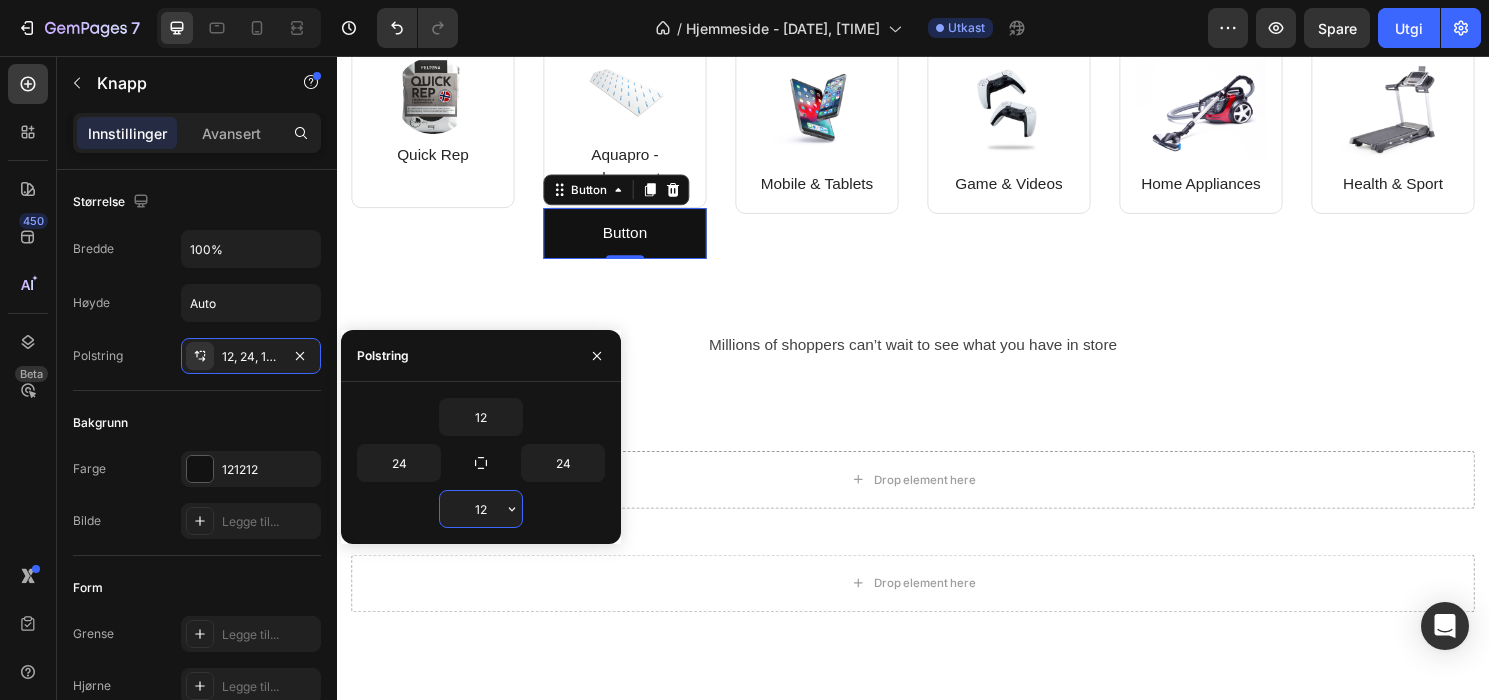 drag, startPoint x: 455, startPoint y: 509, endPoint x: 501, endPoint y: 509, distance: 46 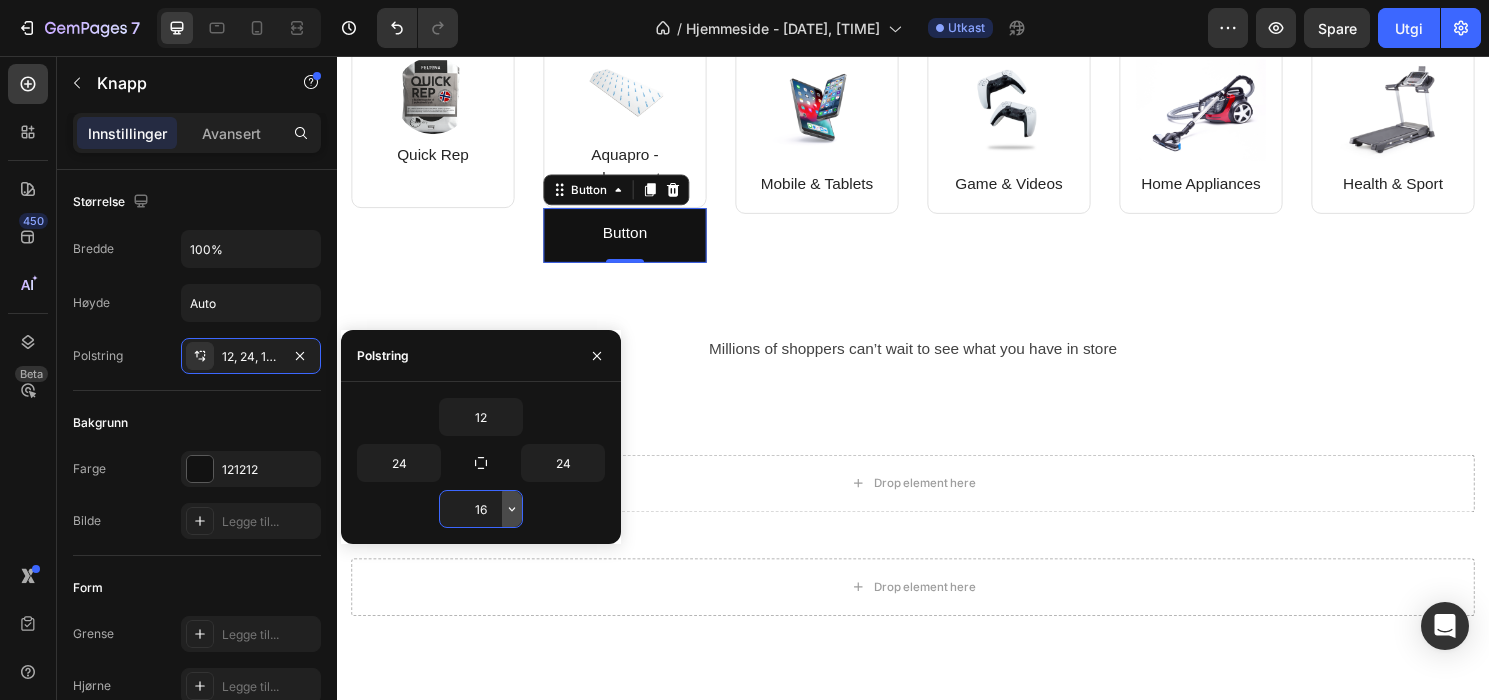 type on "1" 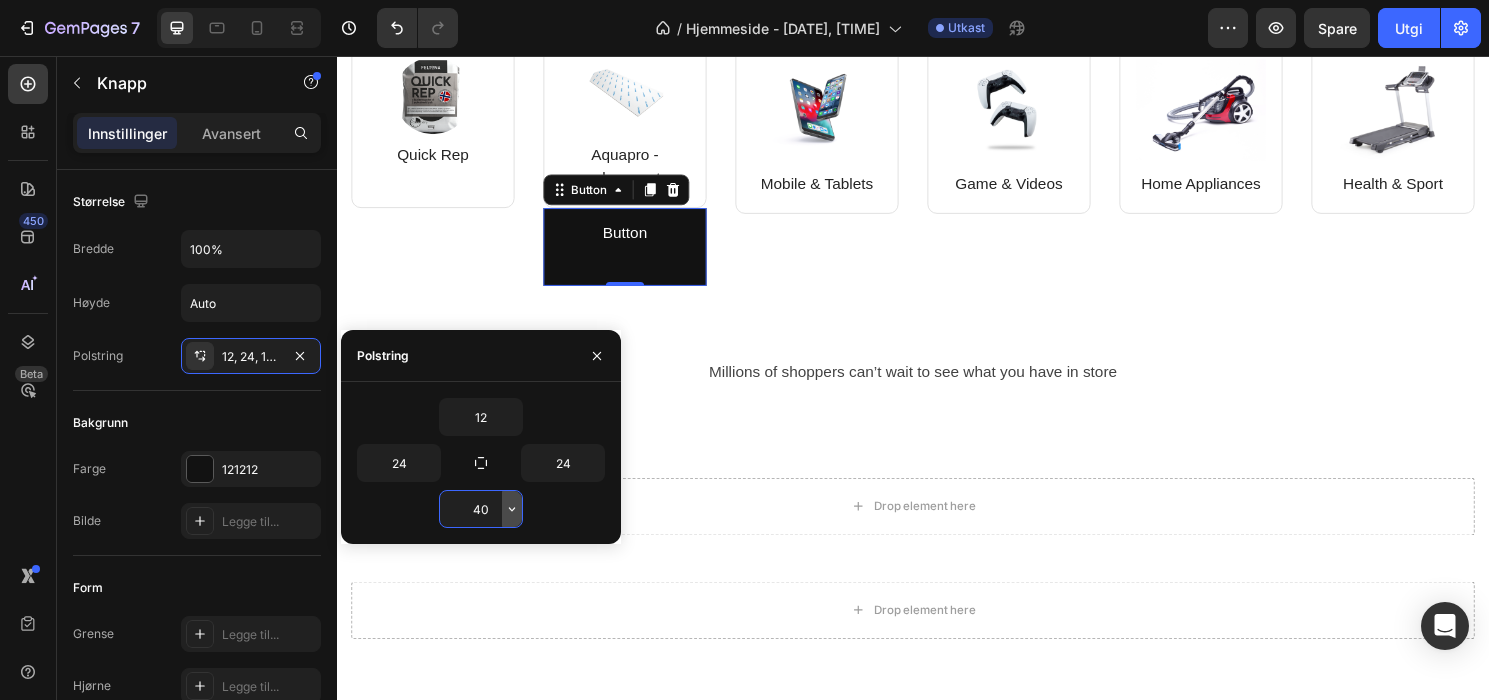 type on "4" 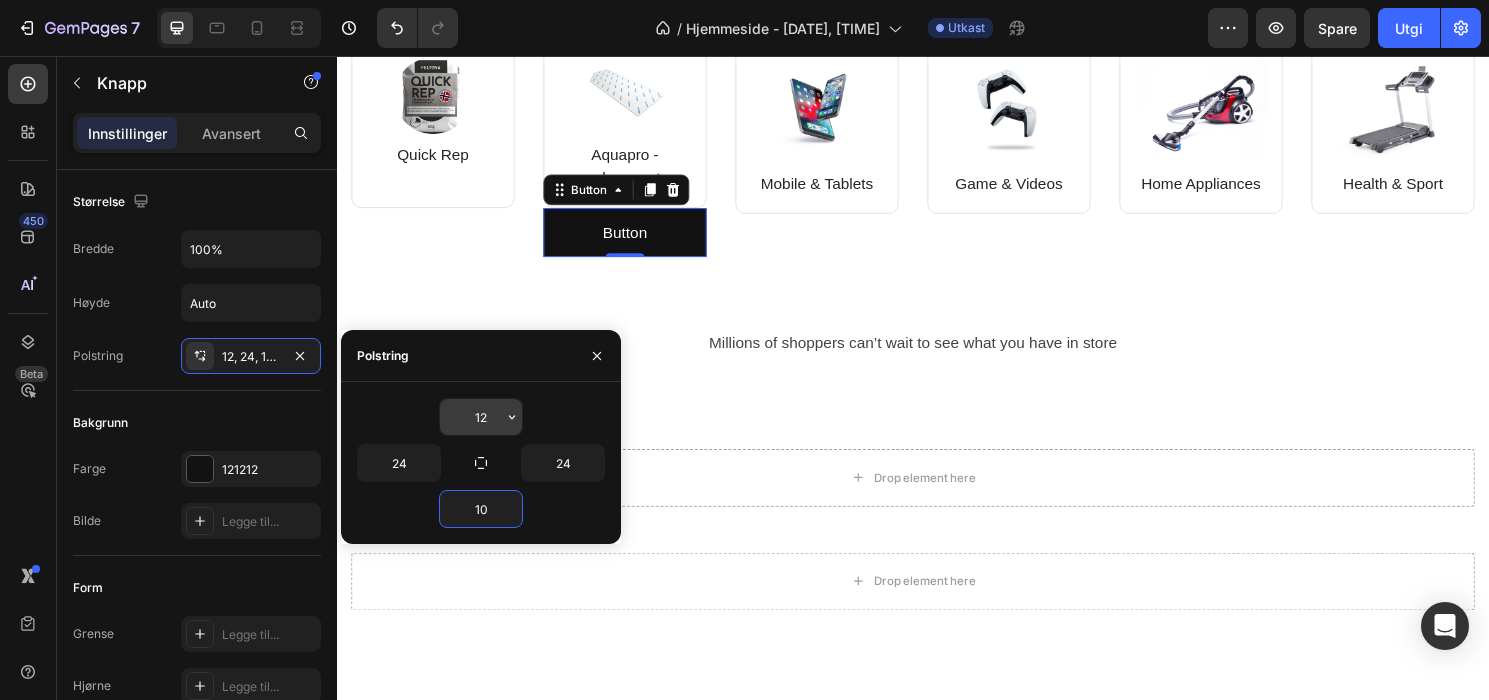 type on "10" 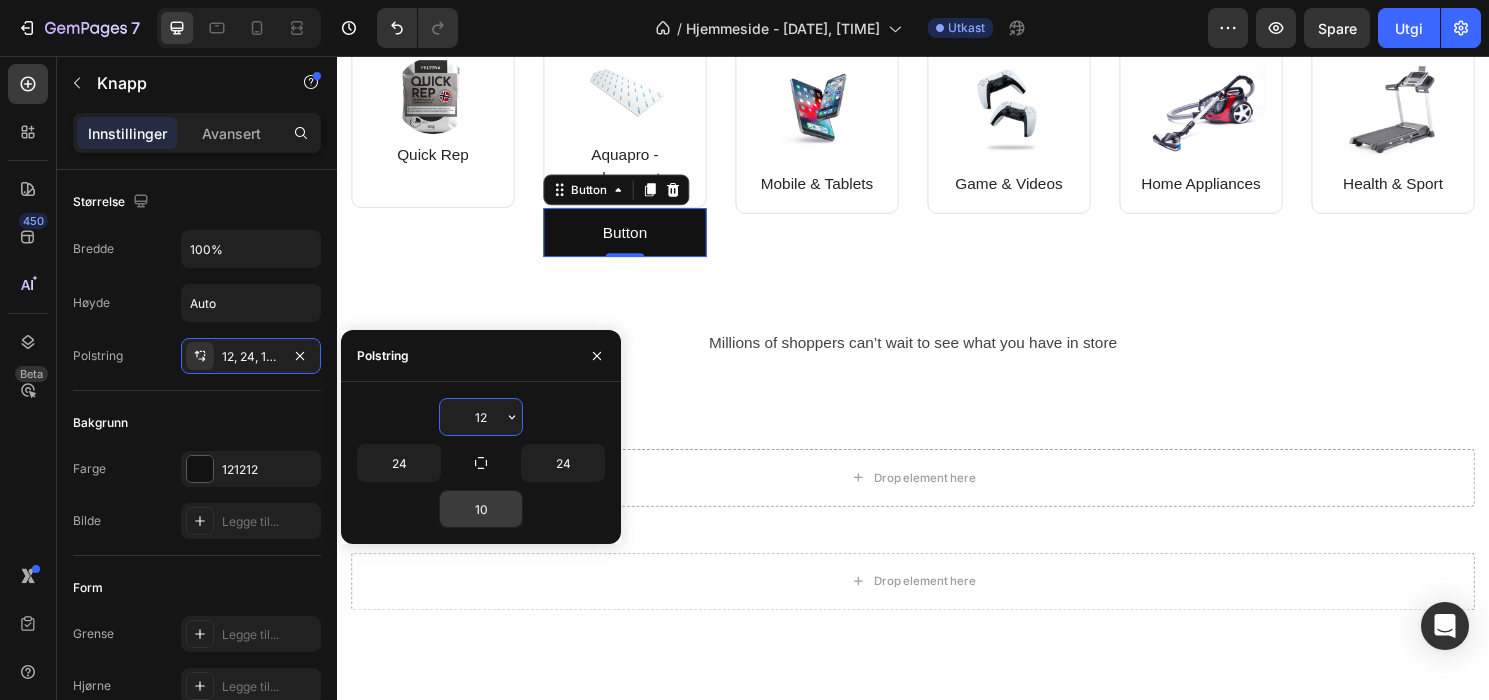 click on "12" at bounding box center [481, 417] 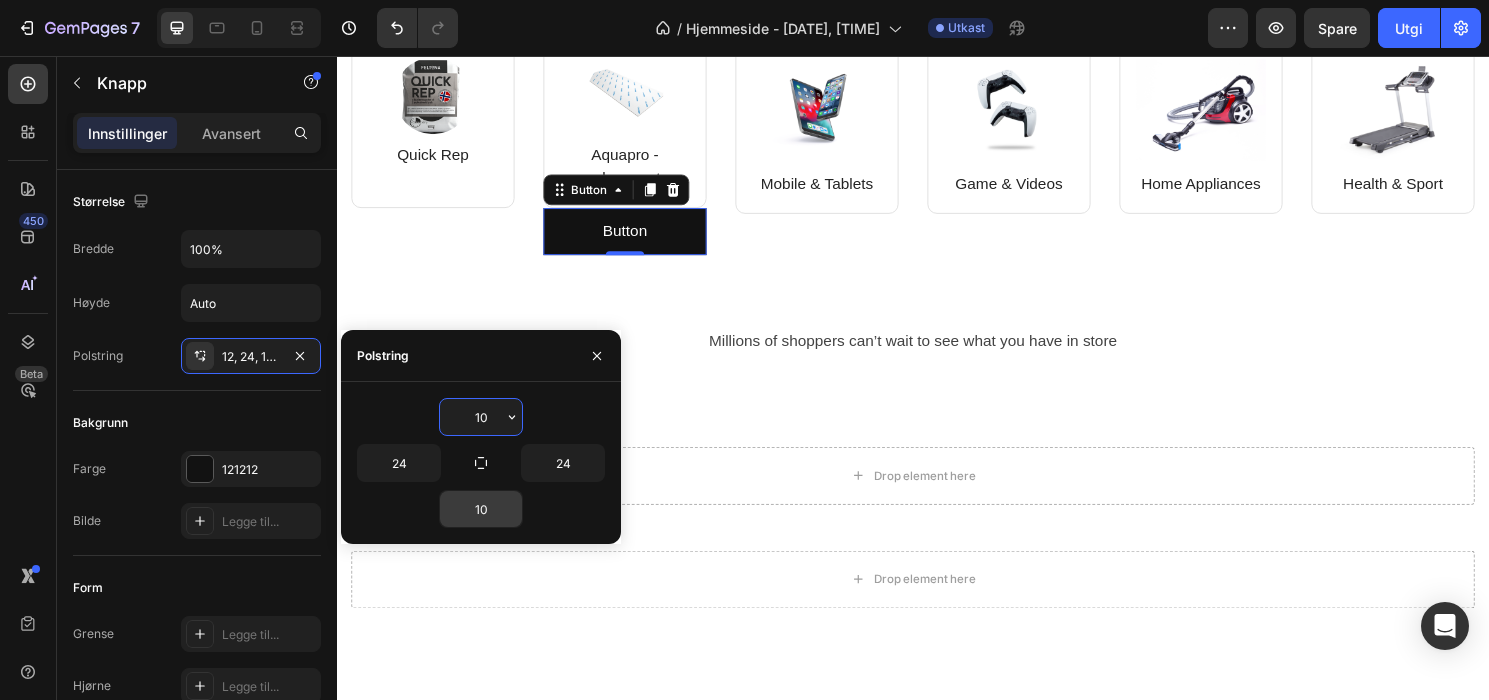 type on "1" 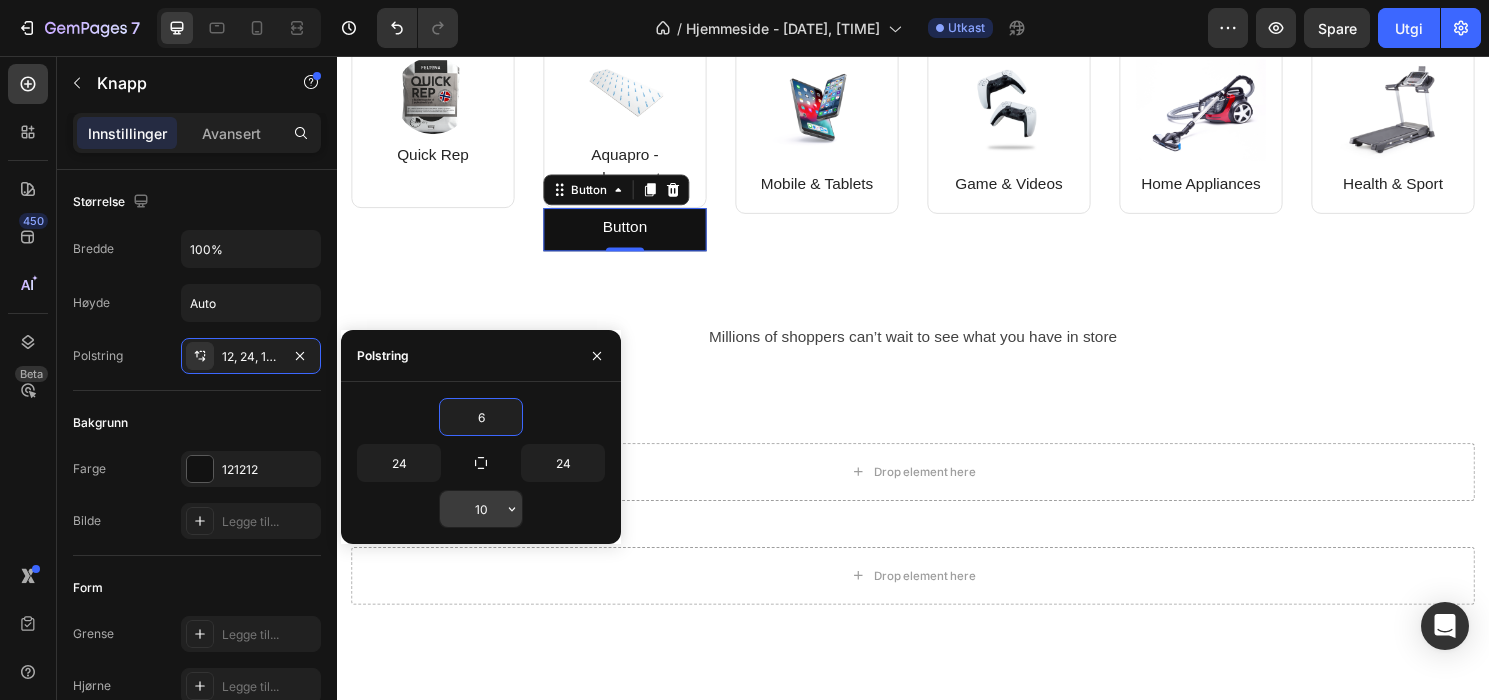 type on "6" 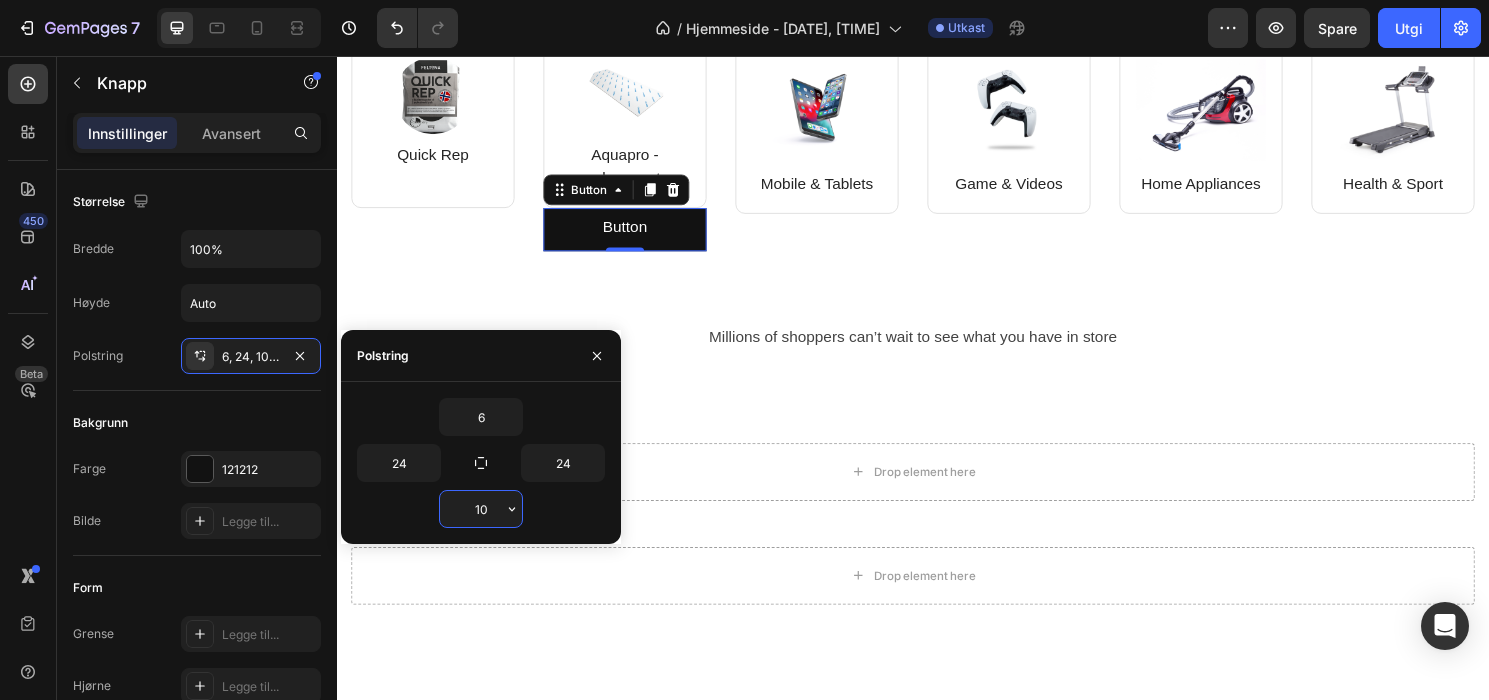 type on "6" 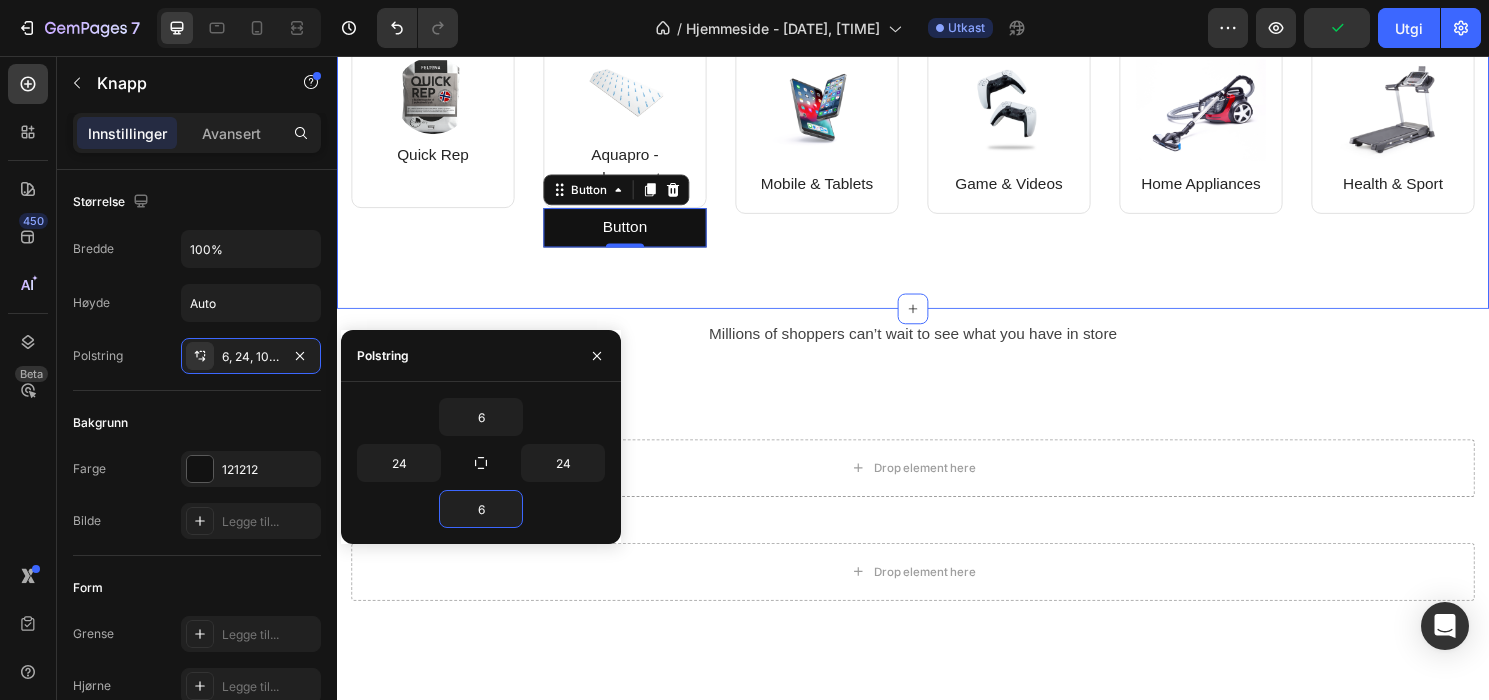 click on "Image Quick Rep   Text block Row Image Aquapro - membransystem Text block Row Button Button   0 Row Image Mobile & Tablets Text block Row Image Game & Videos Text block Row Row Image Home Appliances Text block Row Image Health & Sport Text block Row Row Row Section 2" at bounding box center [937, 139] 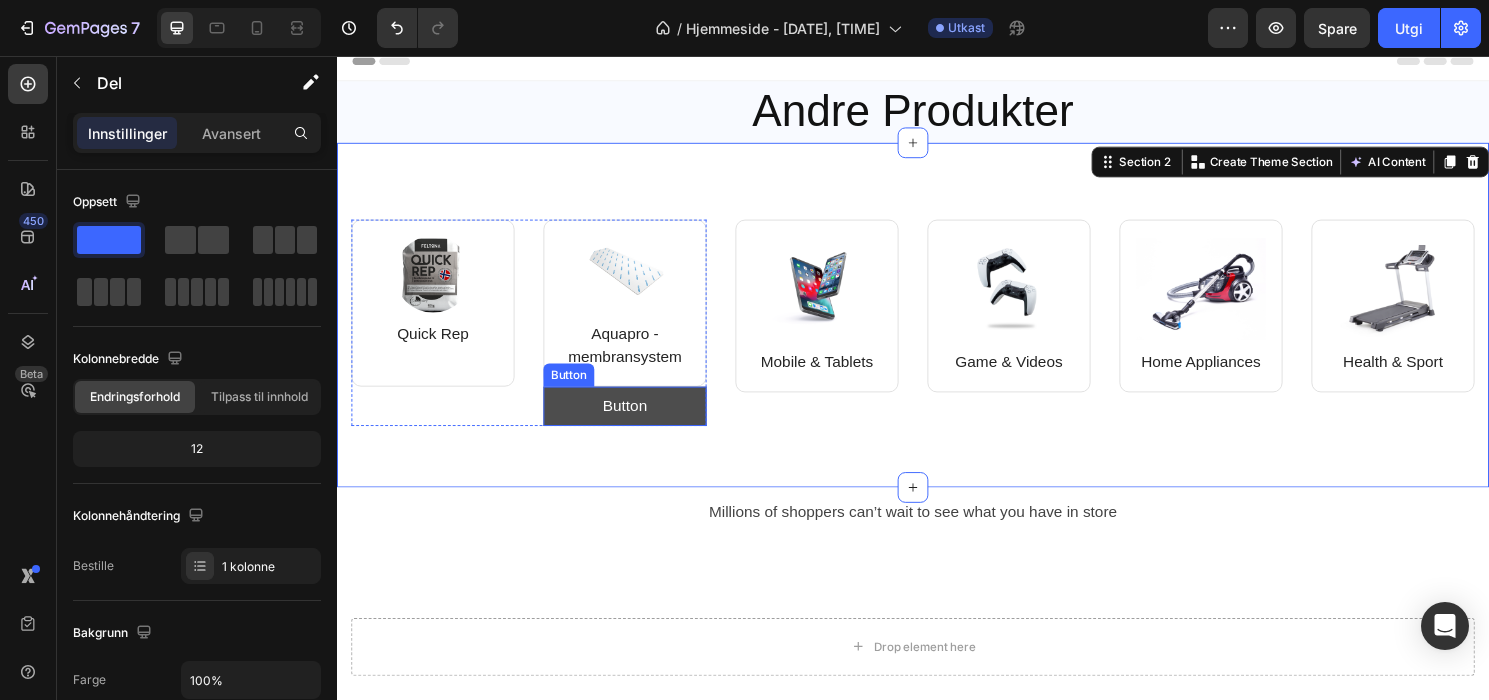 scroll, scrollTop: 15, scrollLeft: 0, axis: vertical 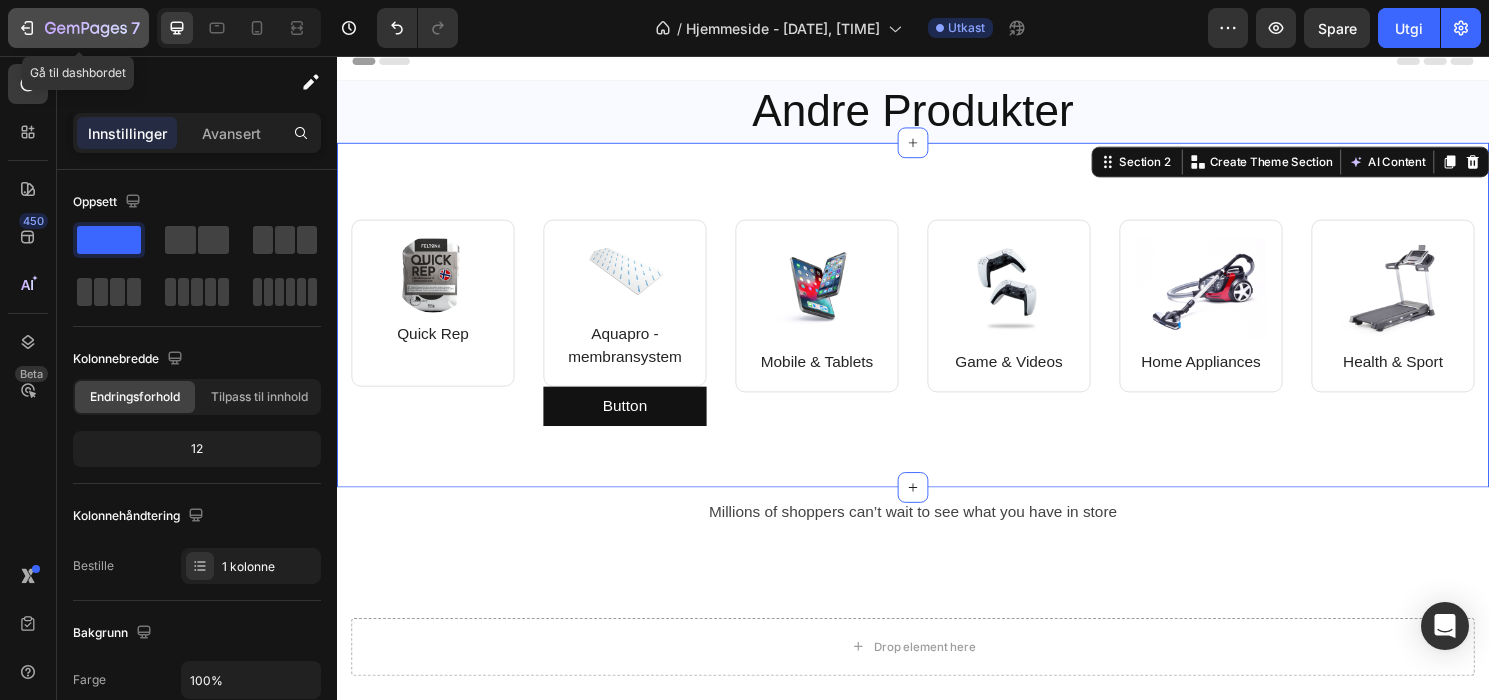 click on "7" 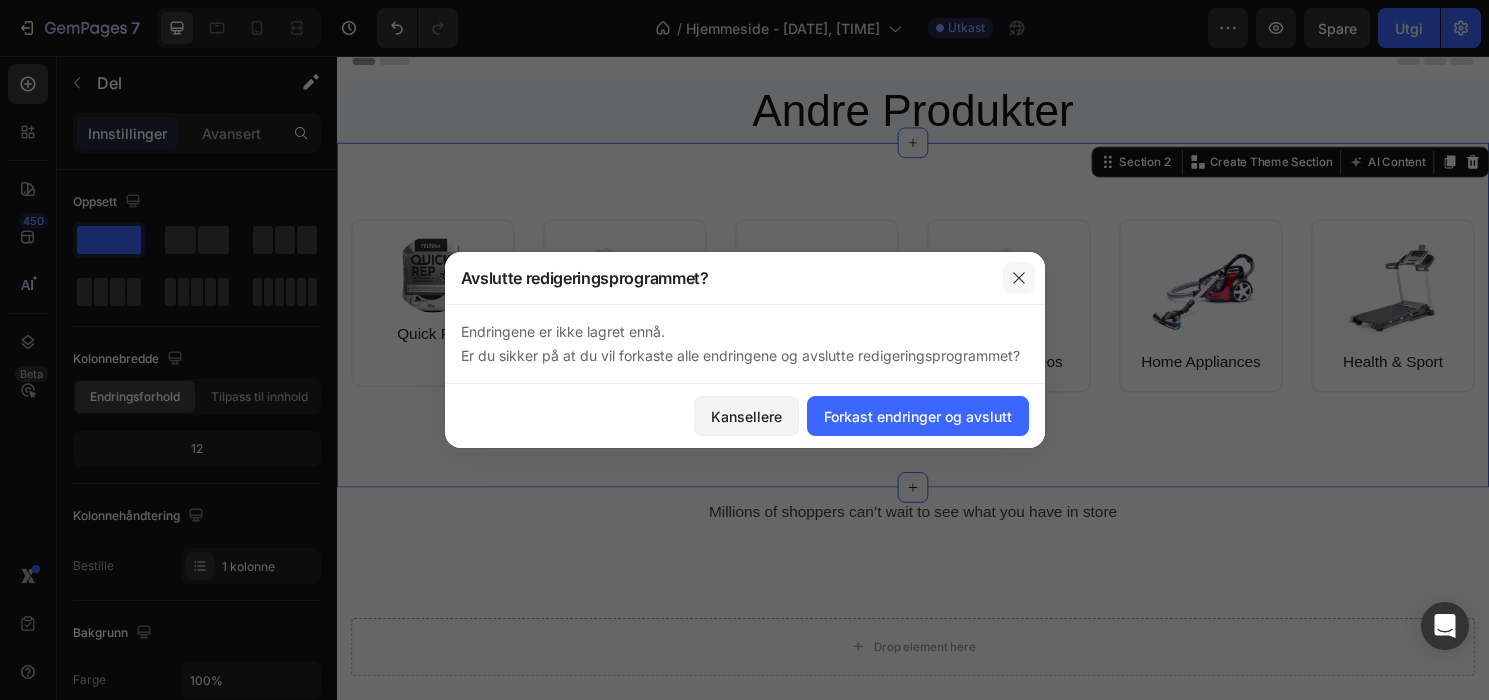 click 